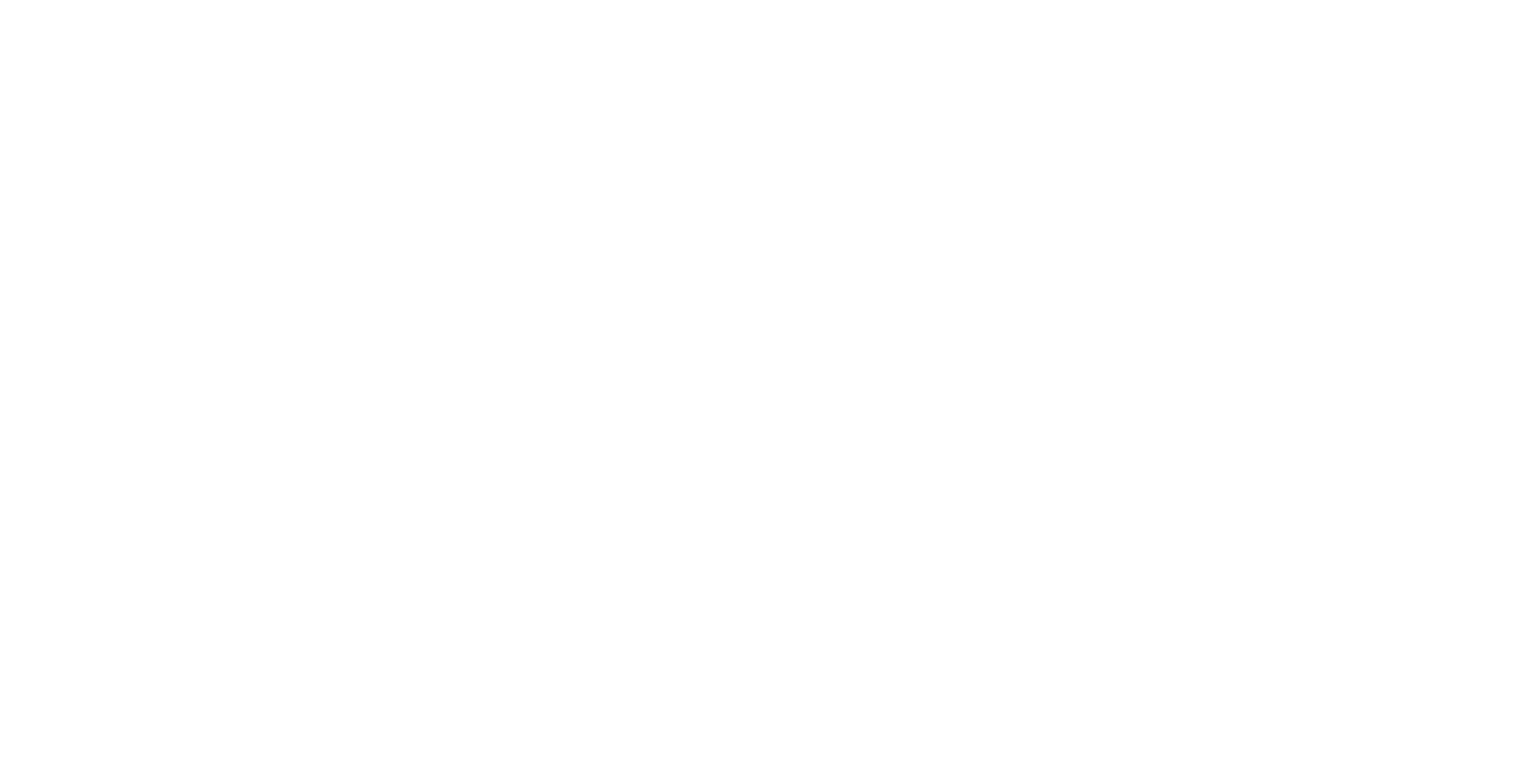 scroll, scrollTop: 0, scrollLeft: 0, axis: both 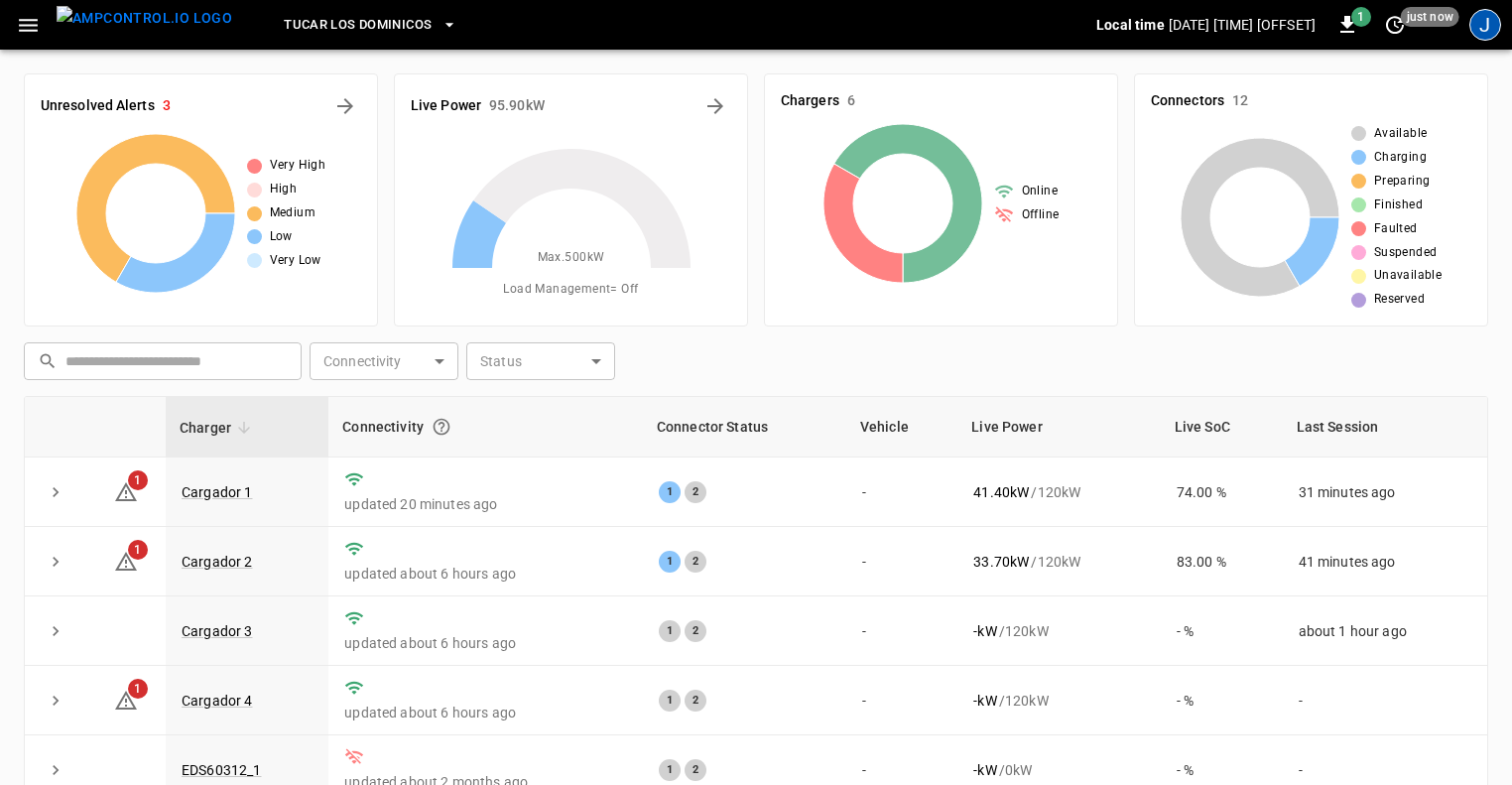 click on "J" at bounding box center (1485, 25) 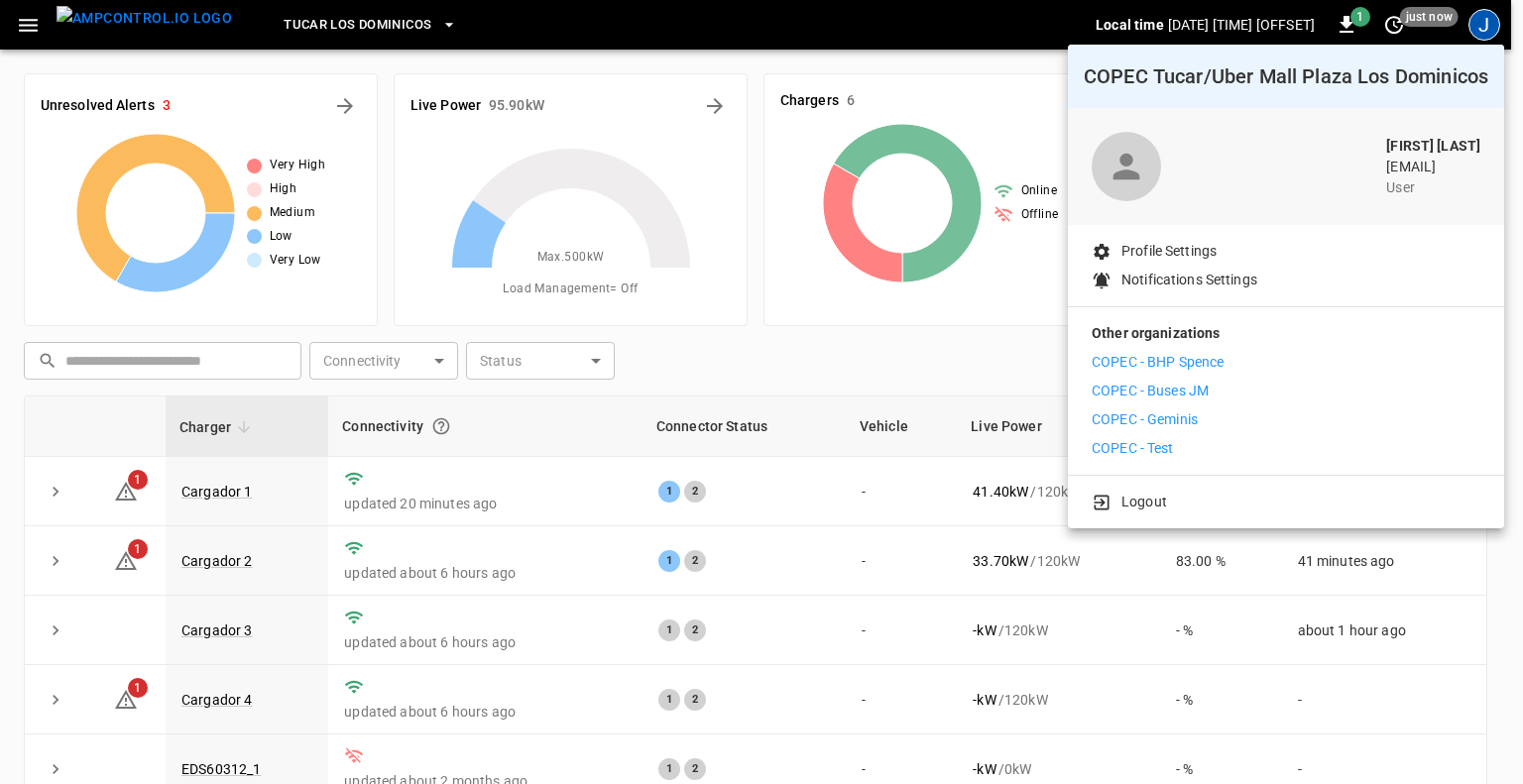 click at bounding box center (762, 392) 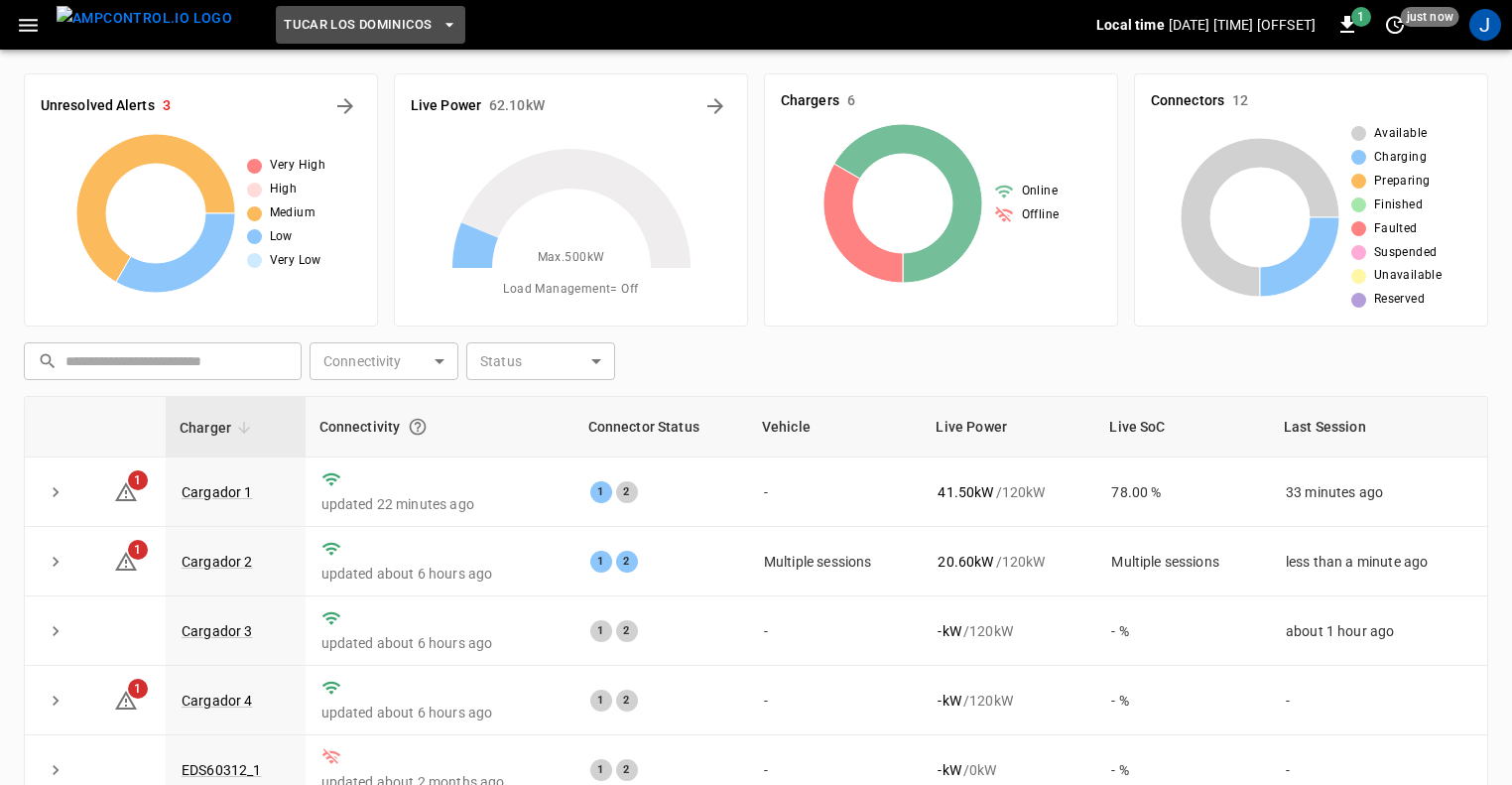 click on "TUCAR LOS DOMINICOS" at bounding box center (370, 25) 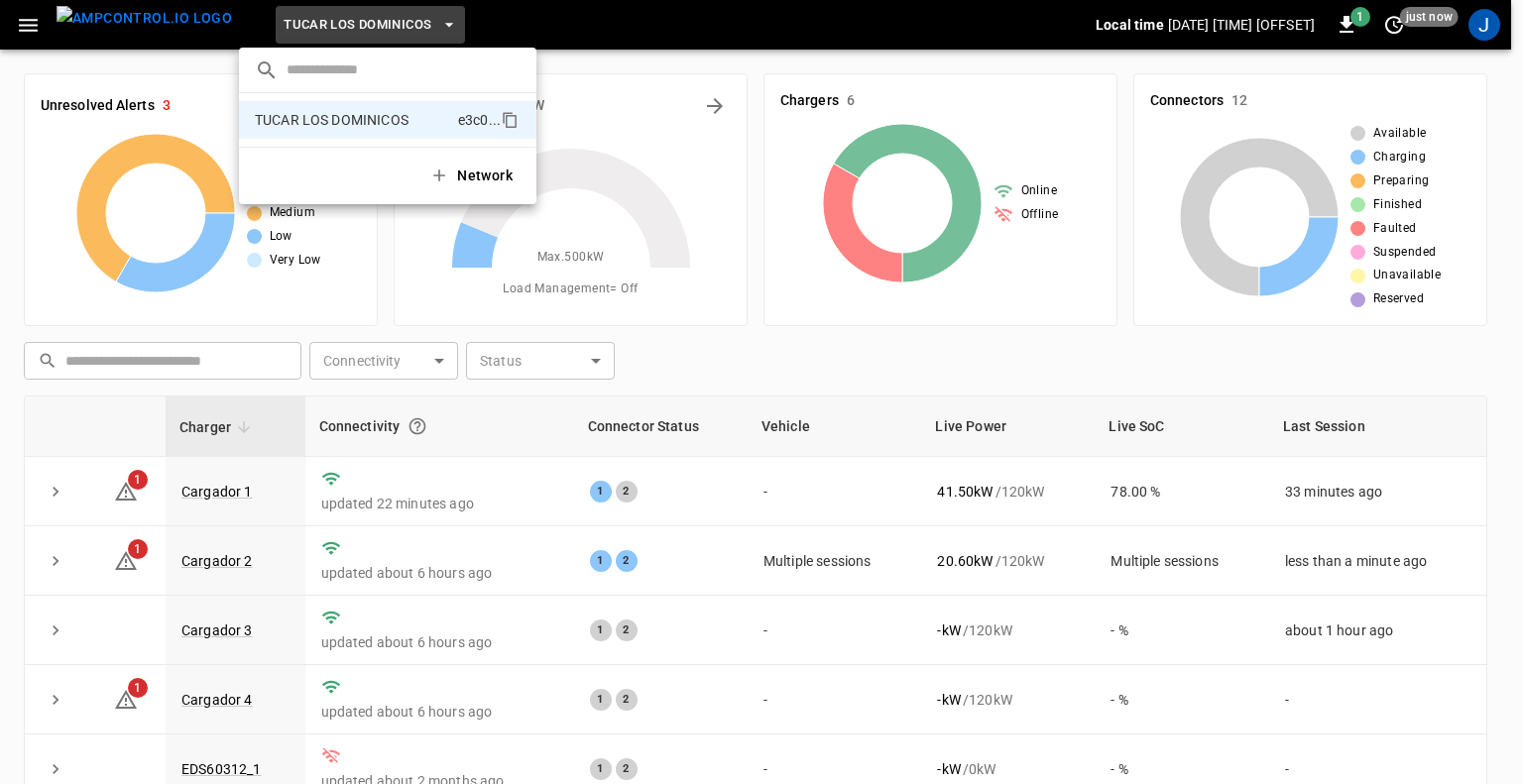 click at bounding box center (762, 392) 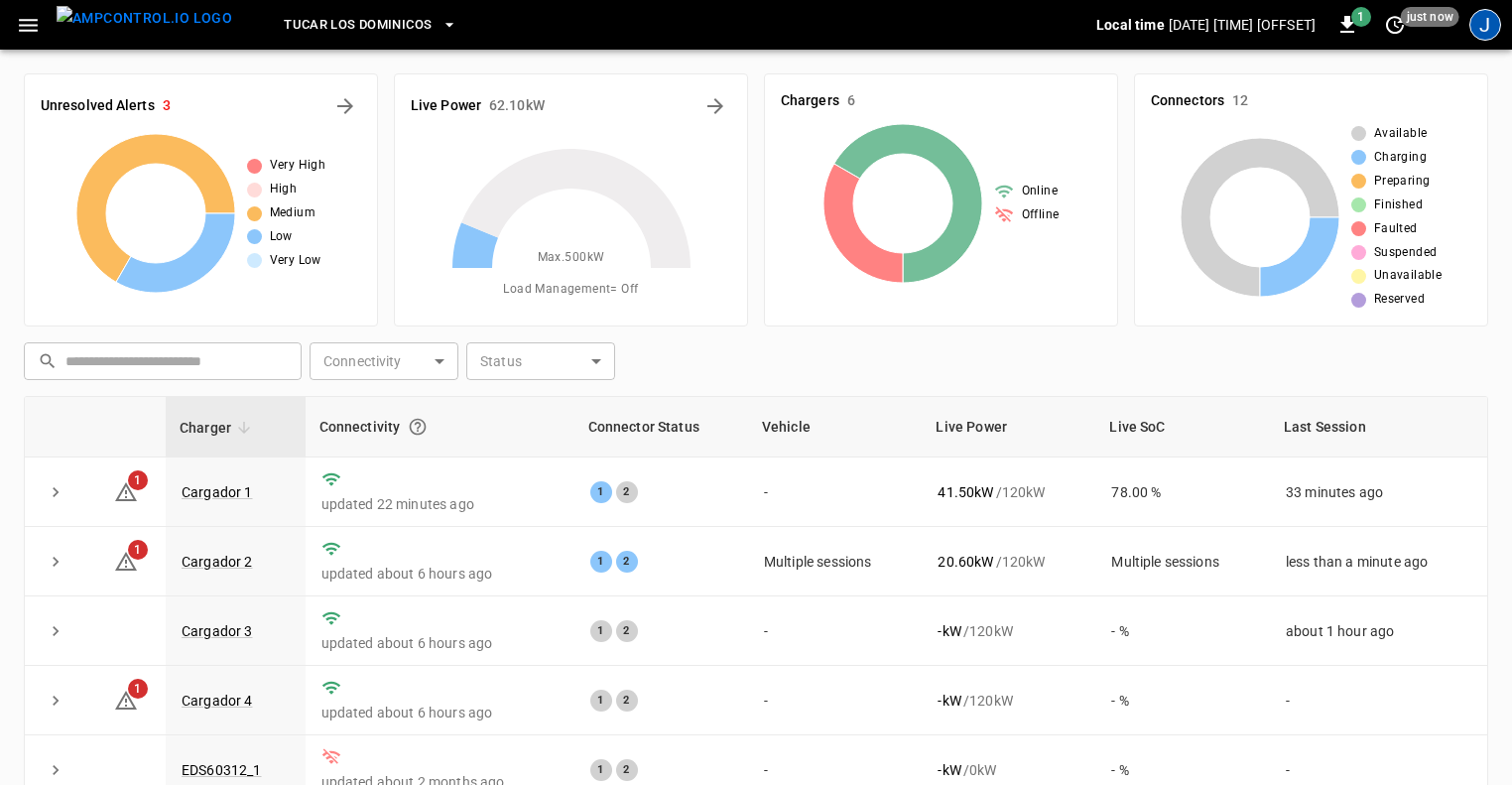 click on "J" at bounding box center [1485, 25] 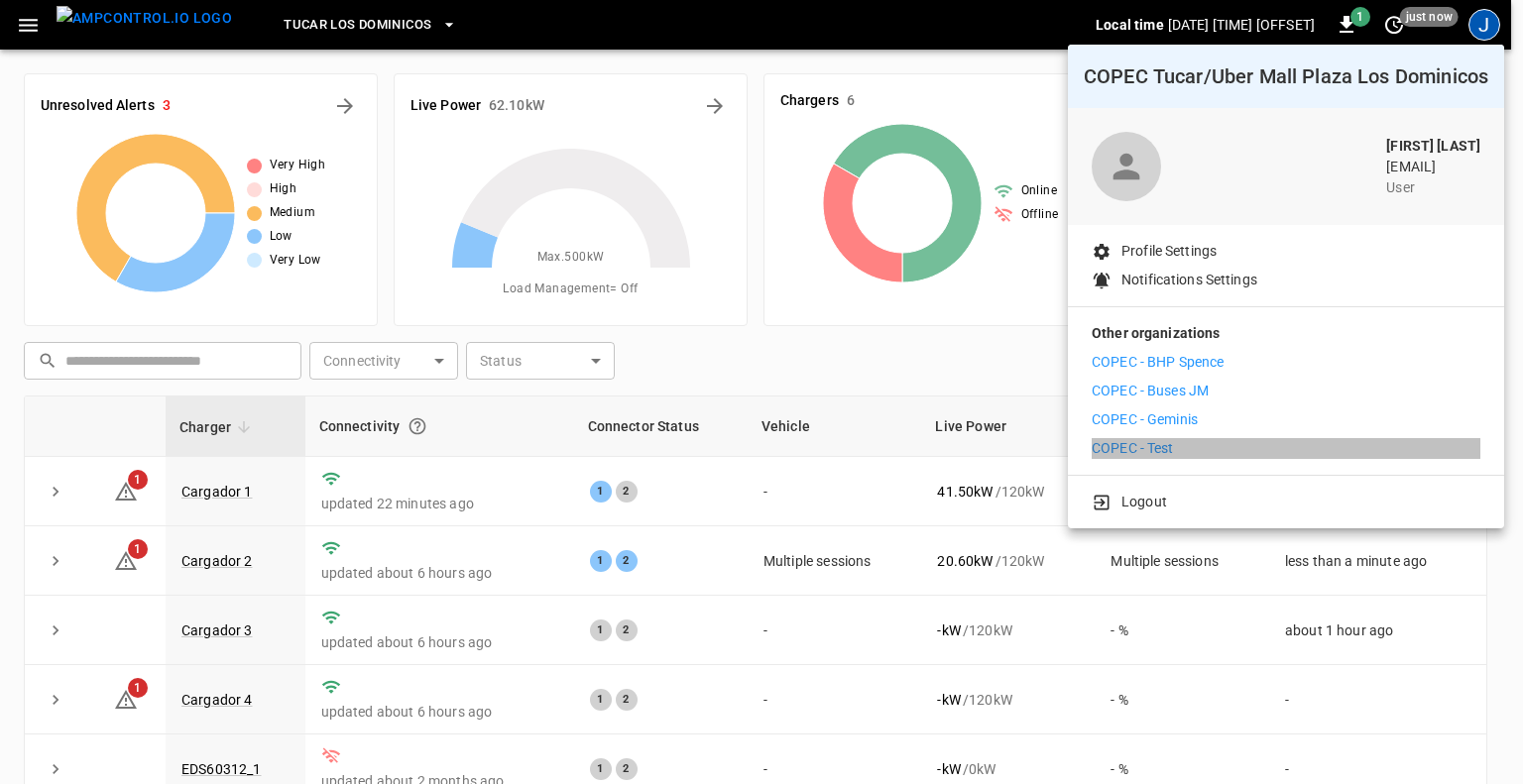 click on "COPEC - Test" at bounding box center [1132, 448] 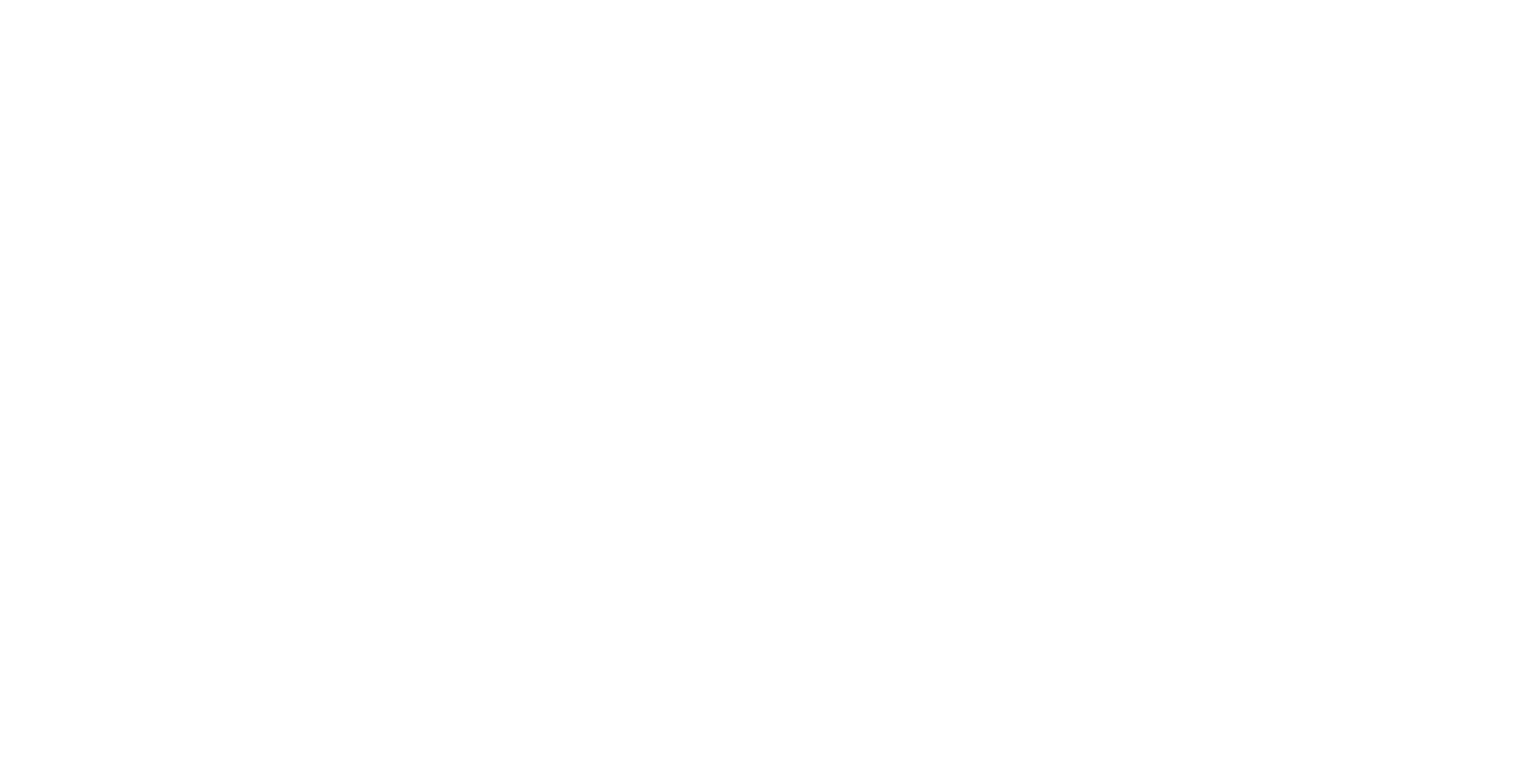 scroll, scrollTop: 0, scrollLeft: 0, axis: both 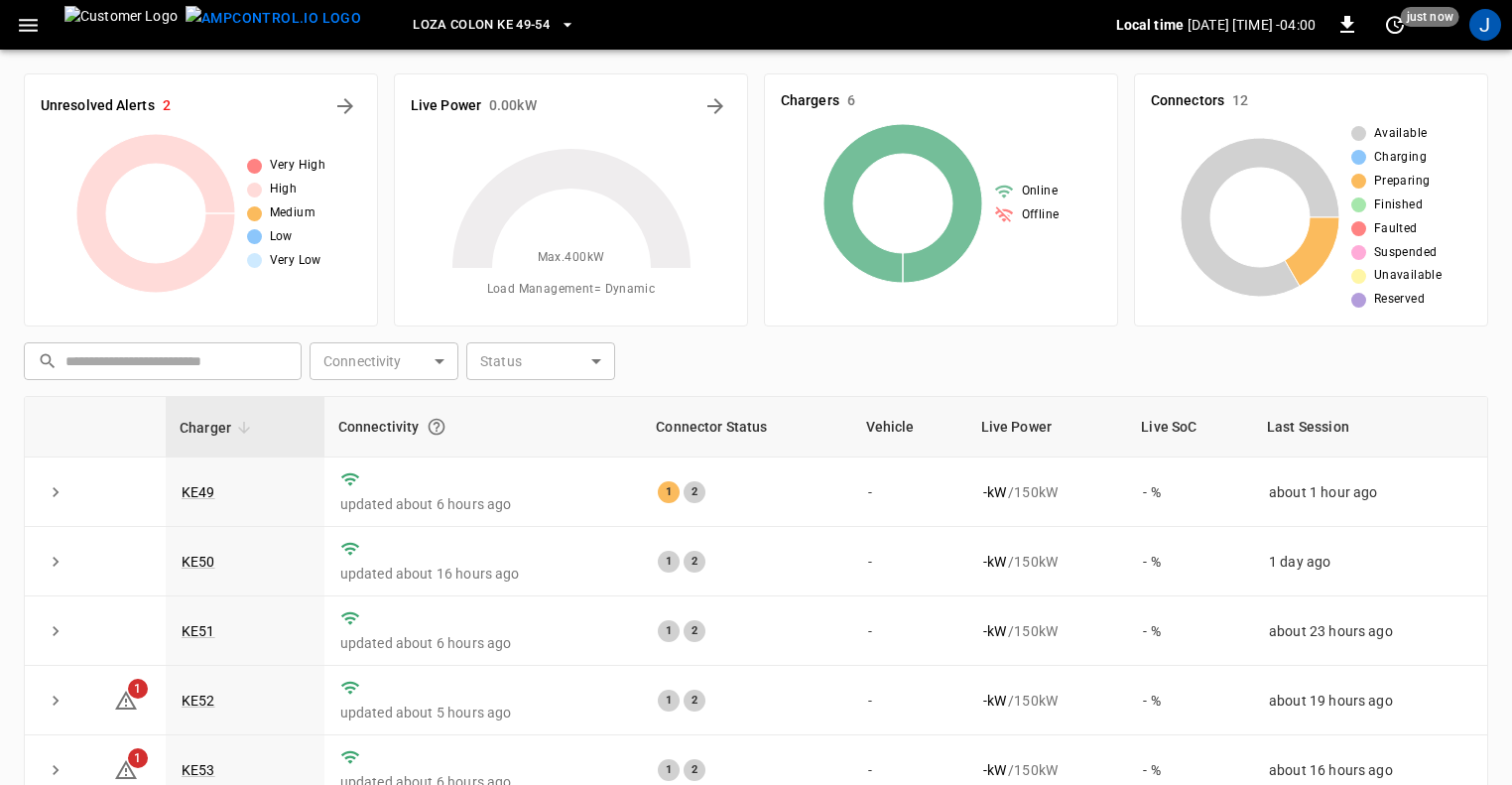 click on "Loza Colon KE 49-54" at bounding box center (481, 25) 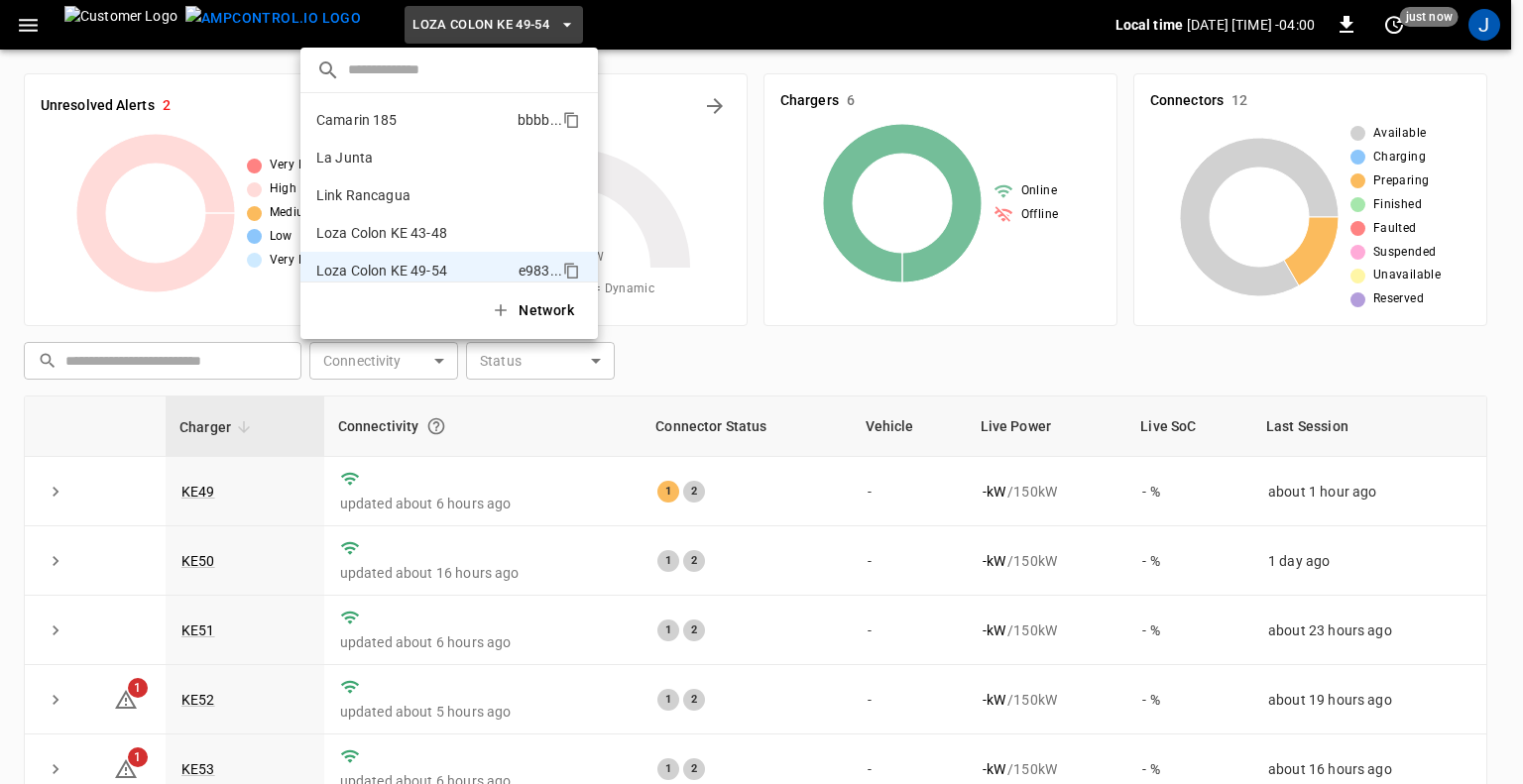 scroll, scrollTop: 16, scrollLeft: 0, axis: vertical 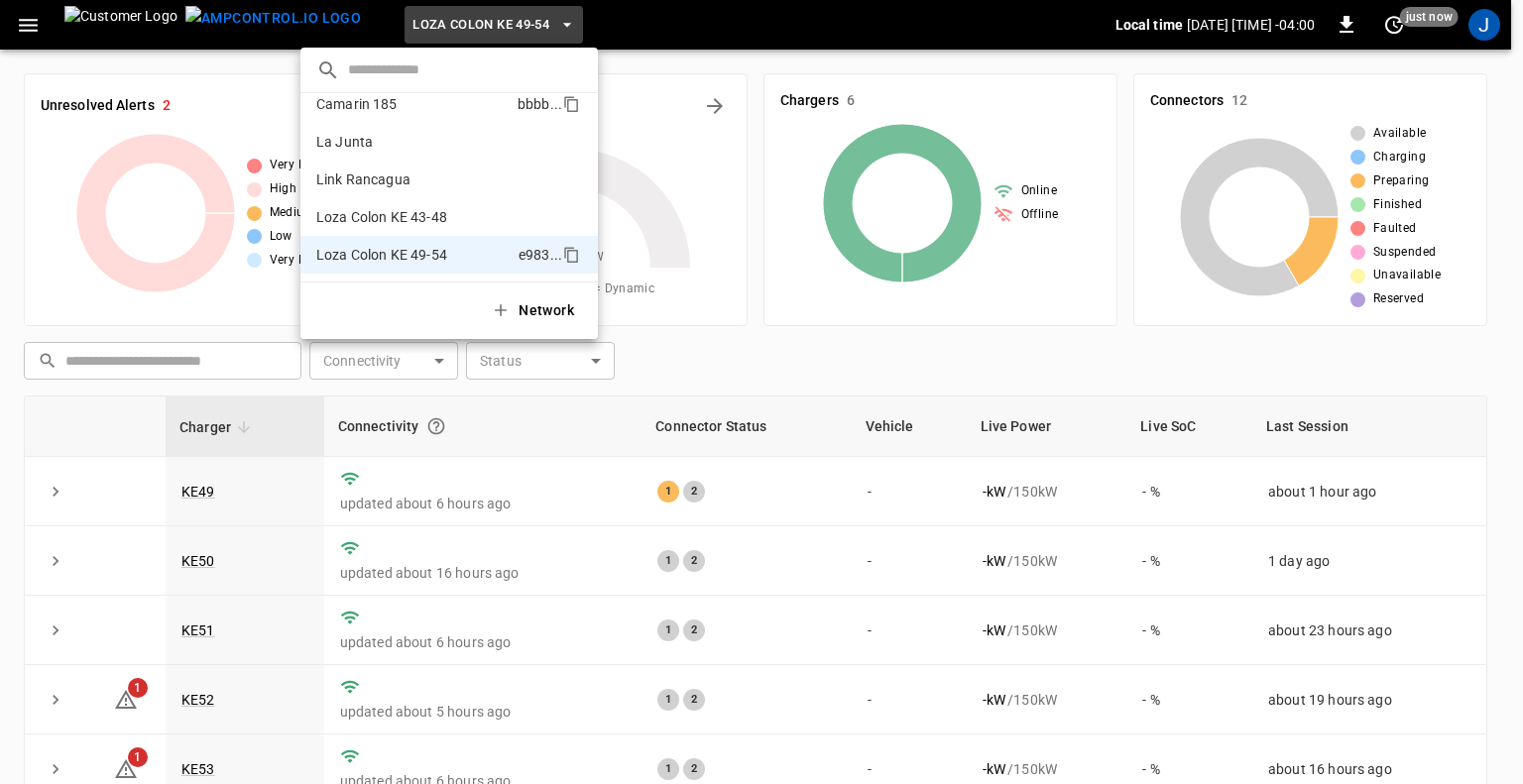 click on "Camarin 185" at bounding box center (357, 104) 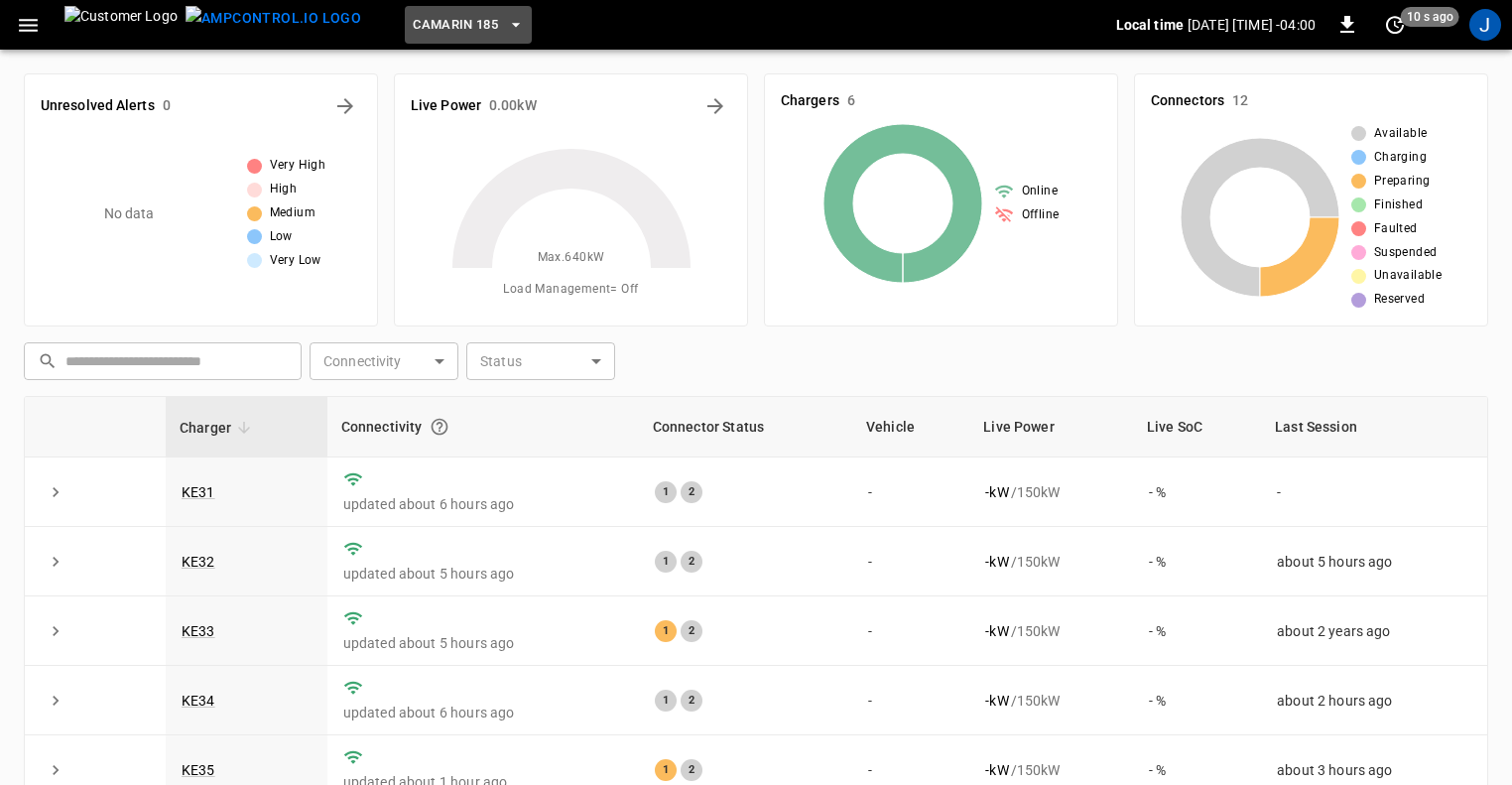 click on "Camarin 185" at bounding box center (455, 25) 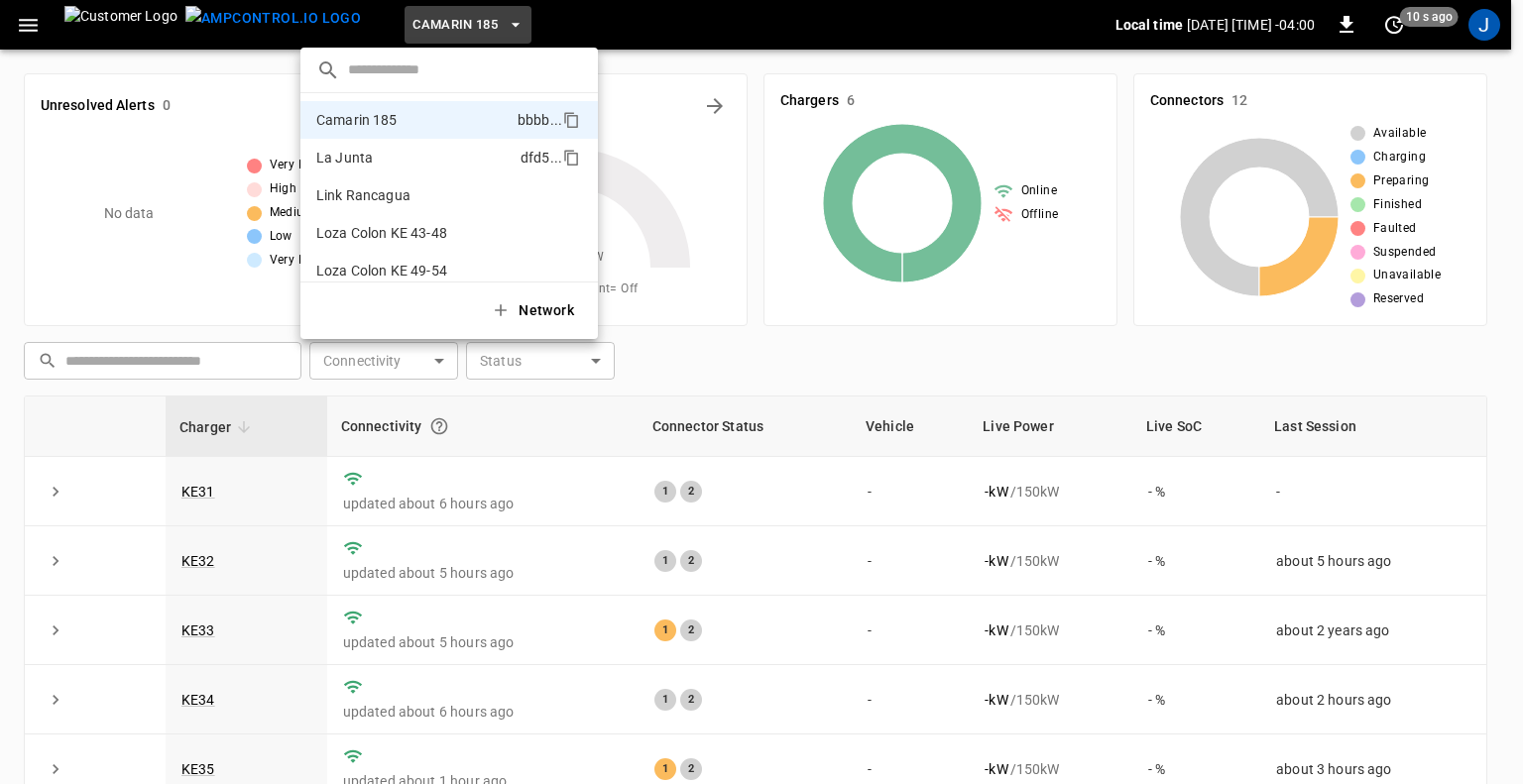 click on "La Junta" at bounding box center [344, 158] 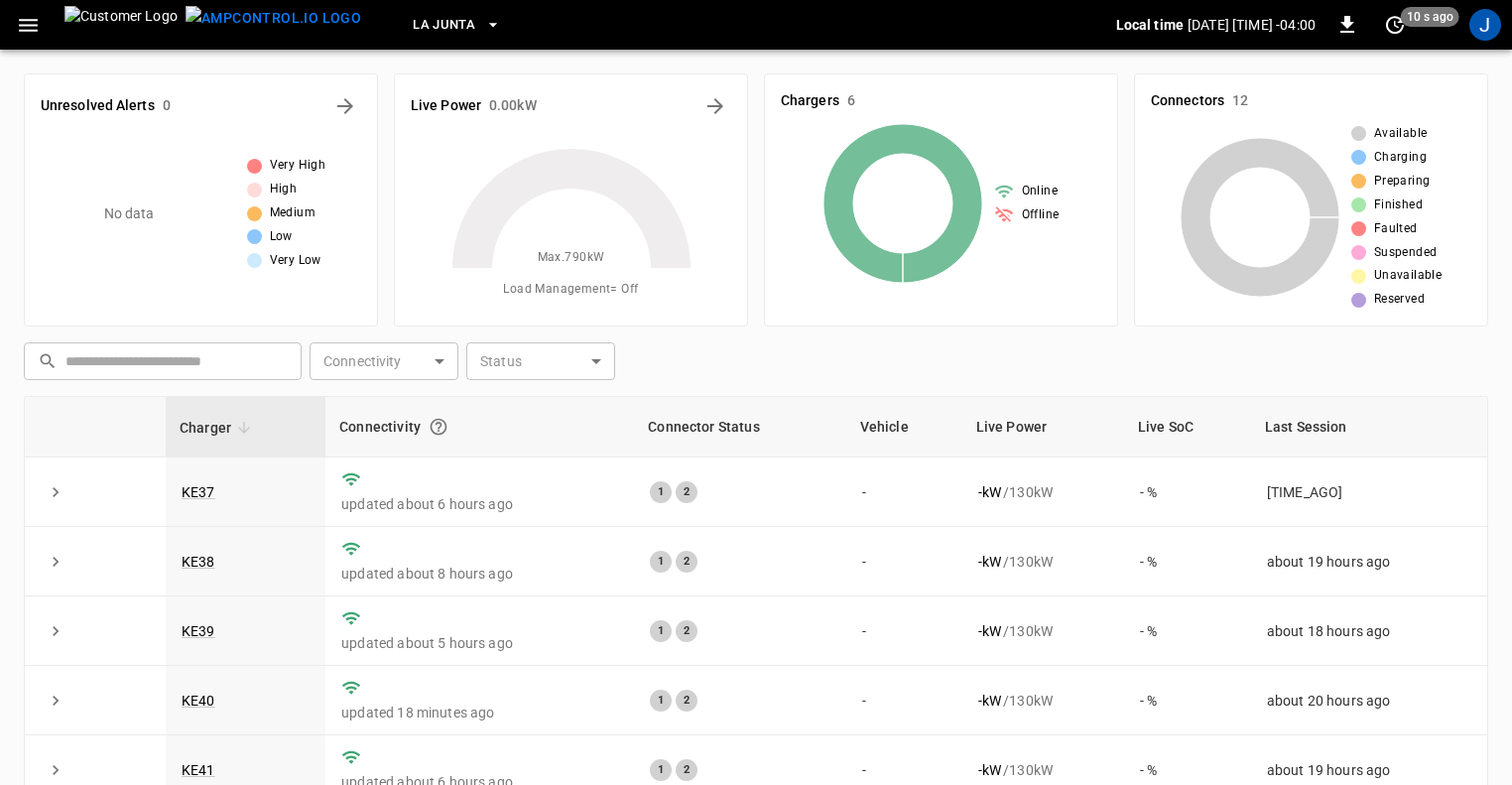 click on "La Junta" at bounding box center [456, 25] 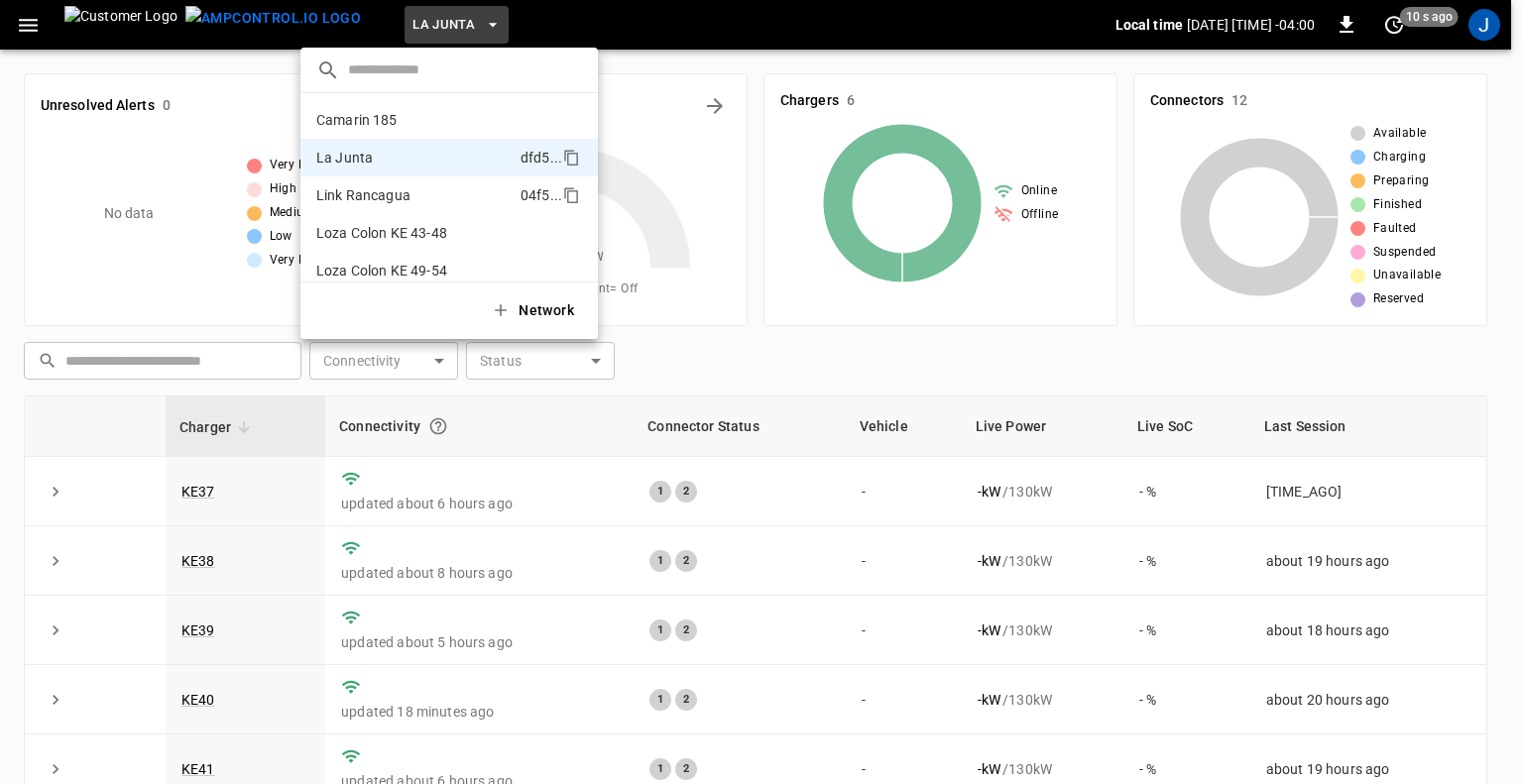 scroll, scrollTop: 16, scrollLeft: 0, axis: vertical 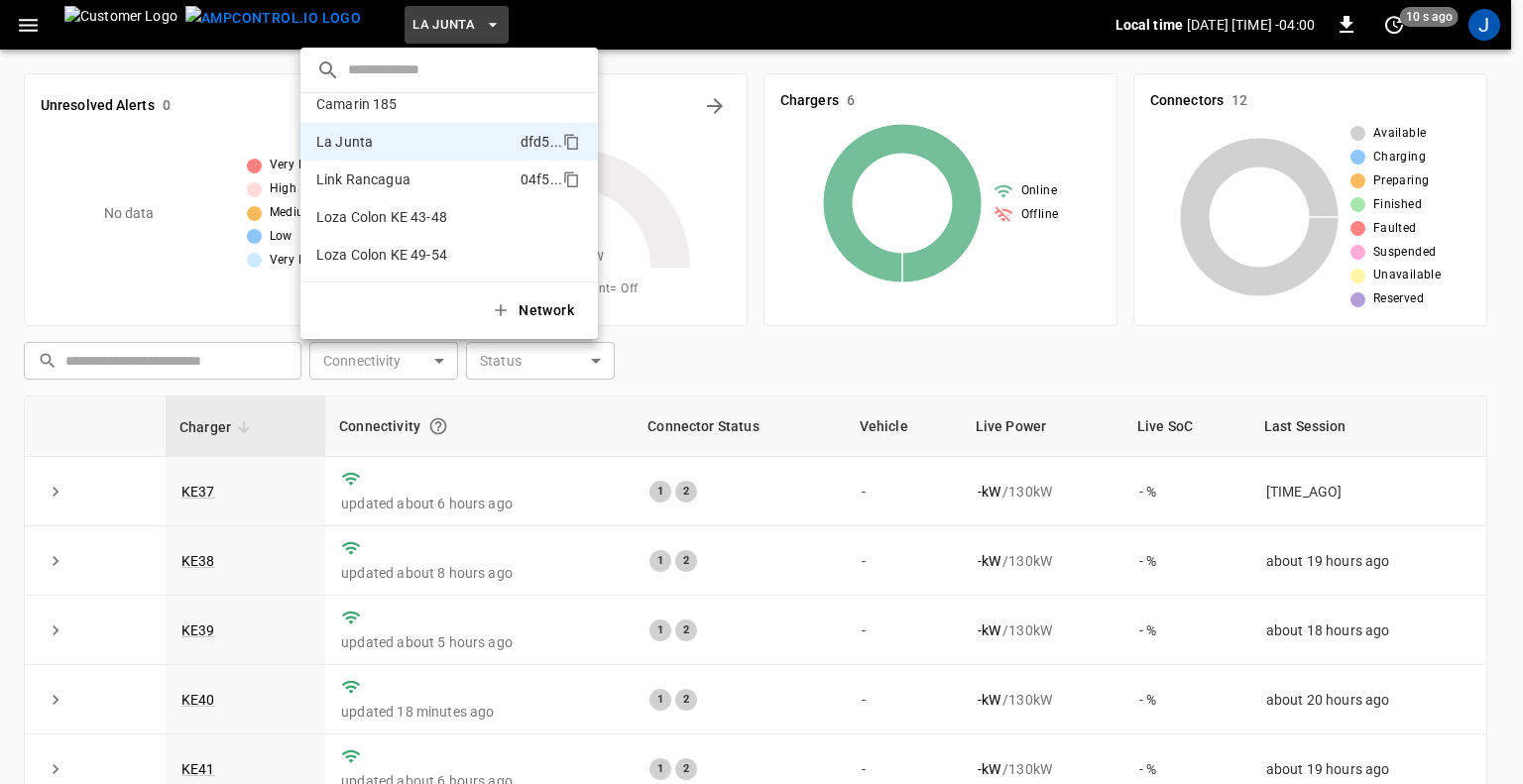 click on "Link Rancagua" at bounding box center (363, 179) 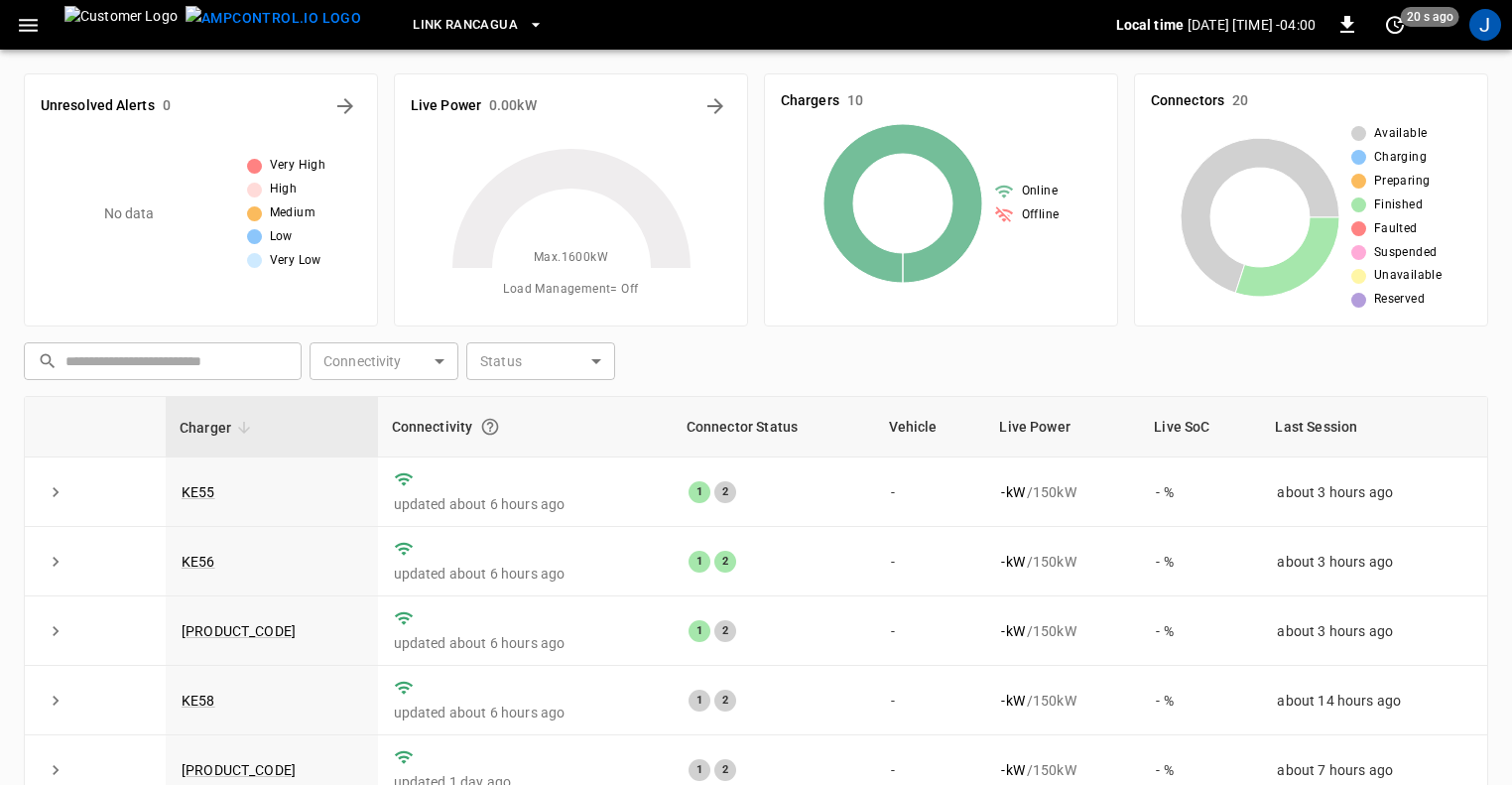 click on "Link Rancagua" at bounding box center [465, 25] 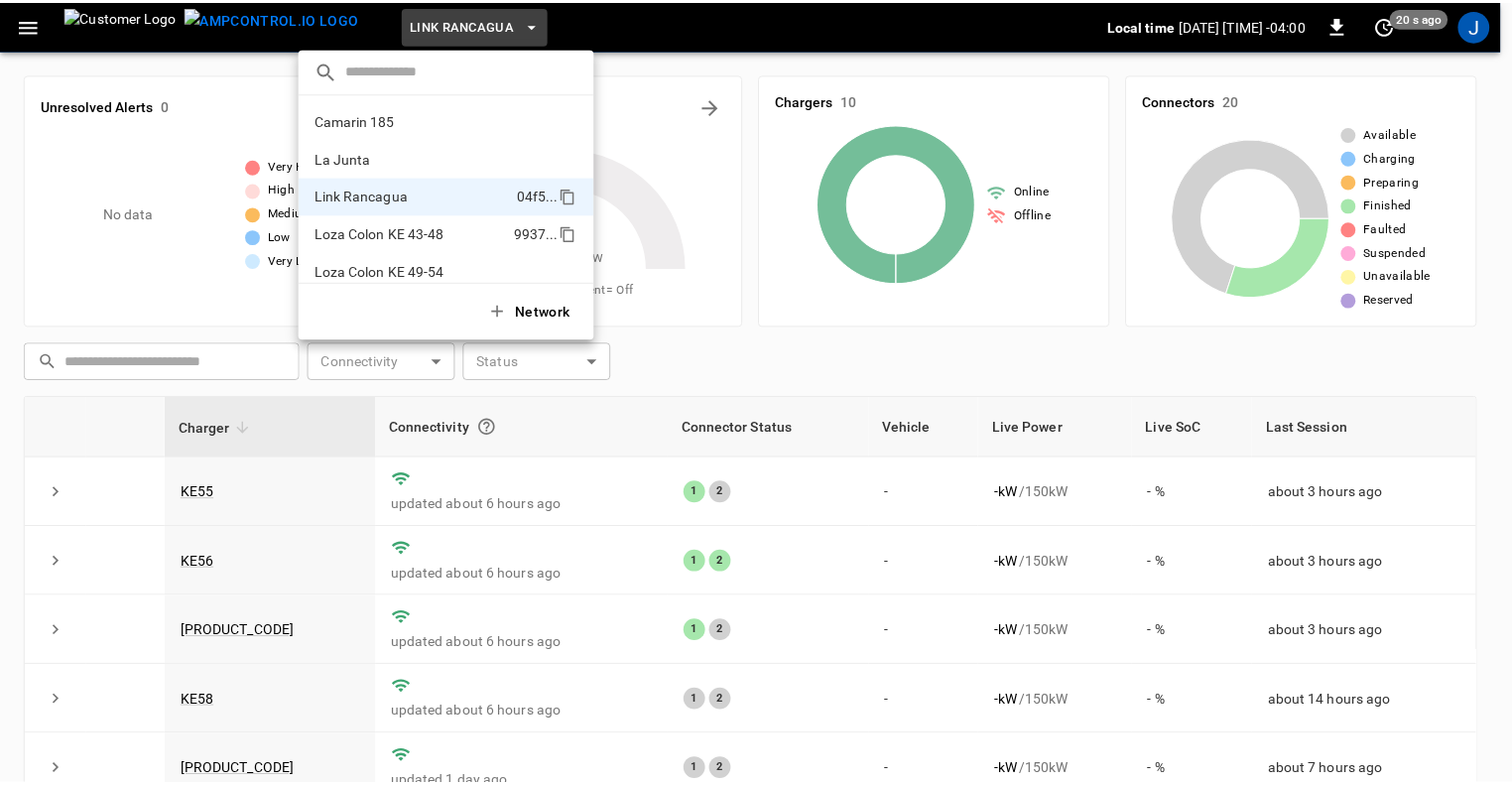 scroll, scrollTop: 16, scrollLeft: 0, axis: vertical 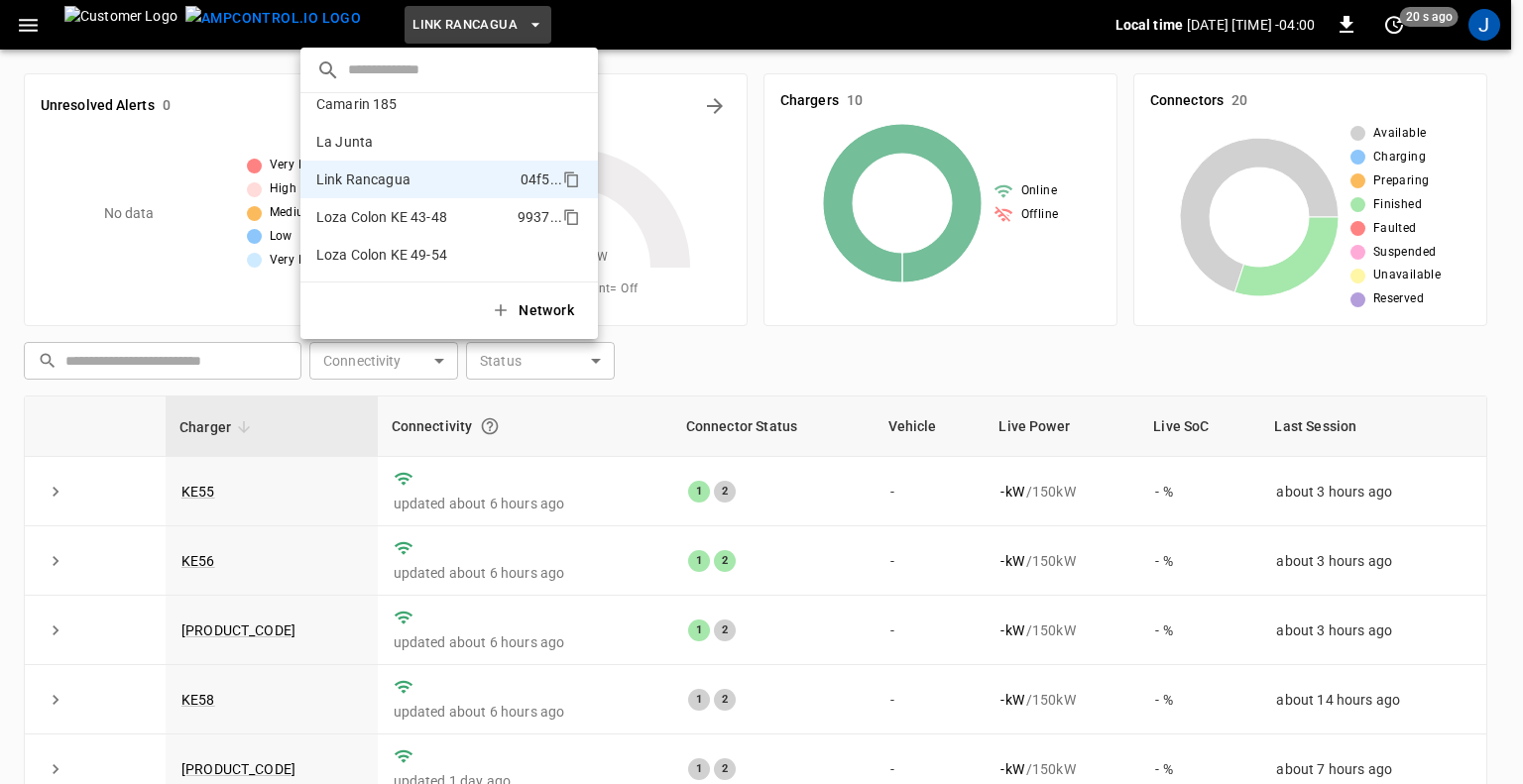 click on "Loza Colon KE 43-48" at bounding box center [382, 217] 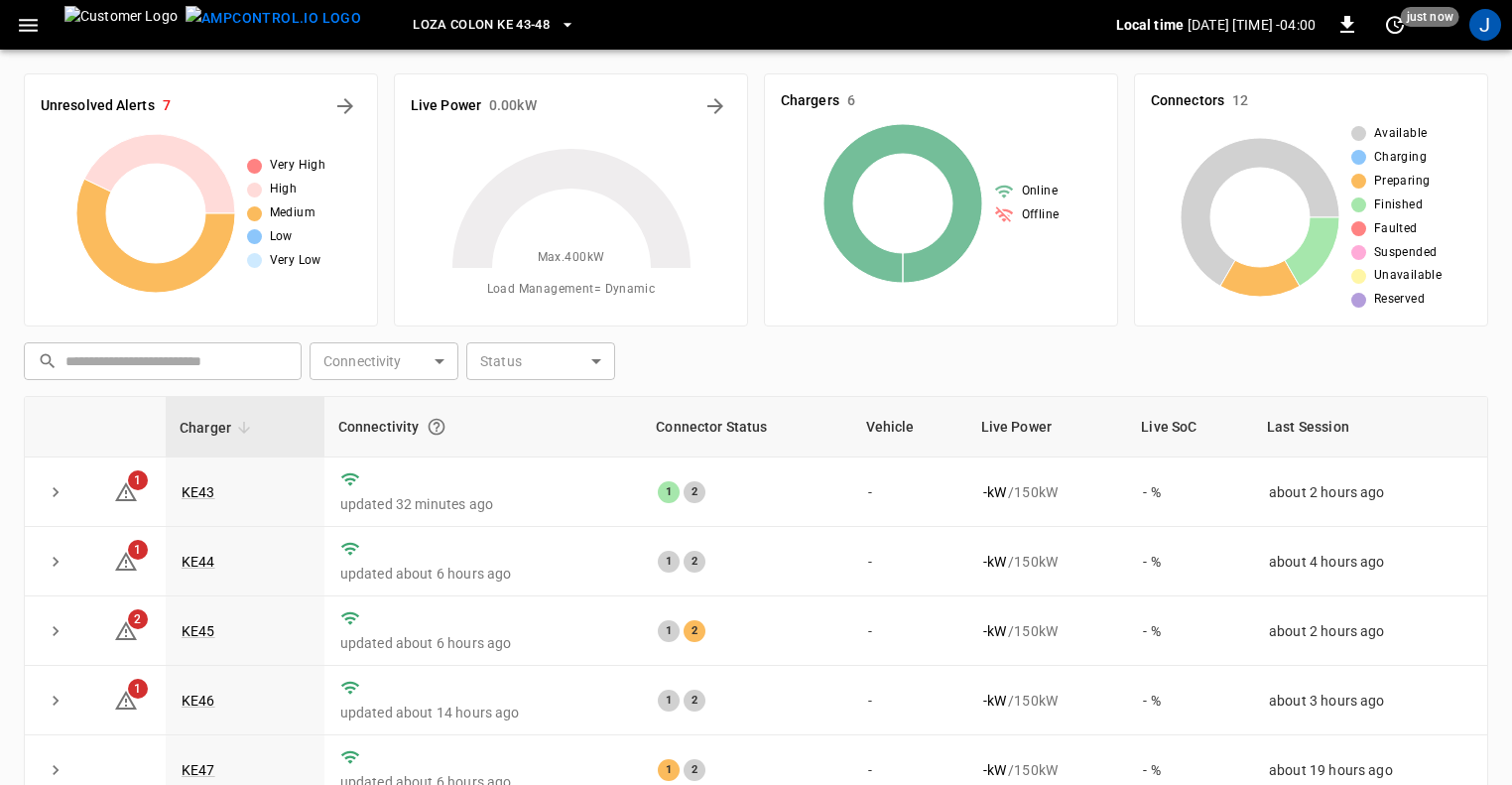 click 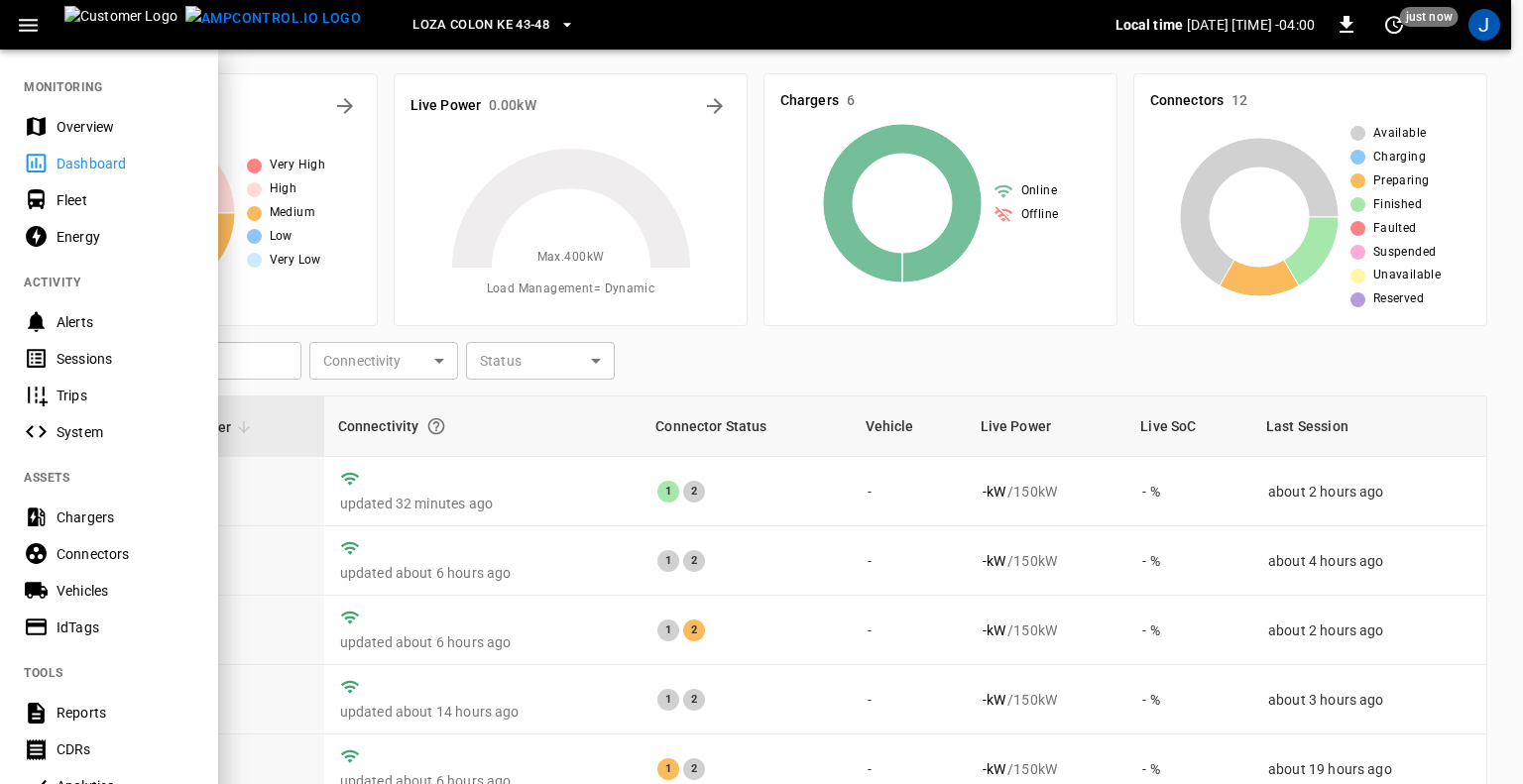 click on "Chargers" at bounding box center [125, 517] 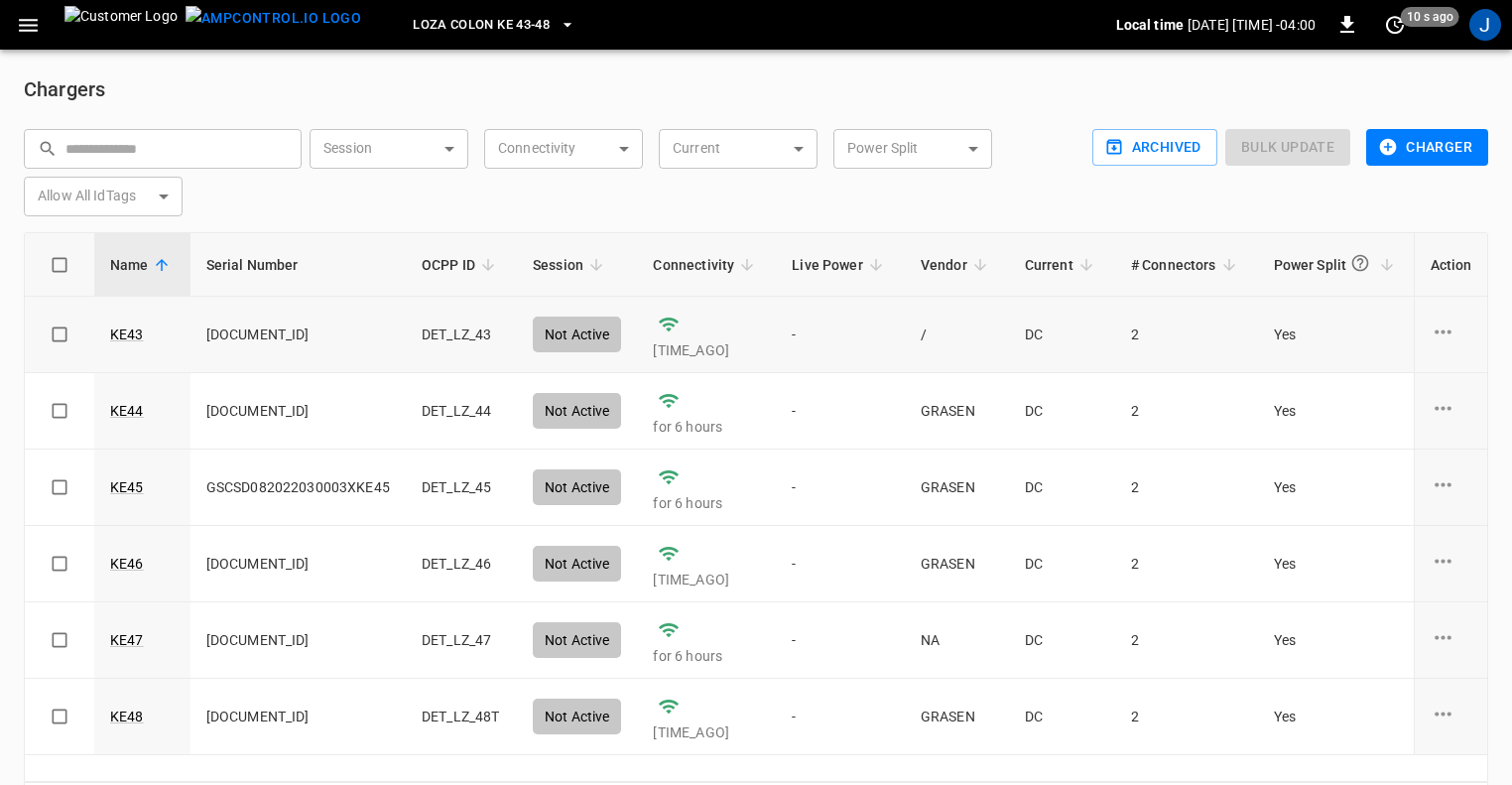 scroll, scrollTop: 73, scrollLeft: 0, axis: vertical 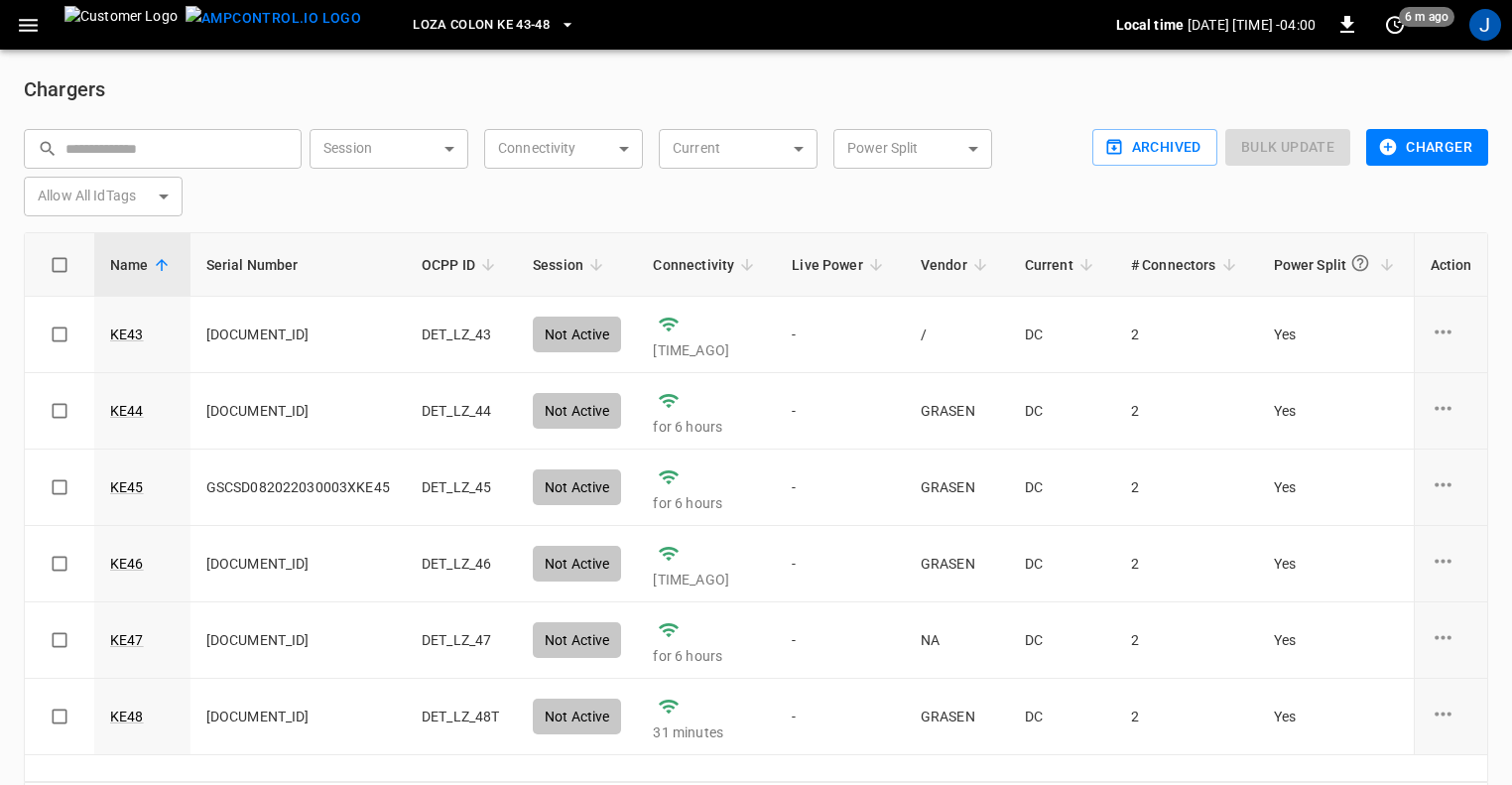 click 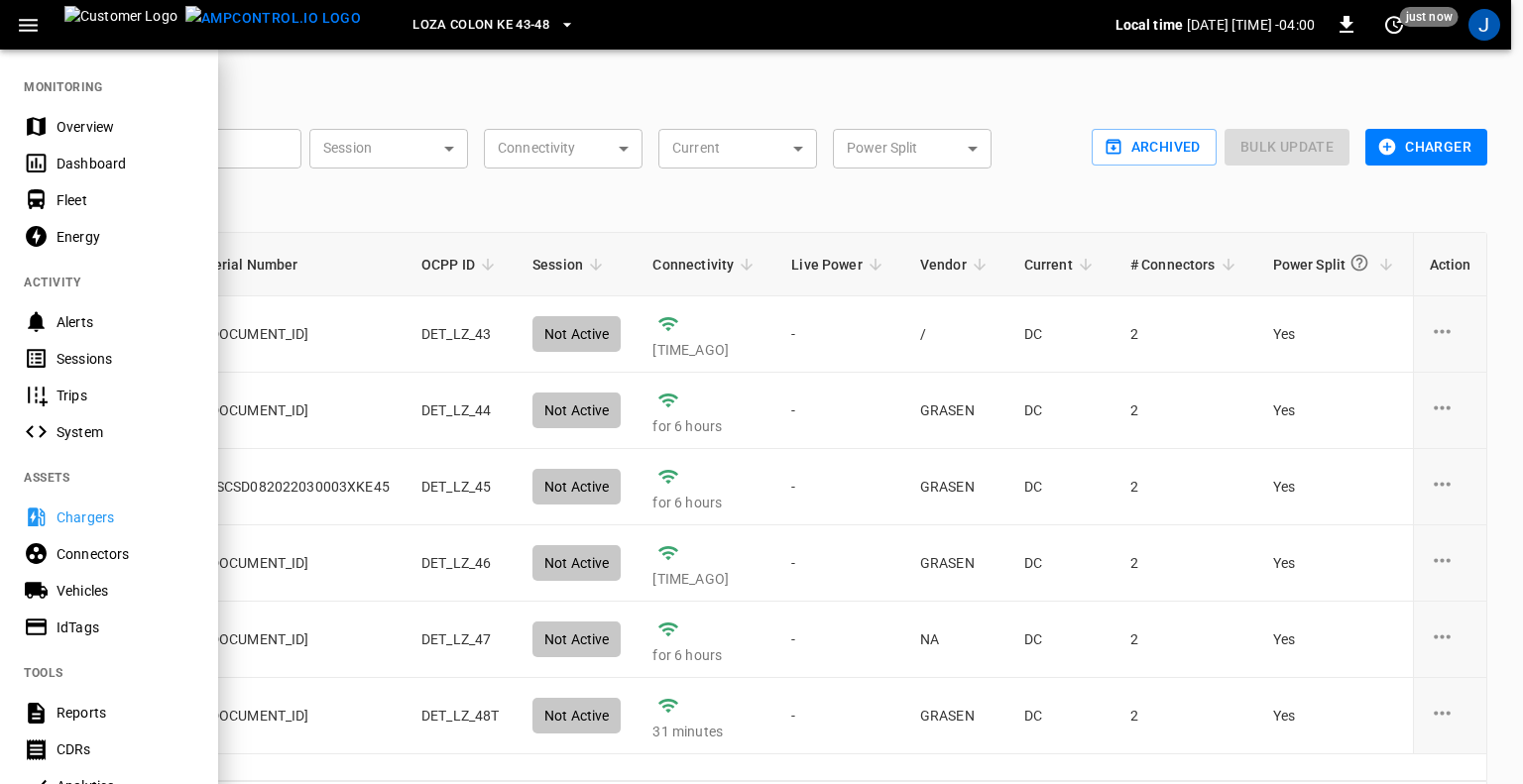 click 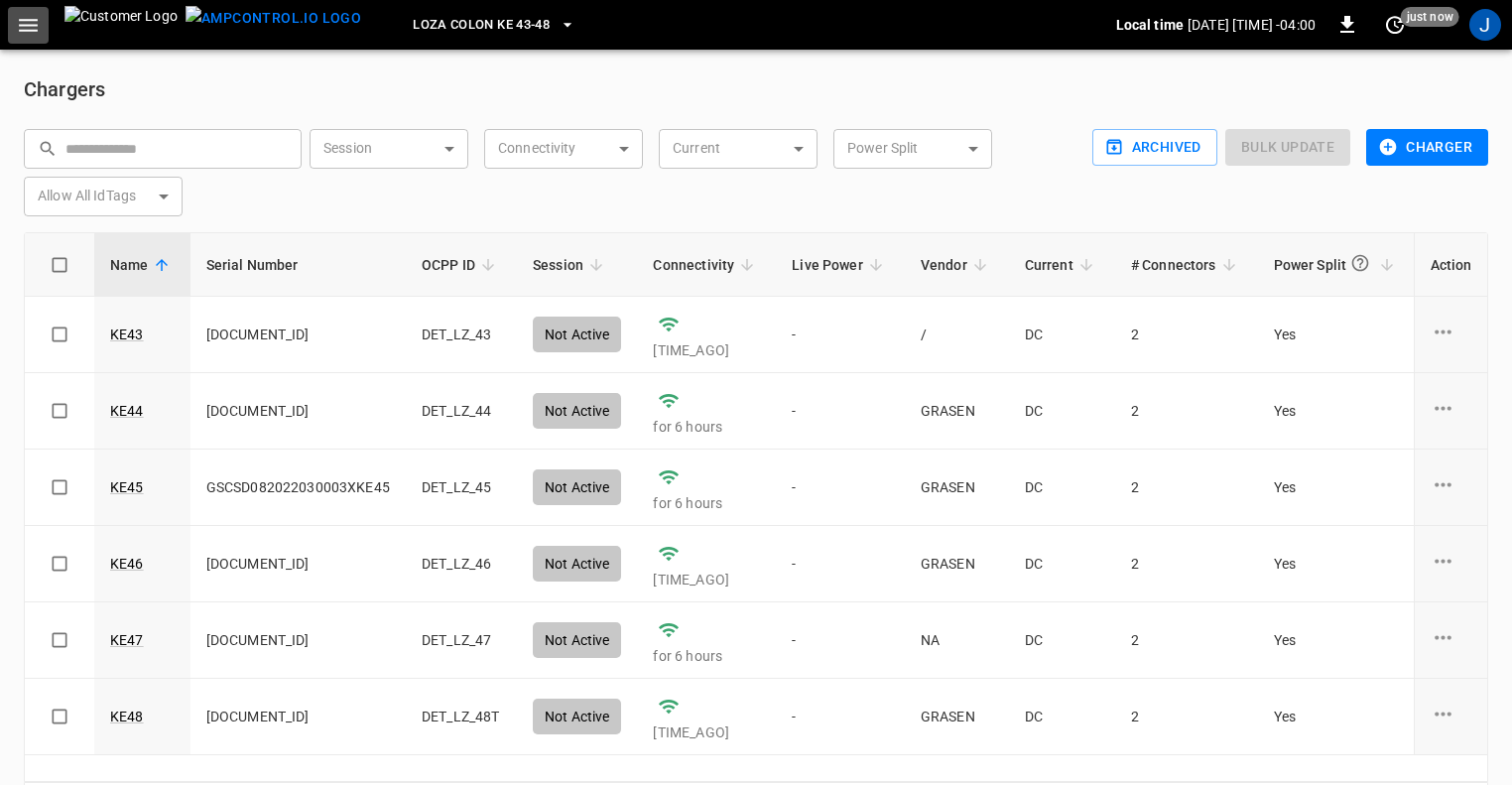 click 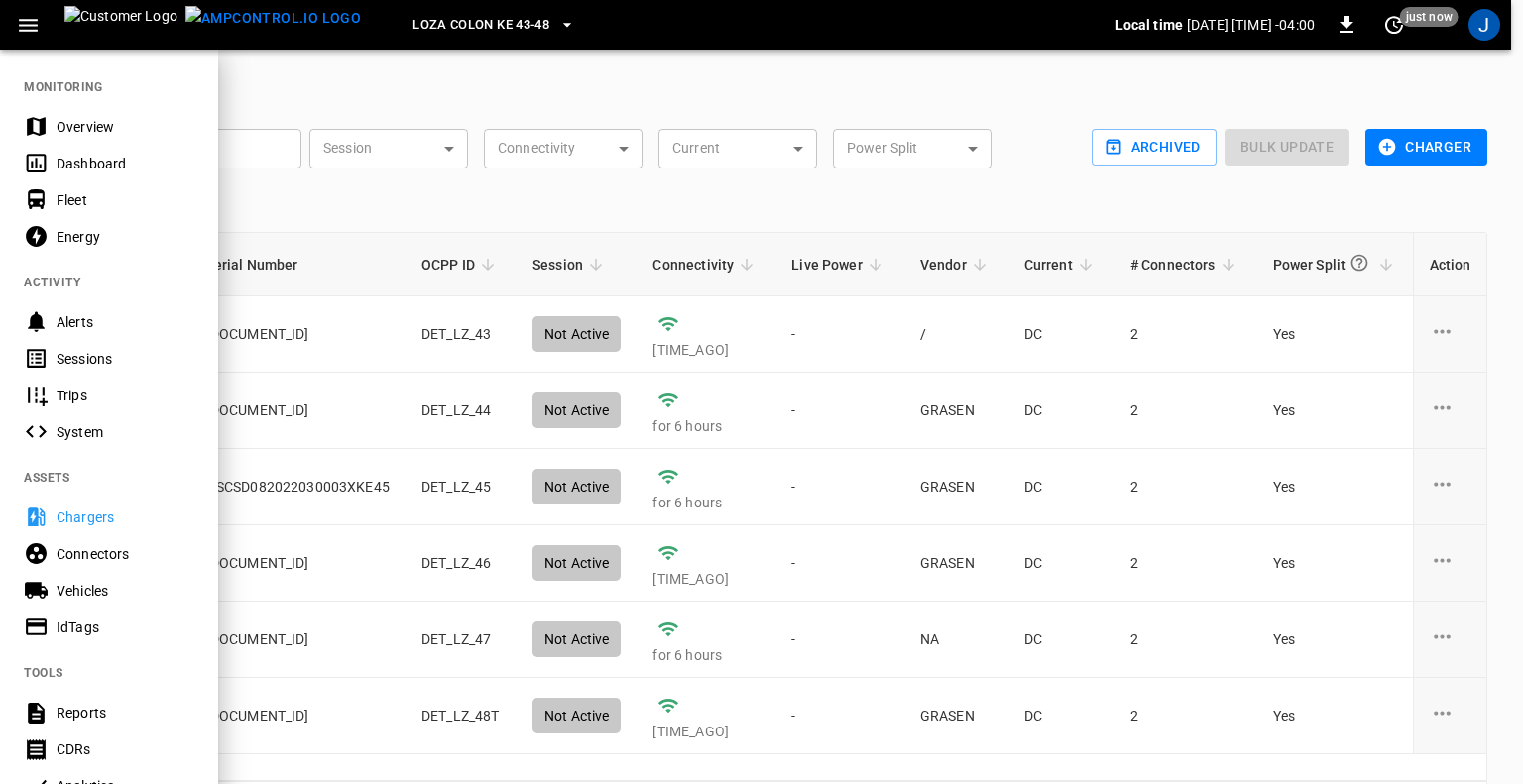 click on "Energy" at bounding box center [125, 237] 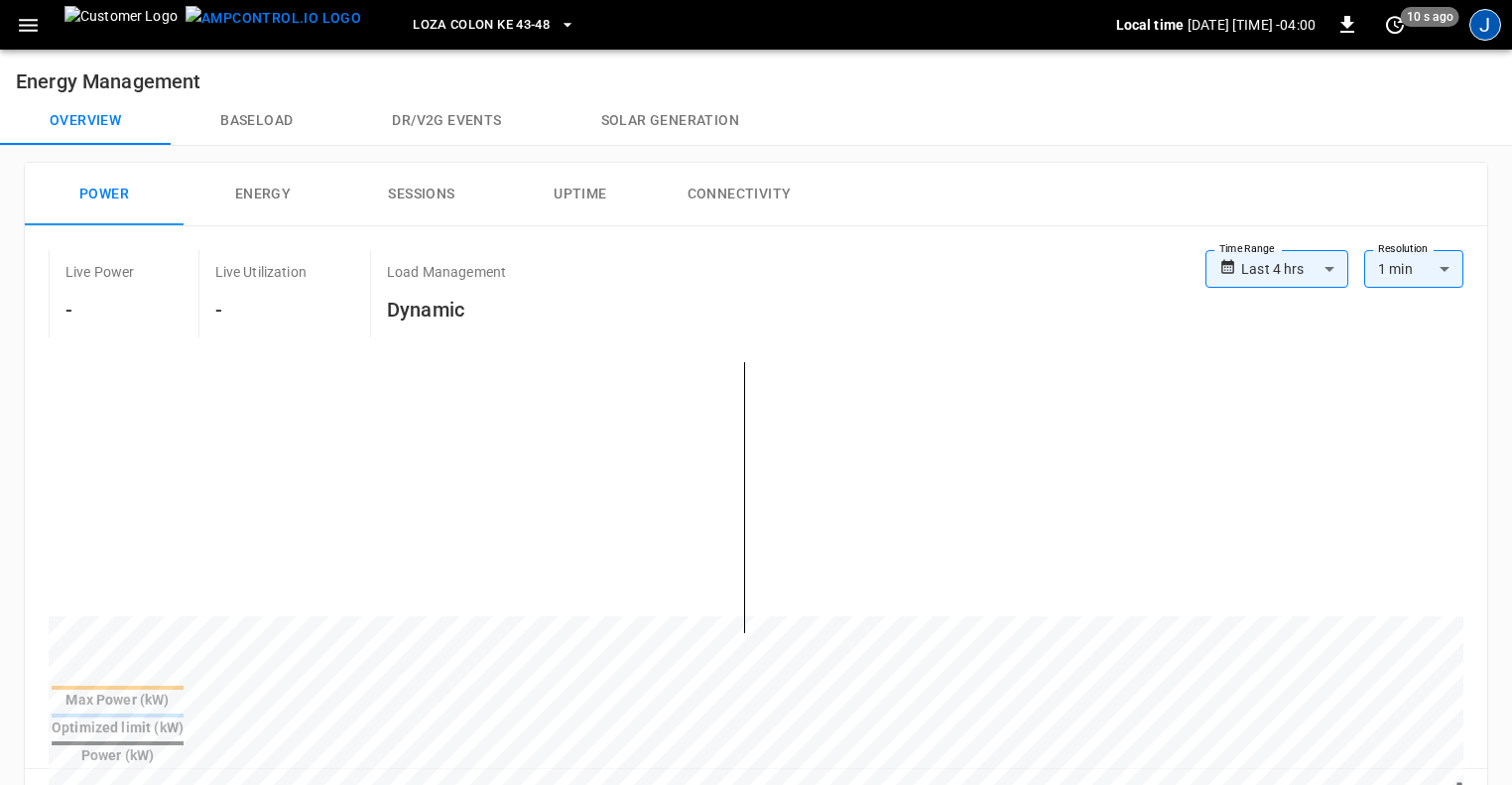 click on "J" at bounding box center [1485, 25] 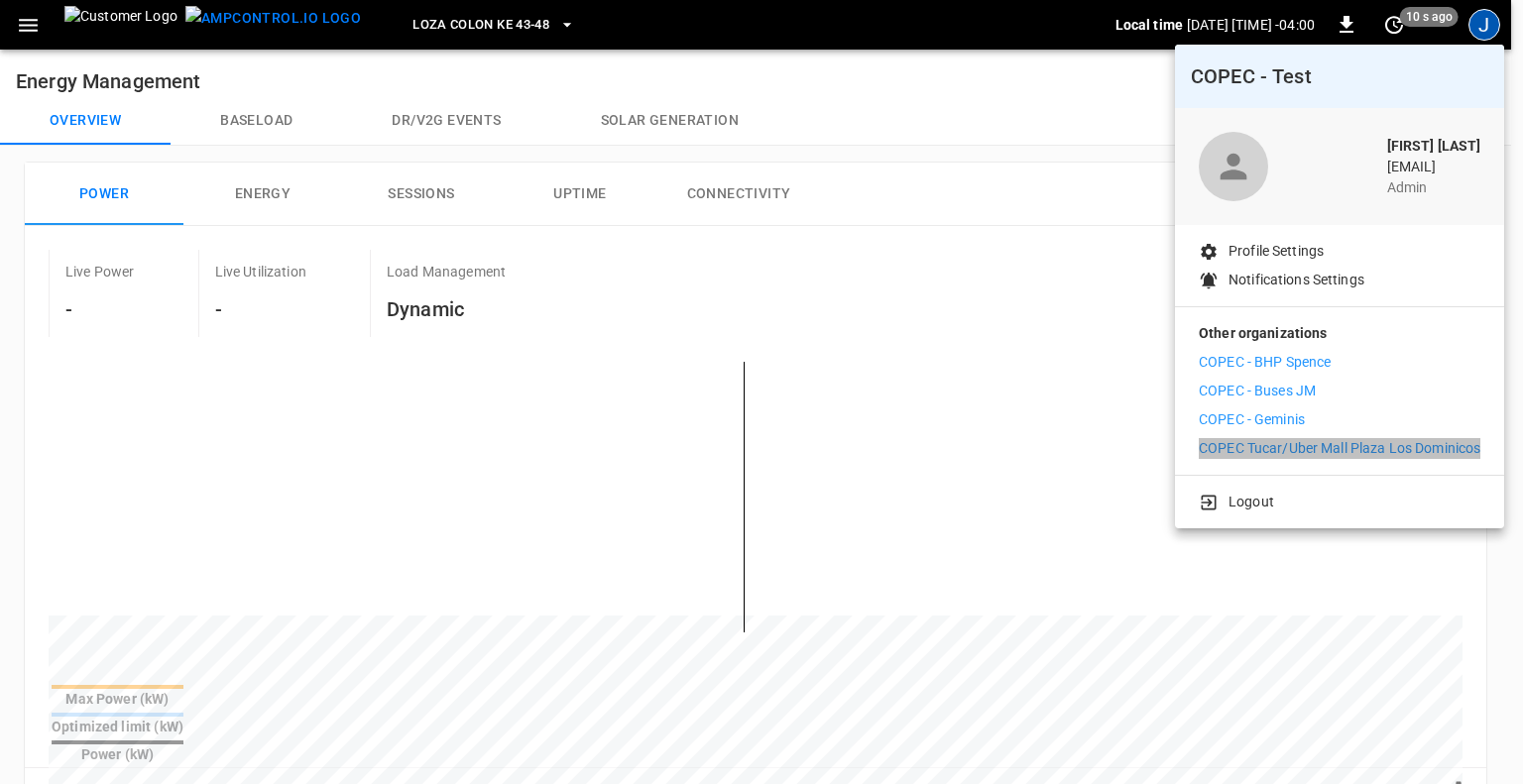 click on "COPEC Tucar/Uber Mall Plaza Los Dominicos" at bounding box center (1340, 448) 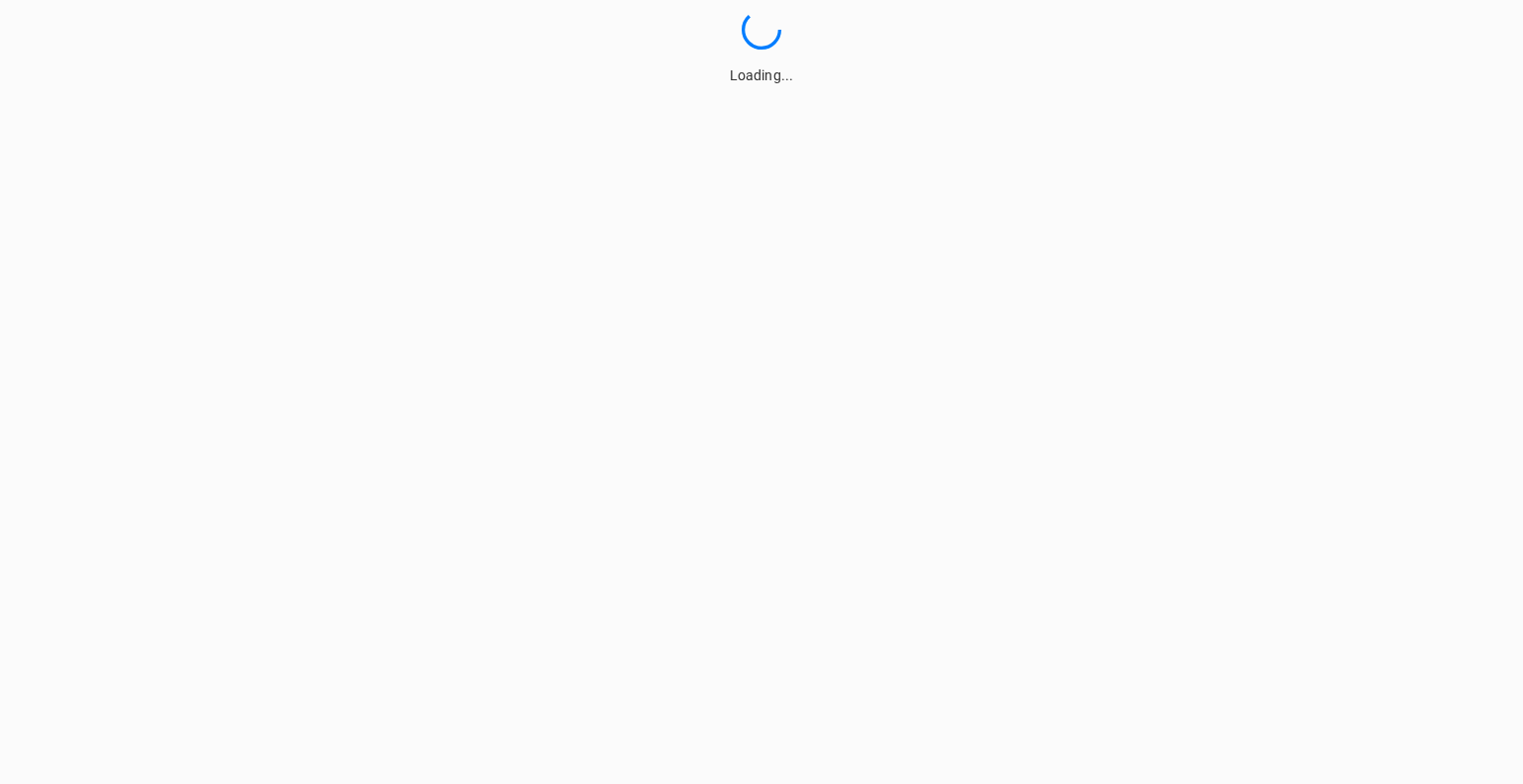 scroll, scrollTop: 0, scrollLeft: 0, axis: both 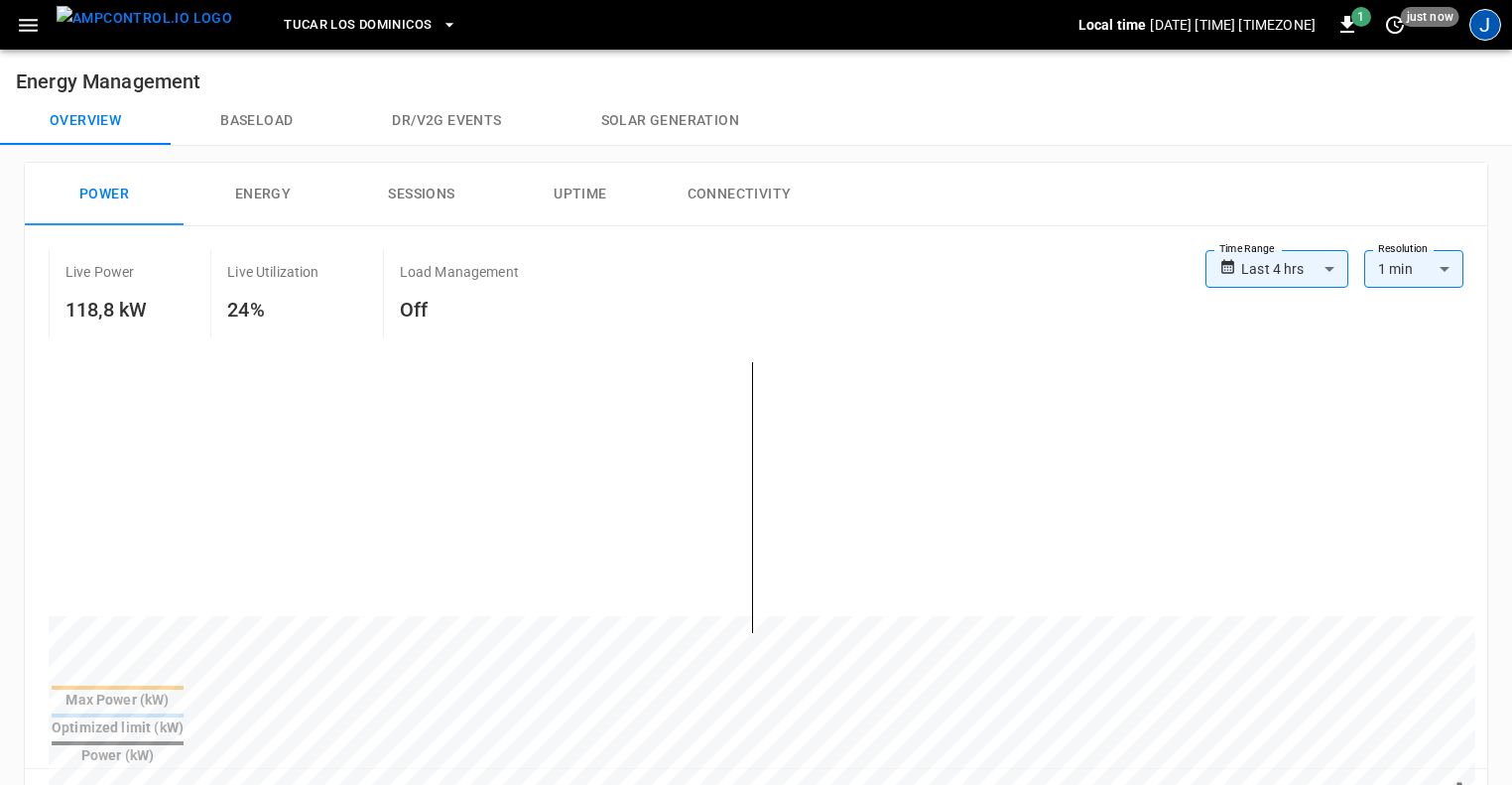 click on "J" at bounding box center (1485, 25) 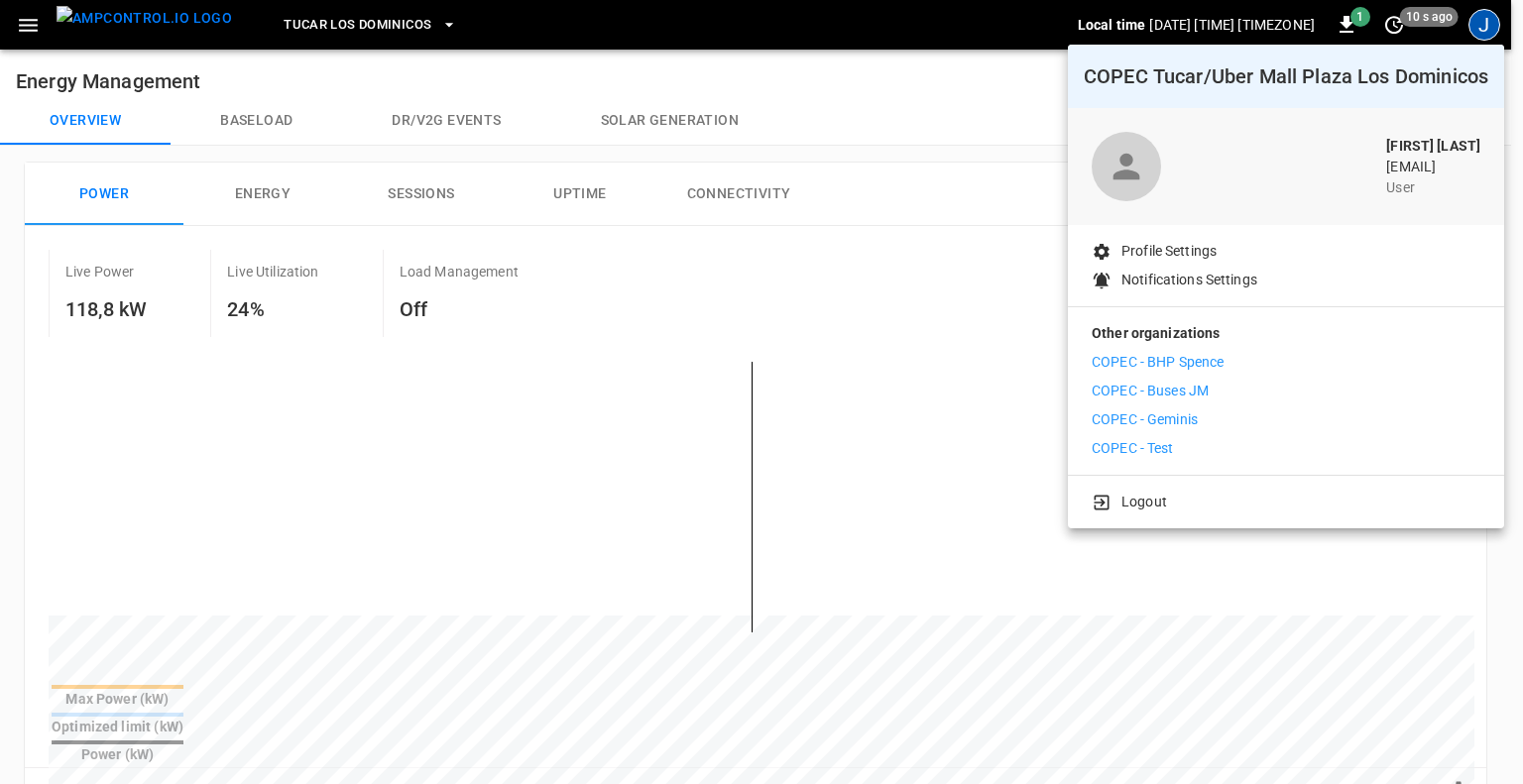 click on "COPEC - Test" at bounding box center [1132, 448] 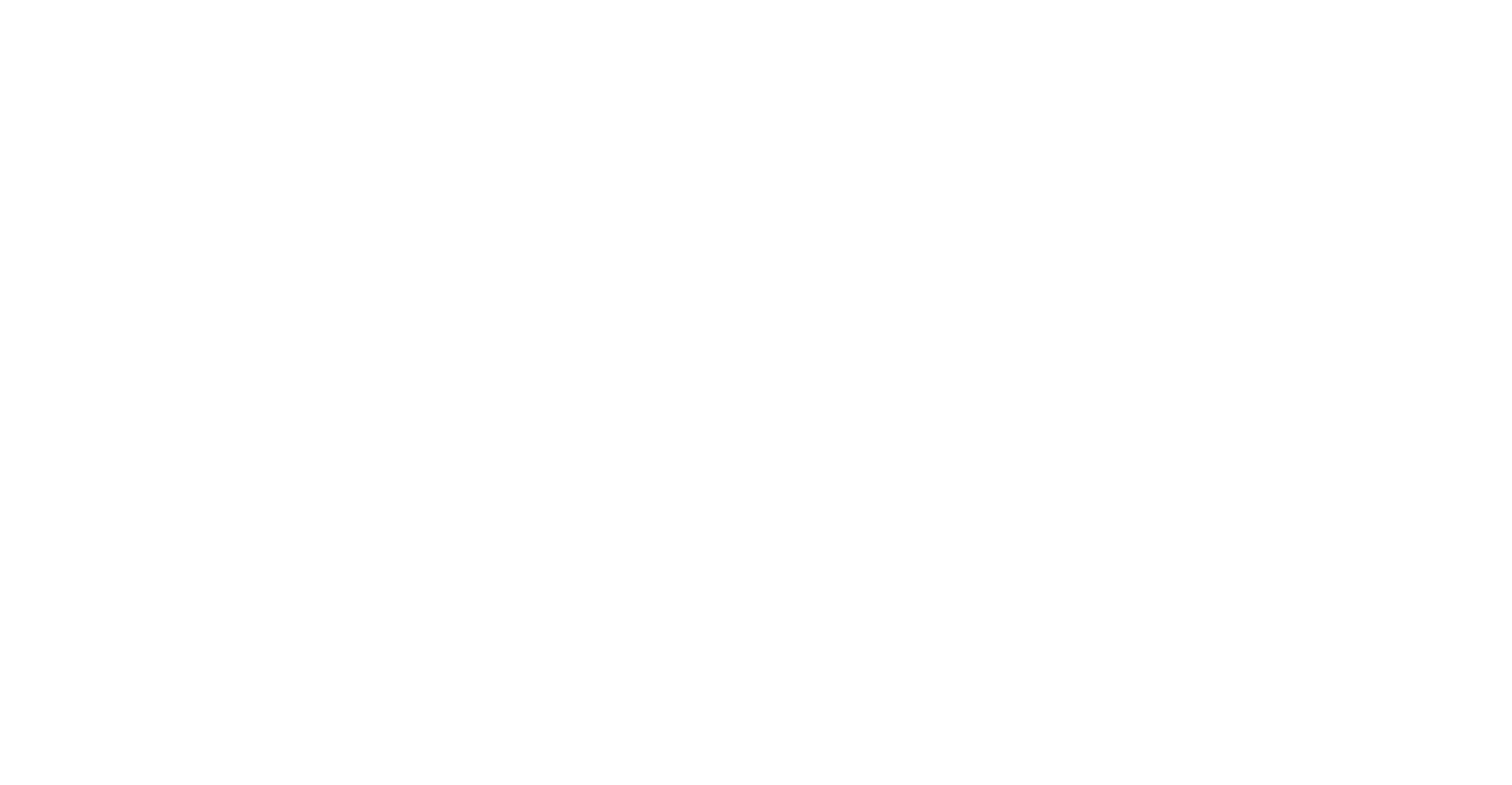 scroll, scrollTop: 0, scrollLeft: 0, axis: both 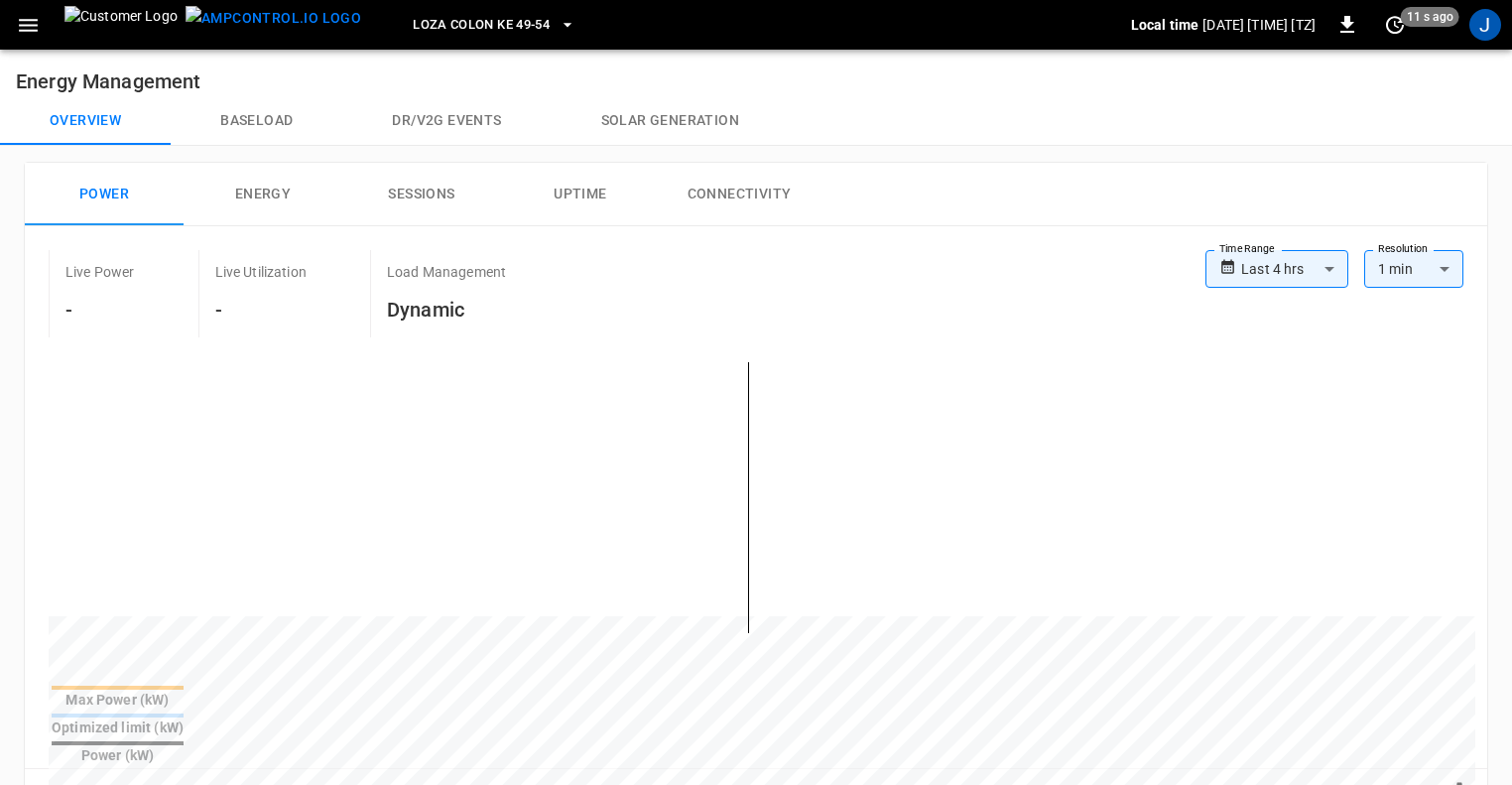 click 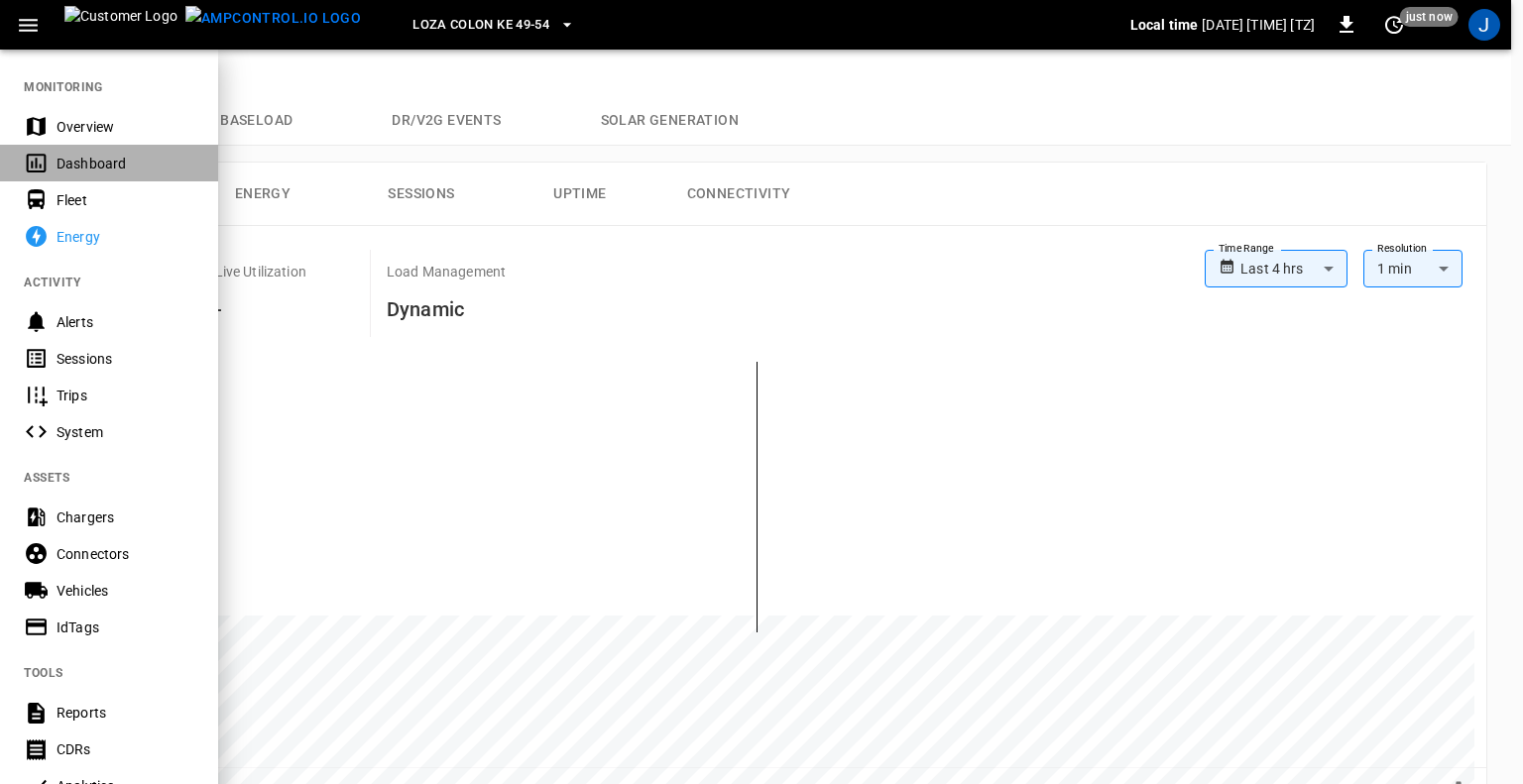 click on "Dashboard" at bounding box center [125, 164] 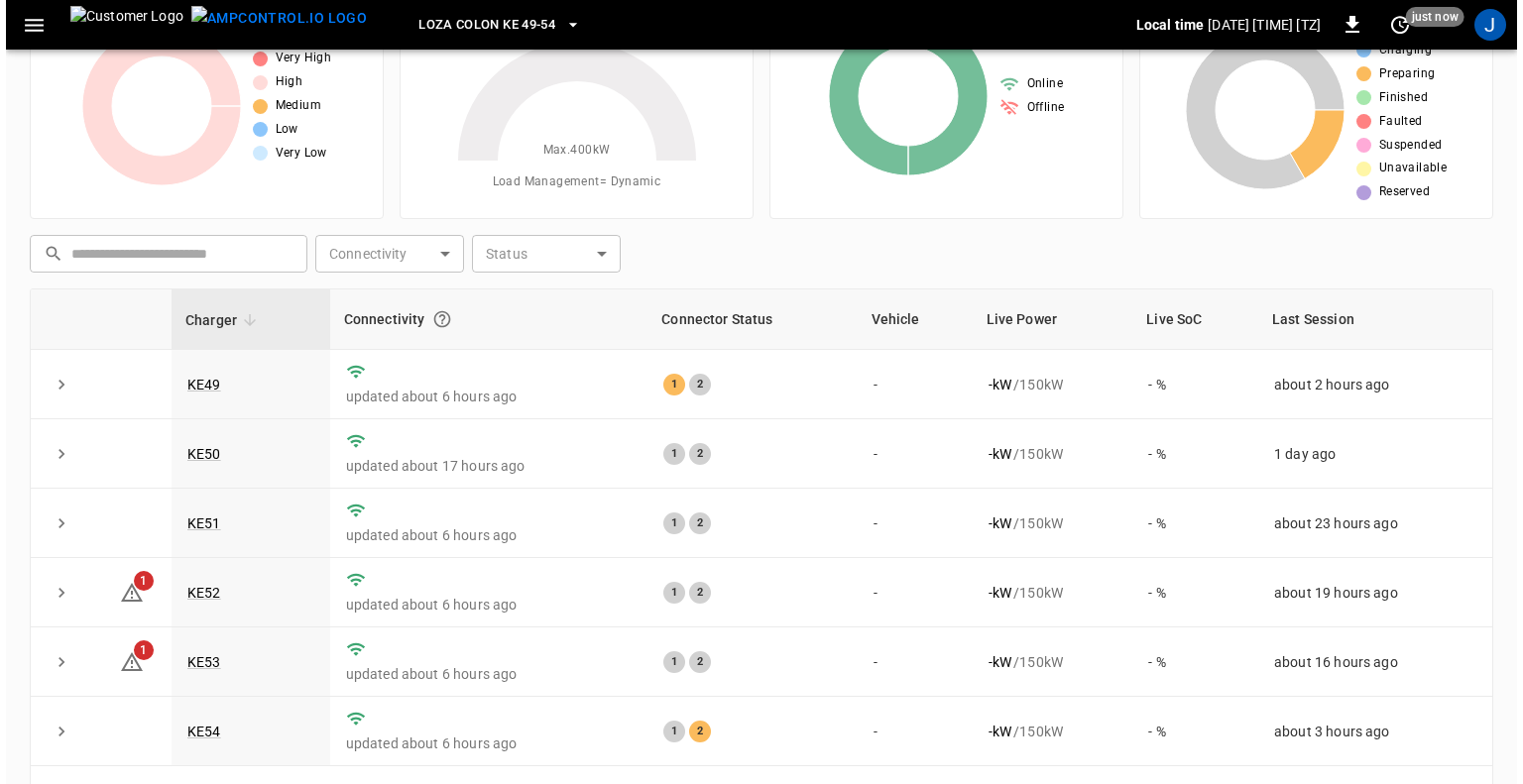 scroll, scrollTop: 0, scrollLeft: 0, axis: both 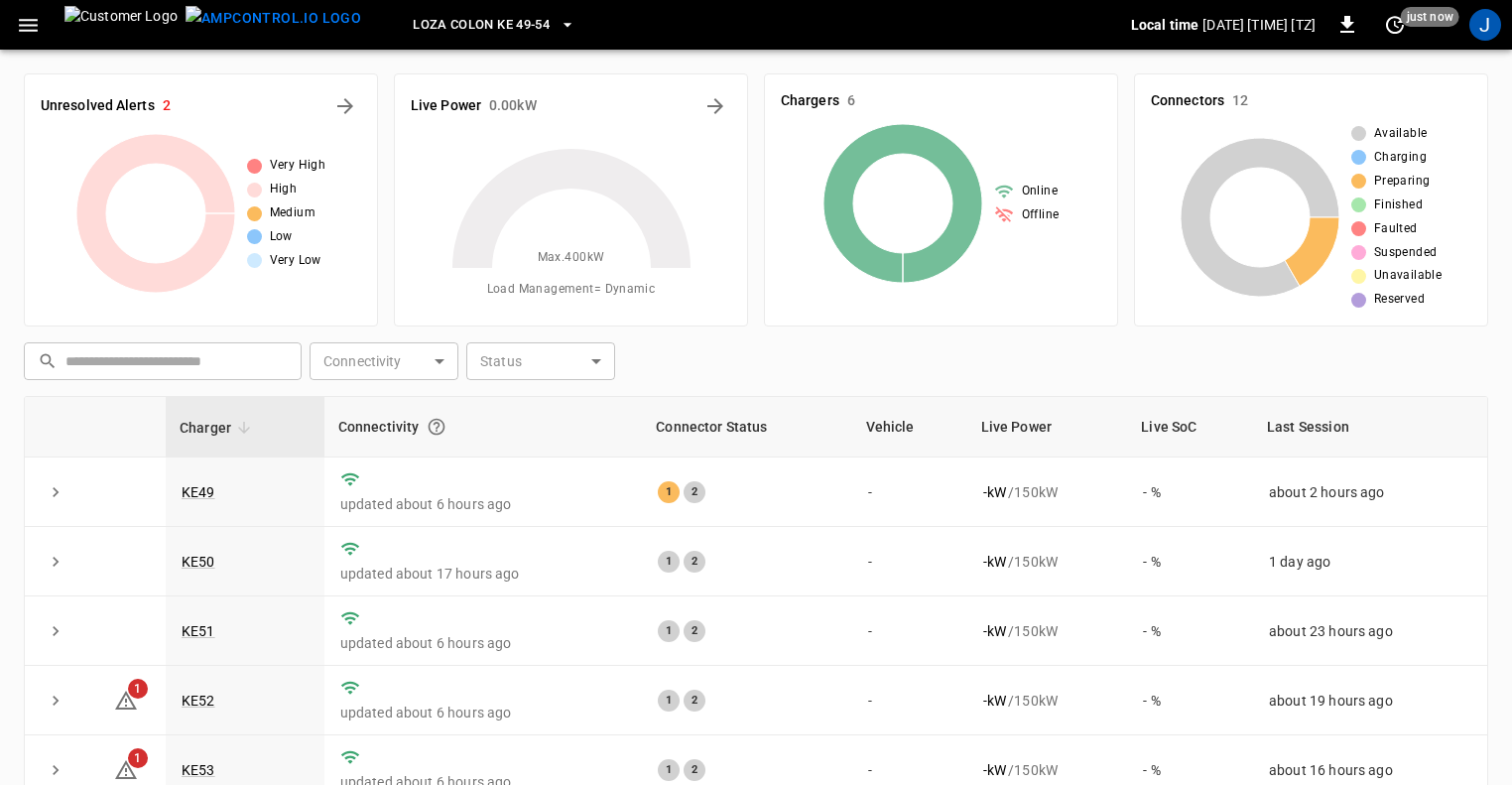 click 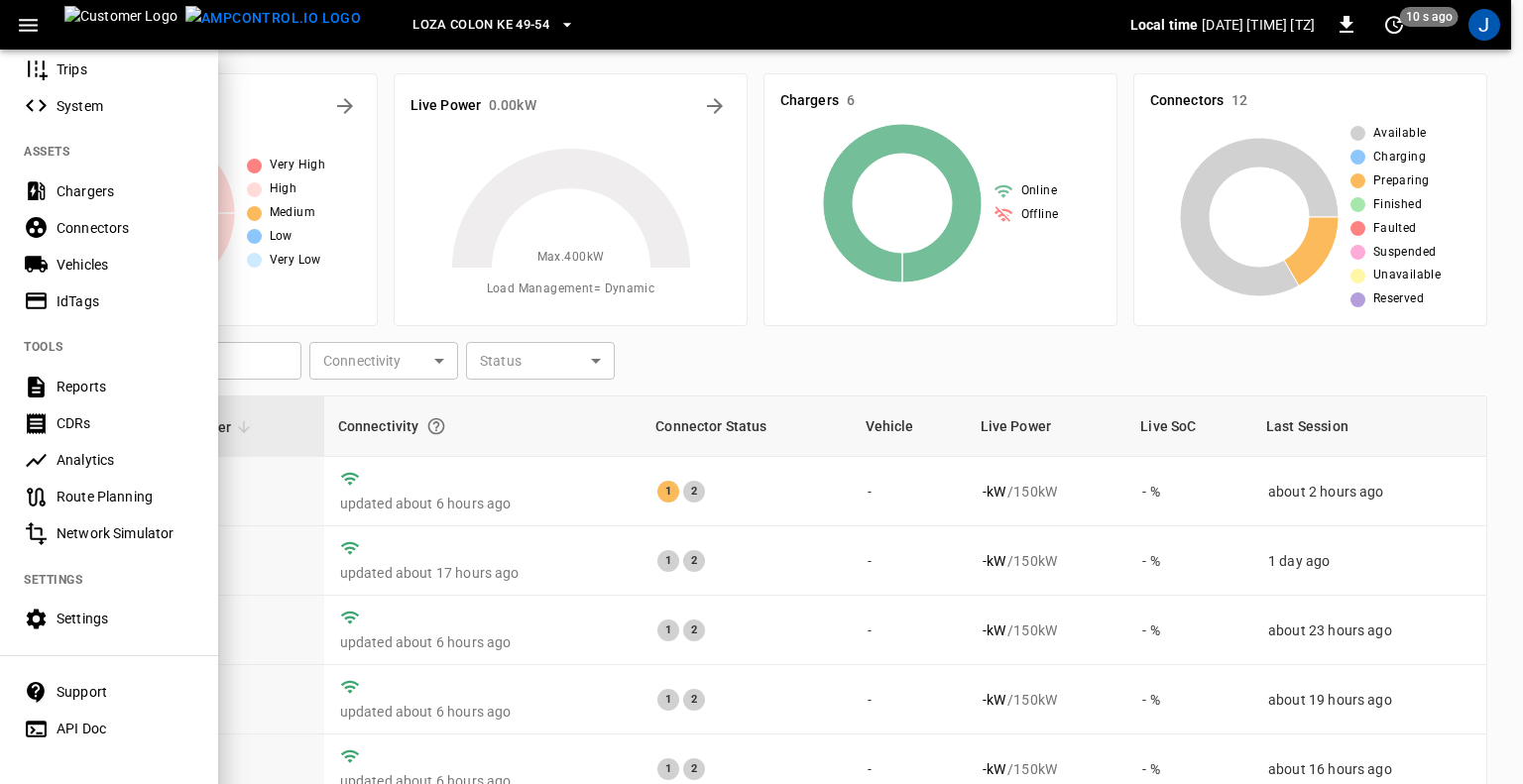 scroll, scrollTop: 344, scrollLeft: 0, axis: vertical 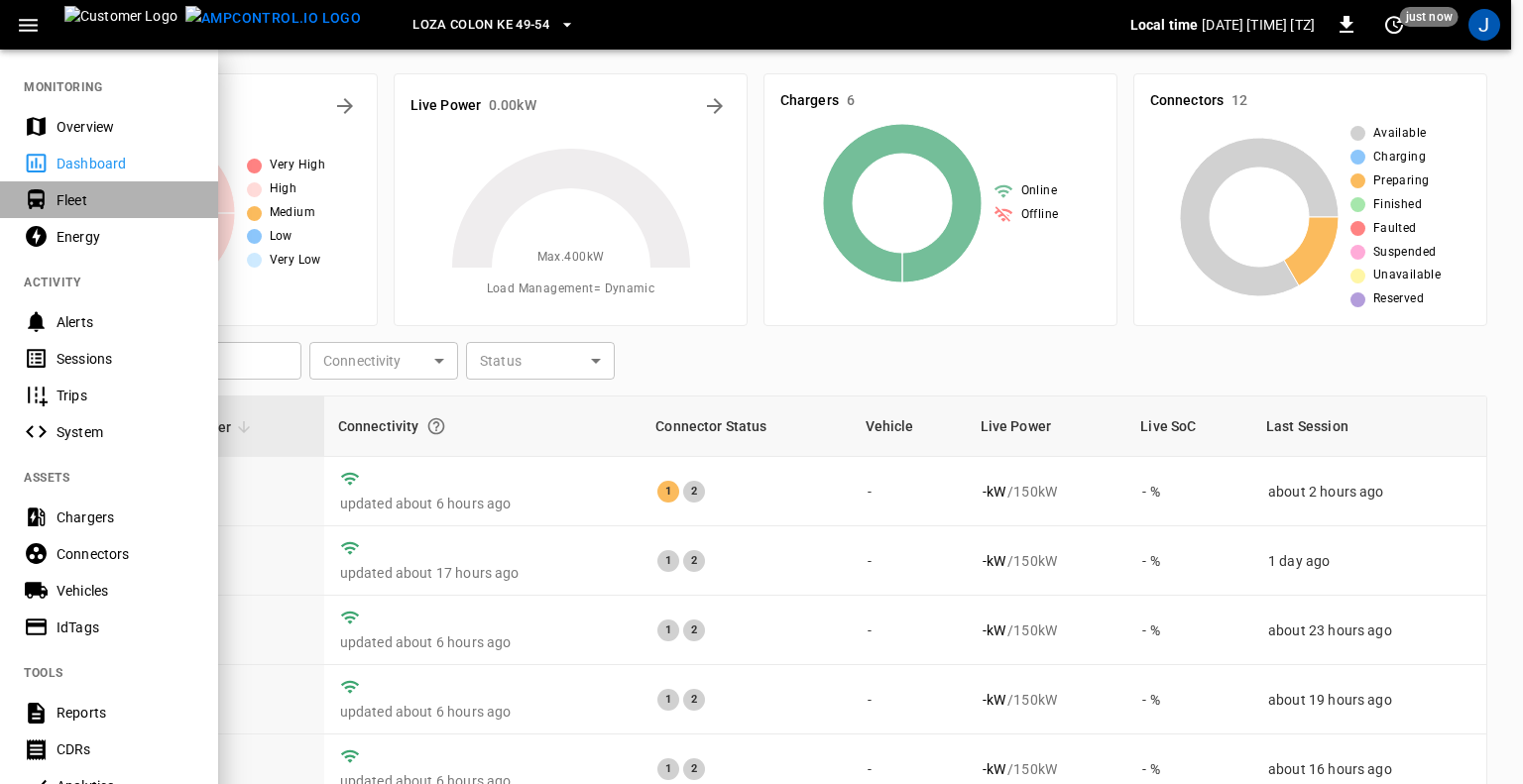 click on "Fleet" at bounding box center (125, 200) 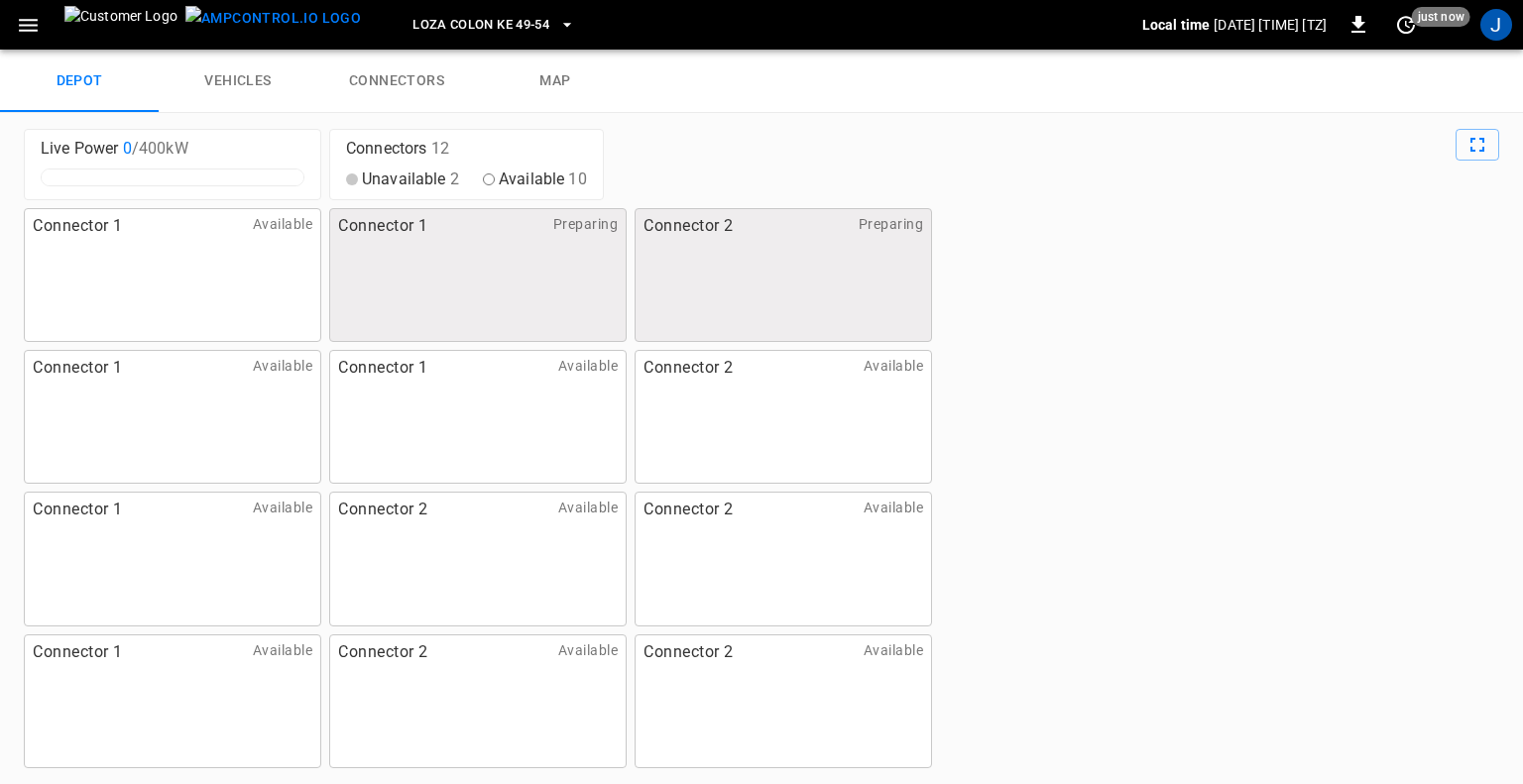 click 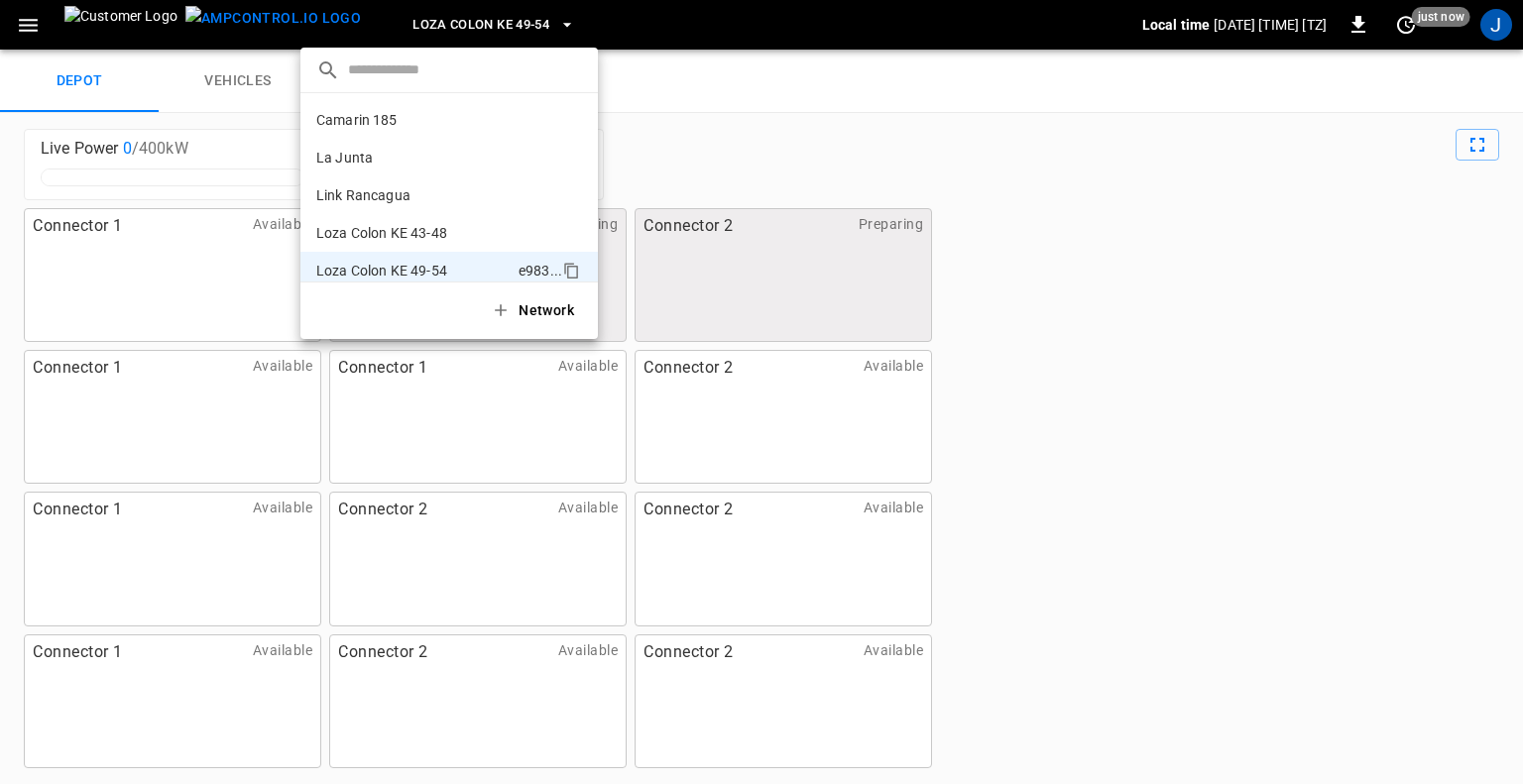 scroll, scrollTop: 16, scrollLeft: 0, axis: vertical 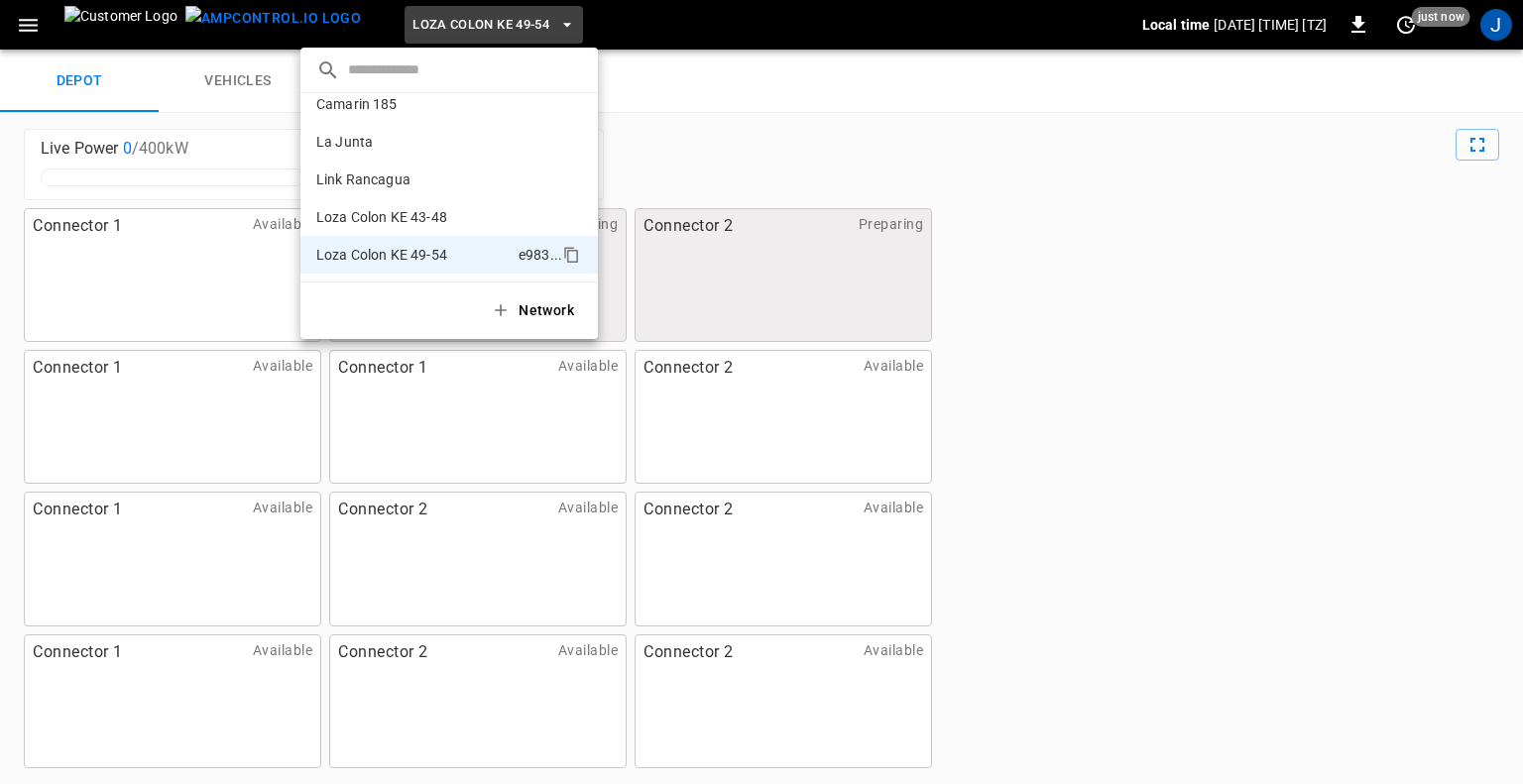 click at bounding box center (762, 392) 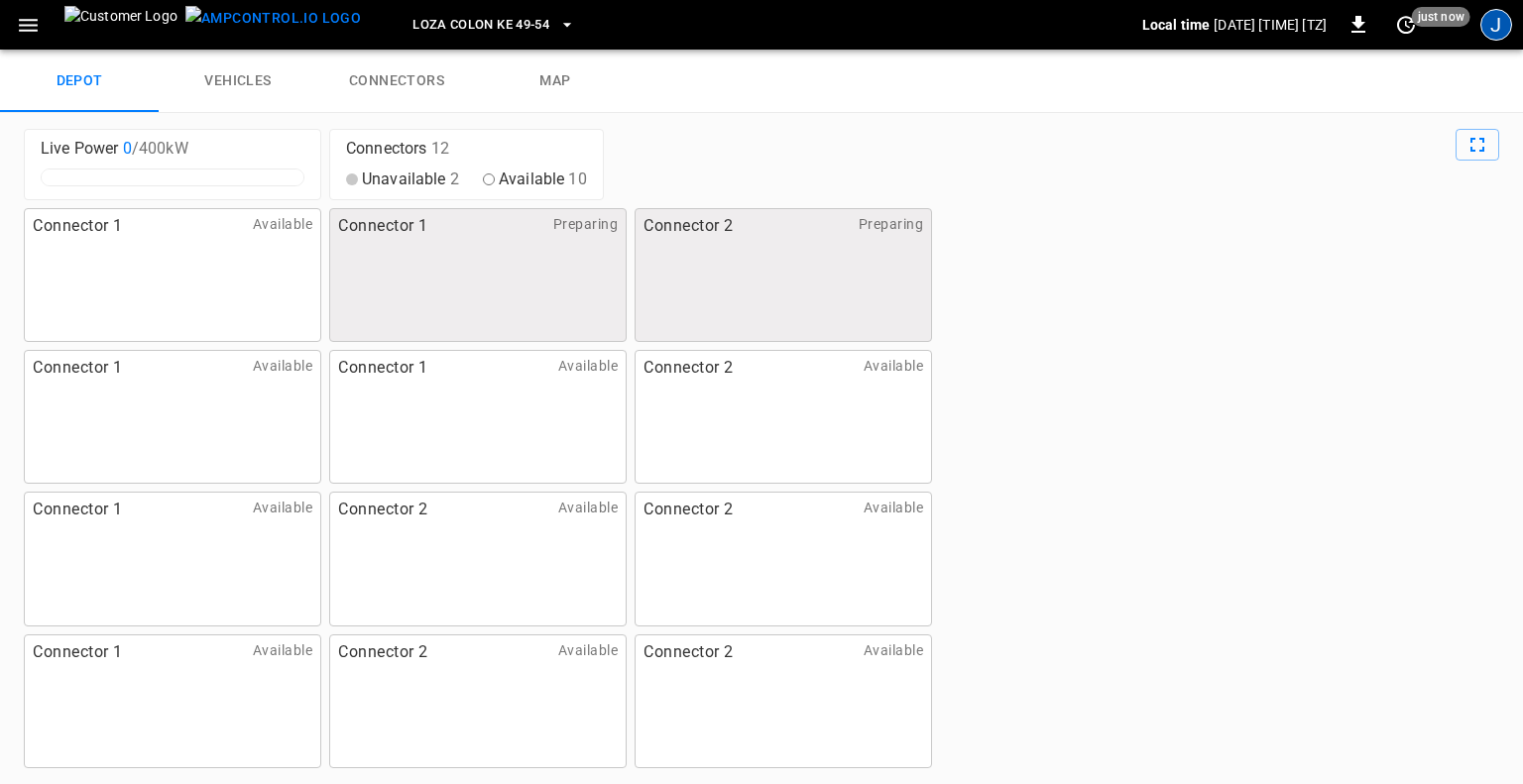 click on "J" at bounding box center (1496, 25) 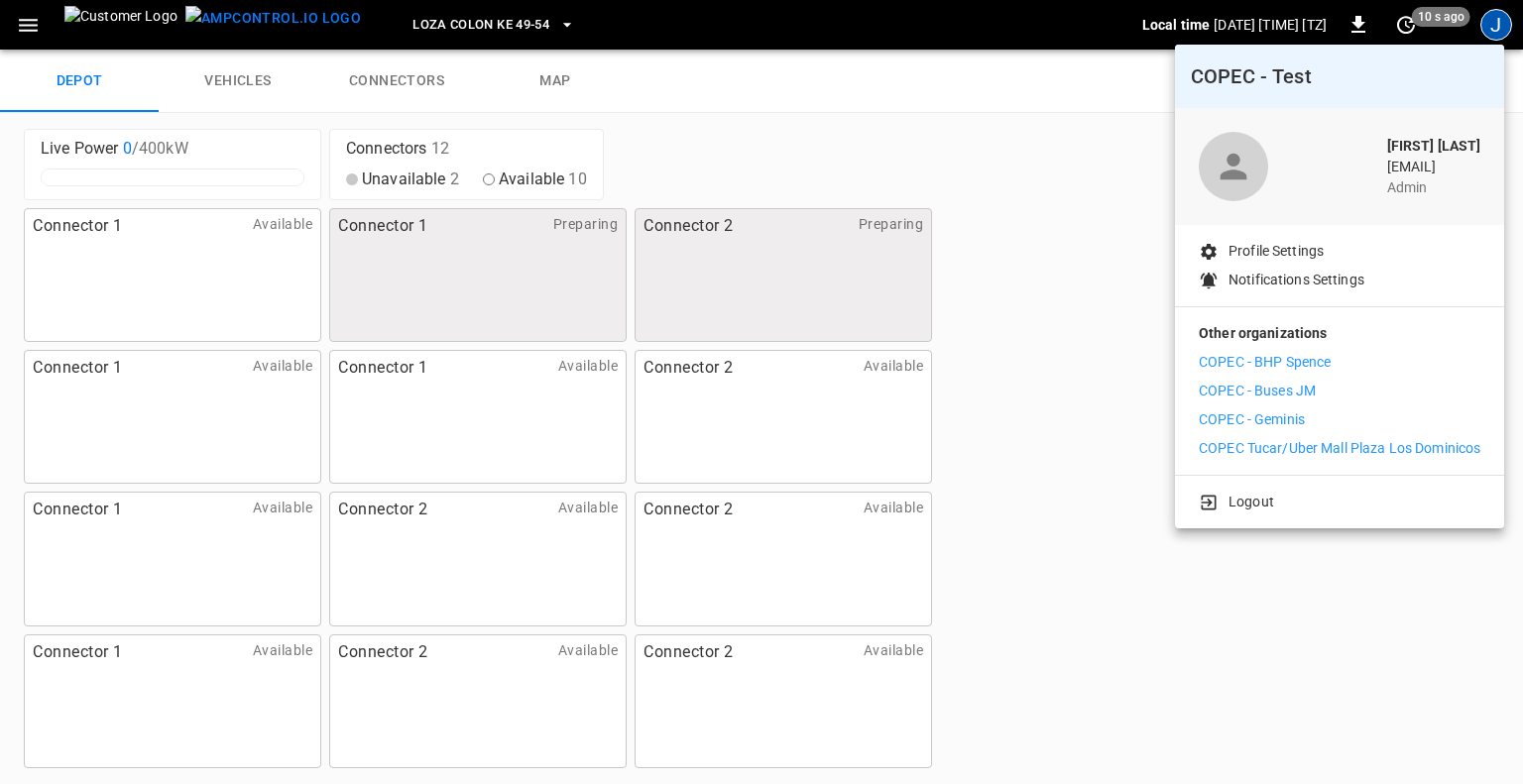 click on "COPEC - Geminis" at bounding box center [1251, 419] 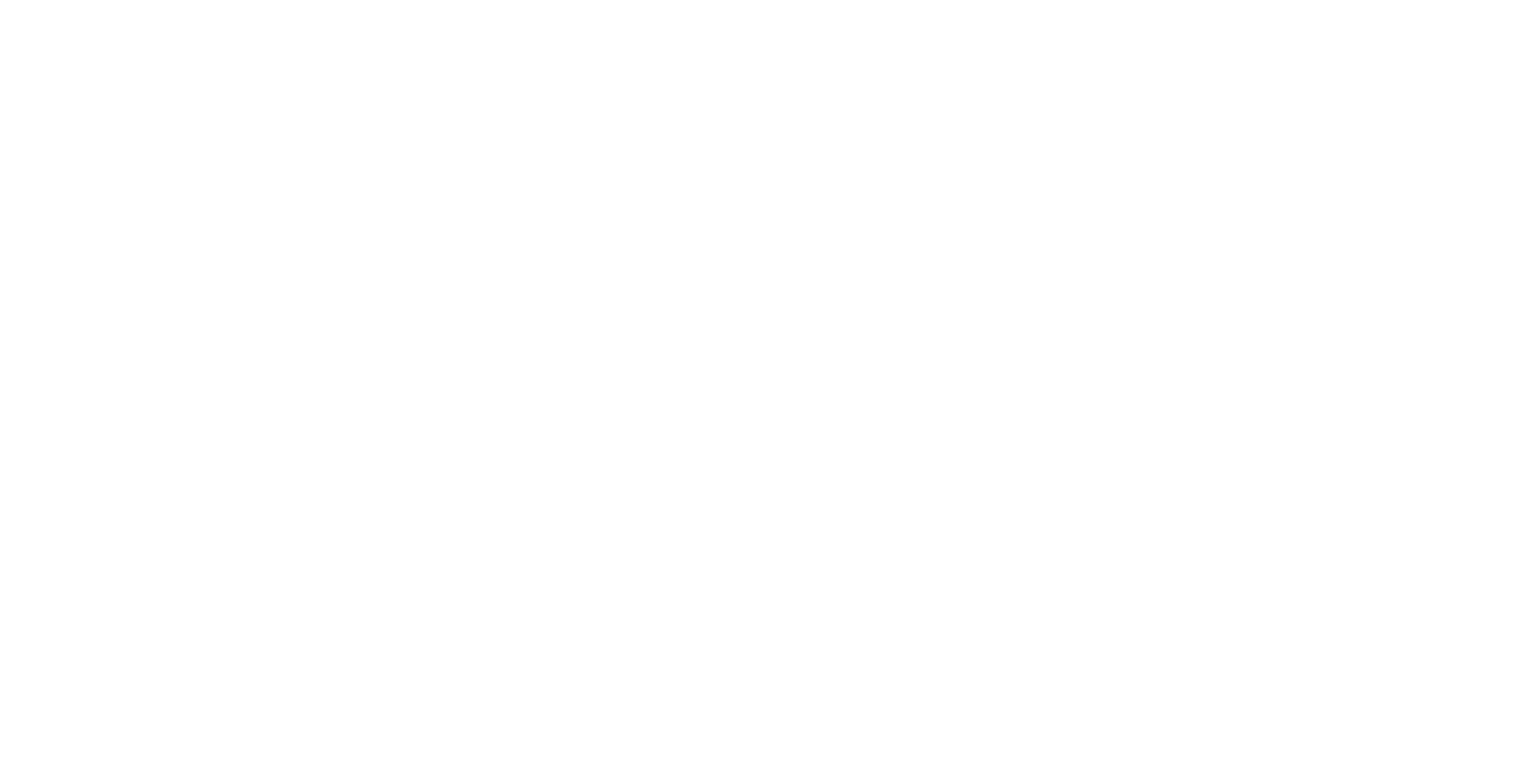 scroll, scrollTop: 0, scrollLeft: 0, axis: both 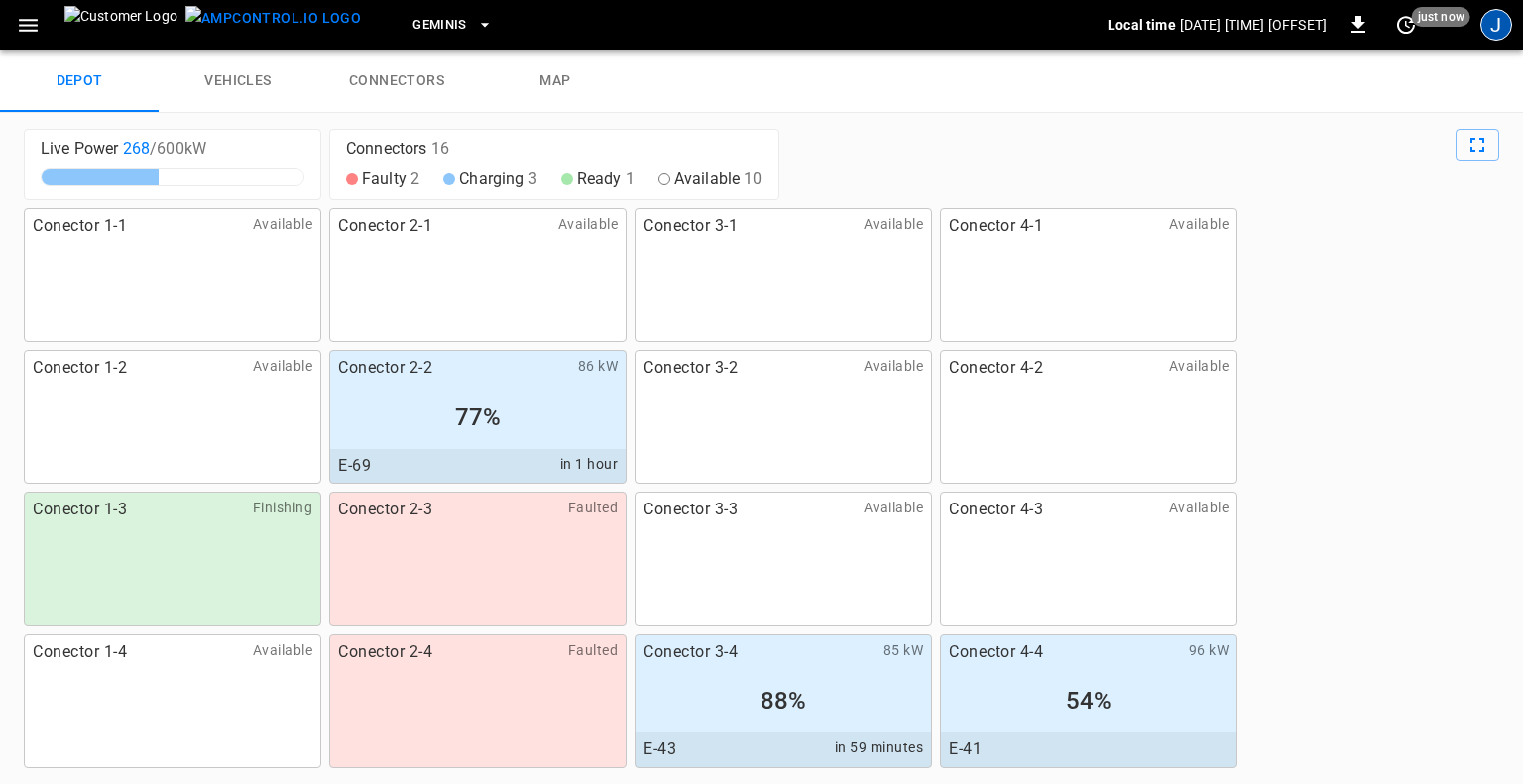 click on "J" at bounding box center (1496, 25) 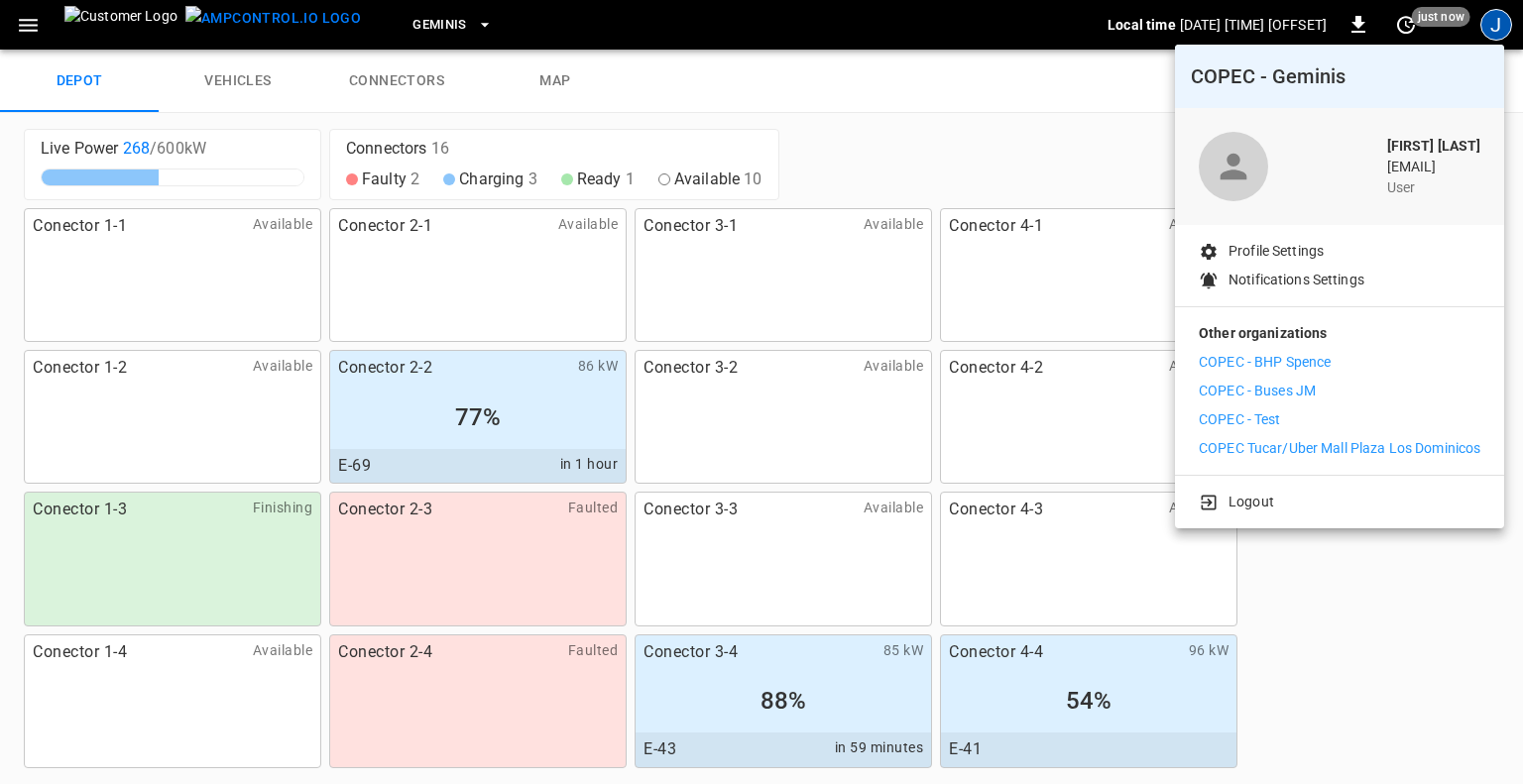 click on "COPEC Tucar/Uber Mall Plaza Los Dominicos" at bounding box center [1340, 448] 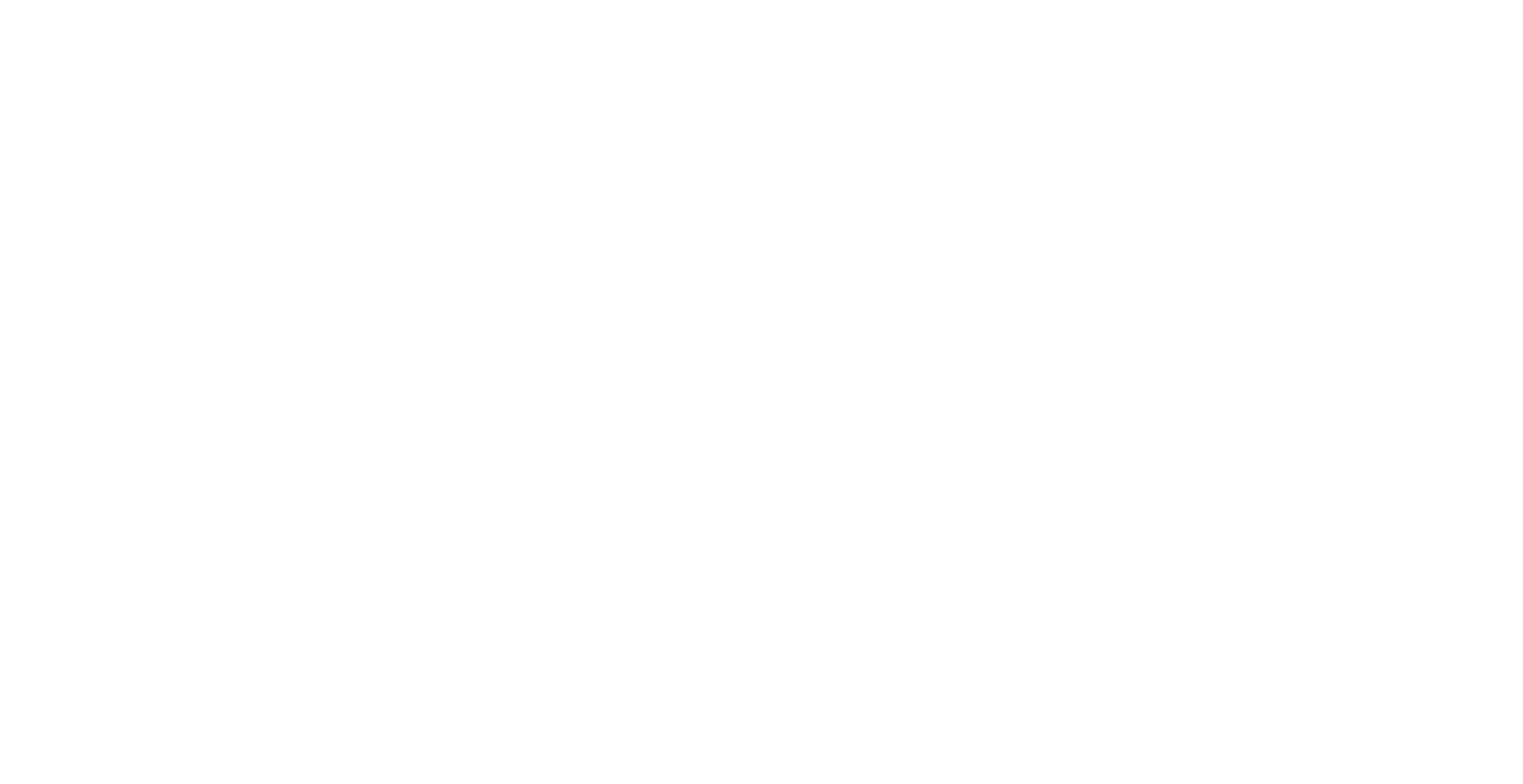 scroll, scrollTop: 0, scrollLeft: 0, axis: both 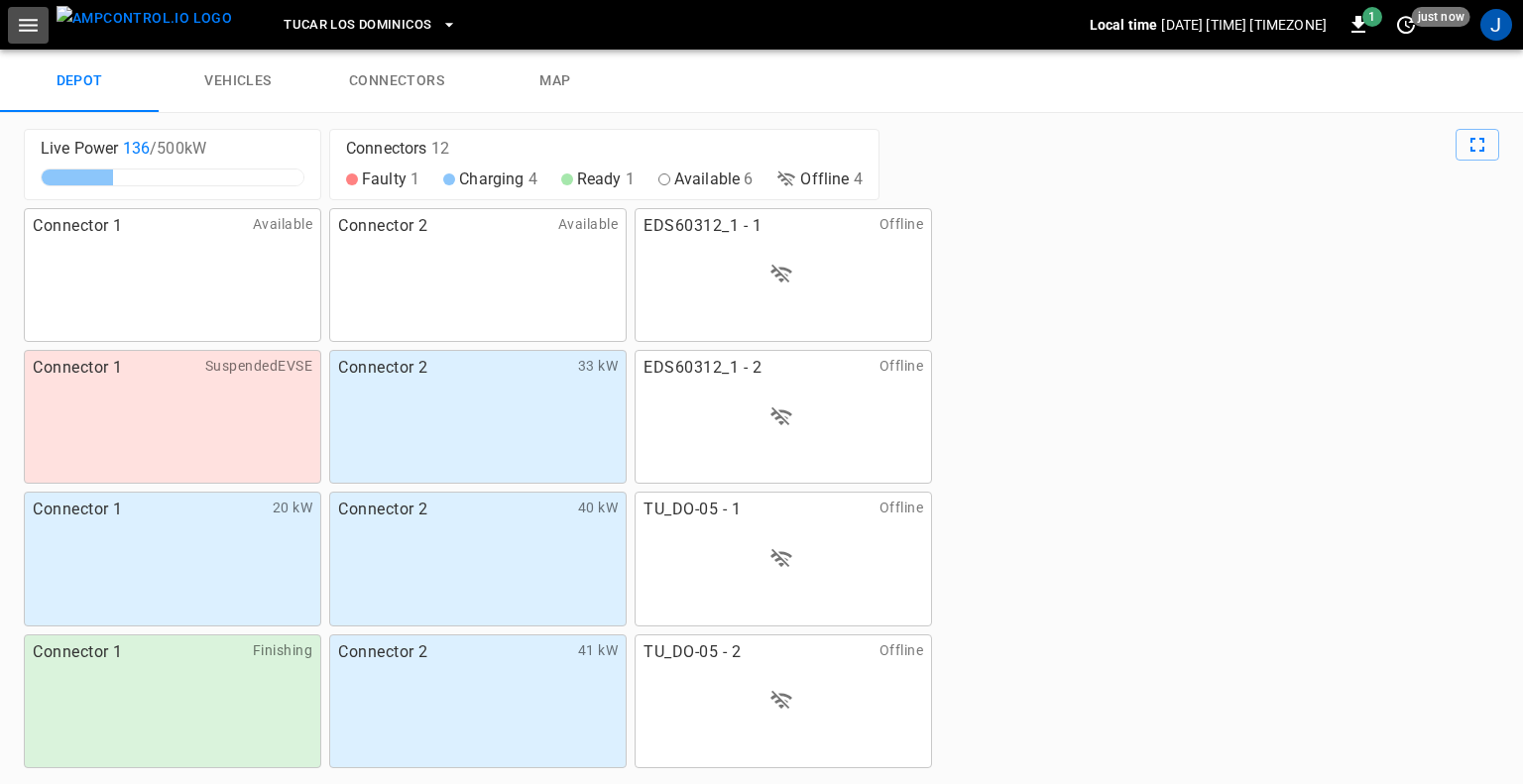click 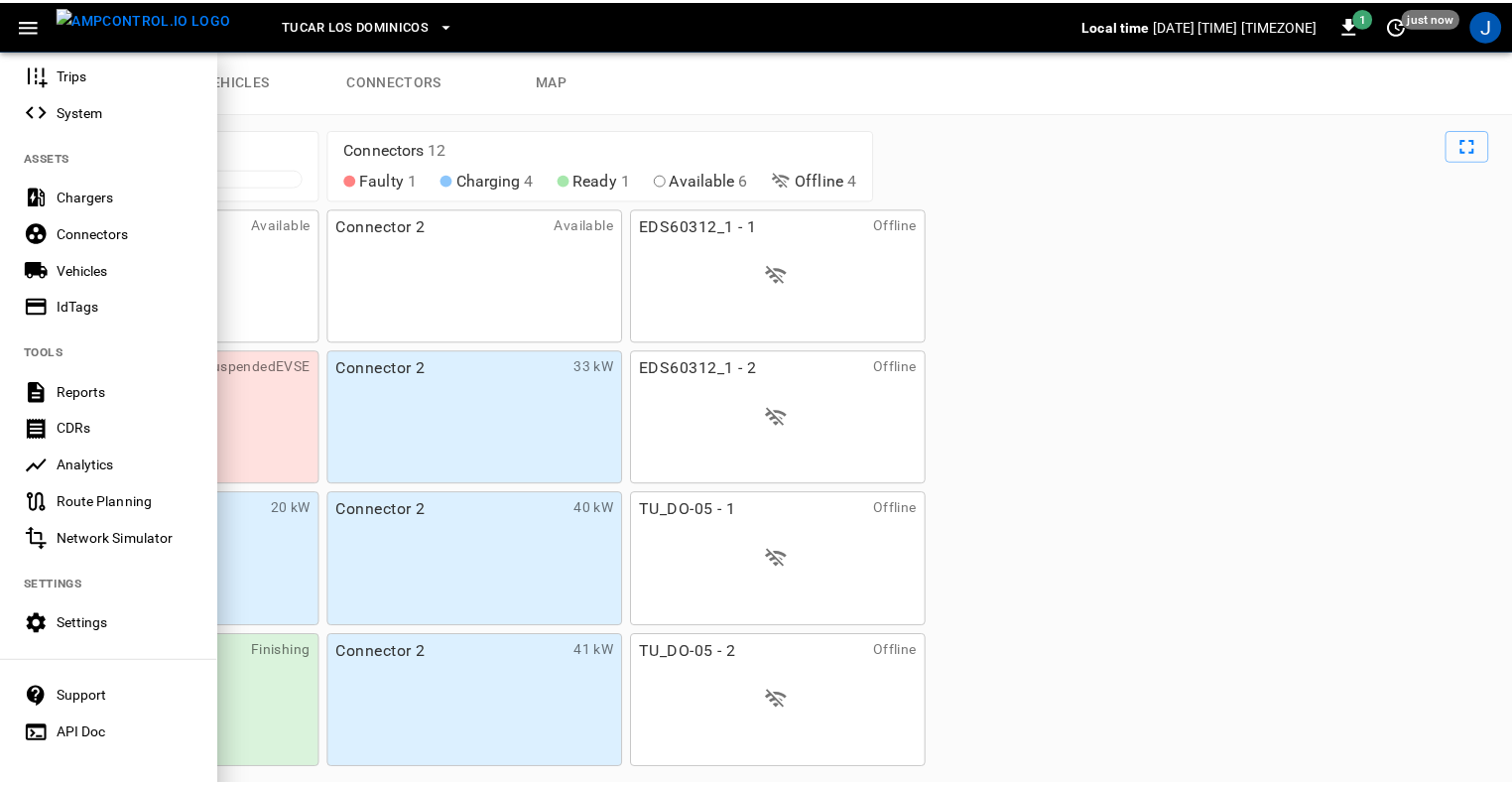 scroll, scrollTop: 344, scrollLeft: 0, axis: vertical 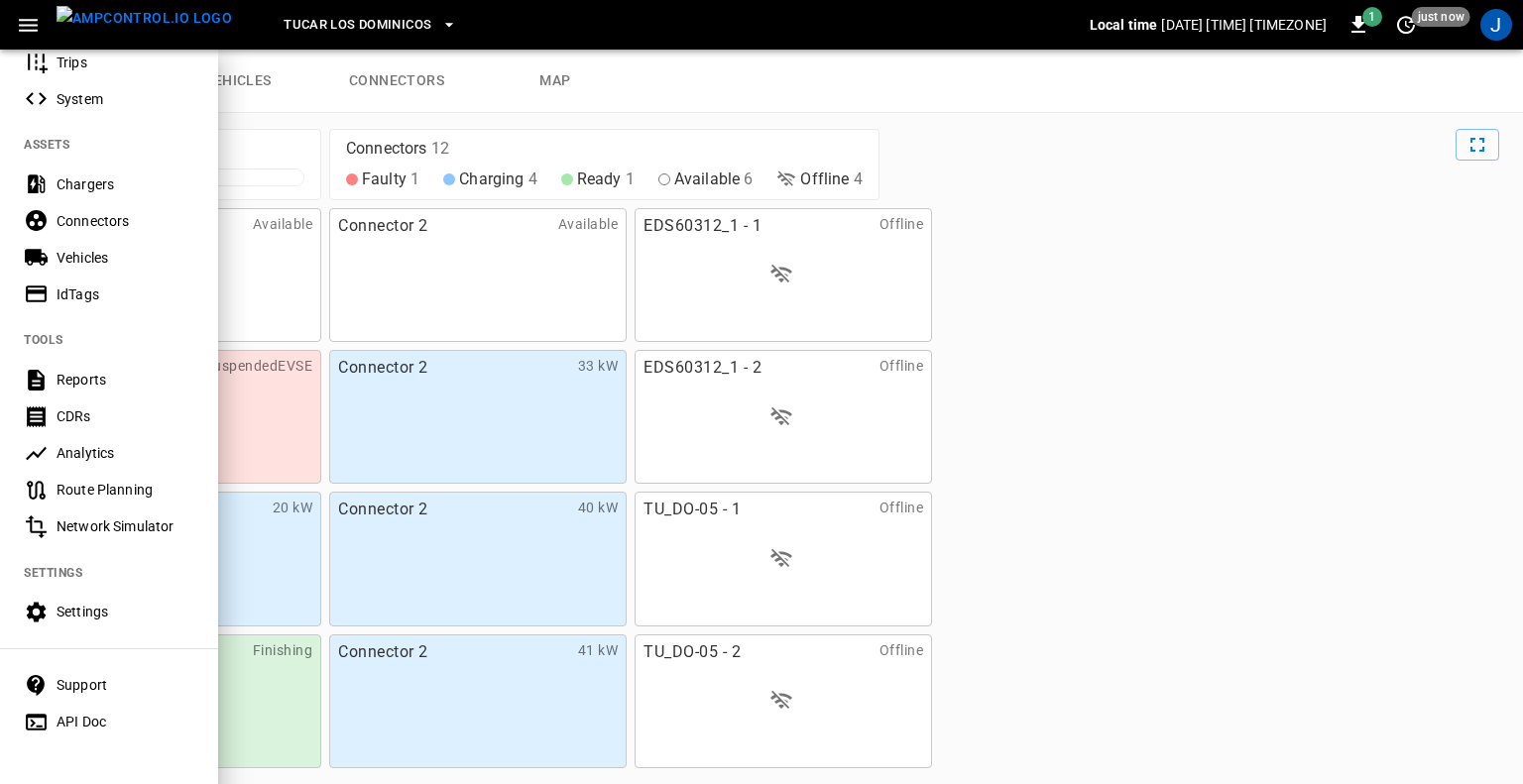 click on "Settings" at bounding box center [125, 612] 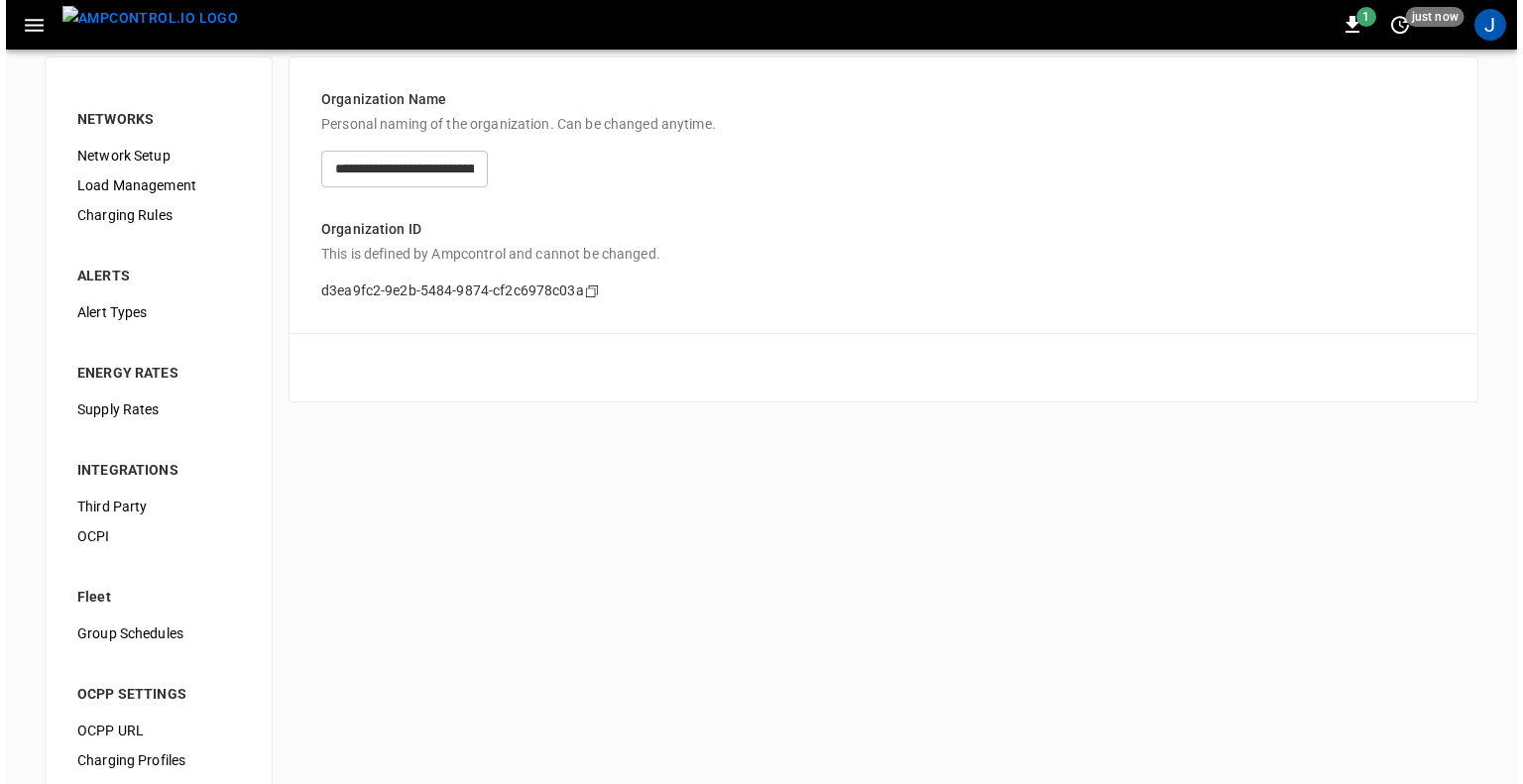 scroll, scrollTop: 0, scrollLeft: 0, axis: both 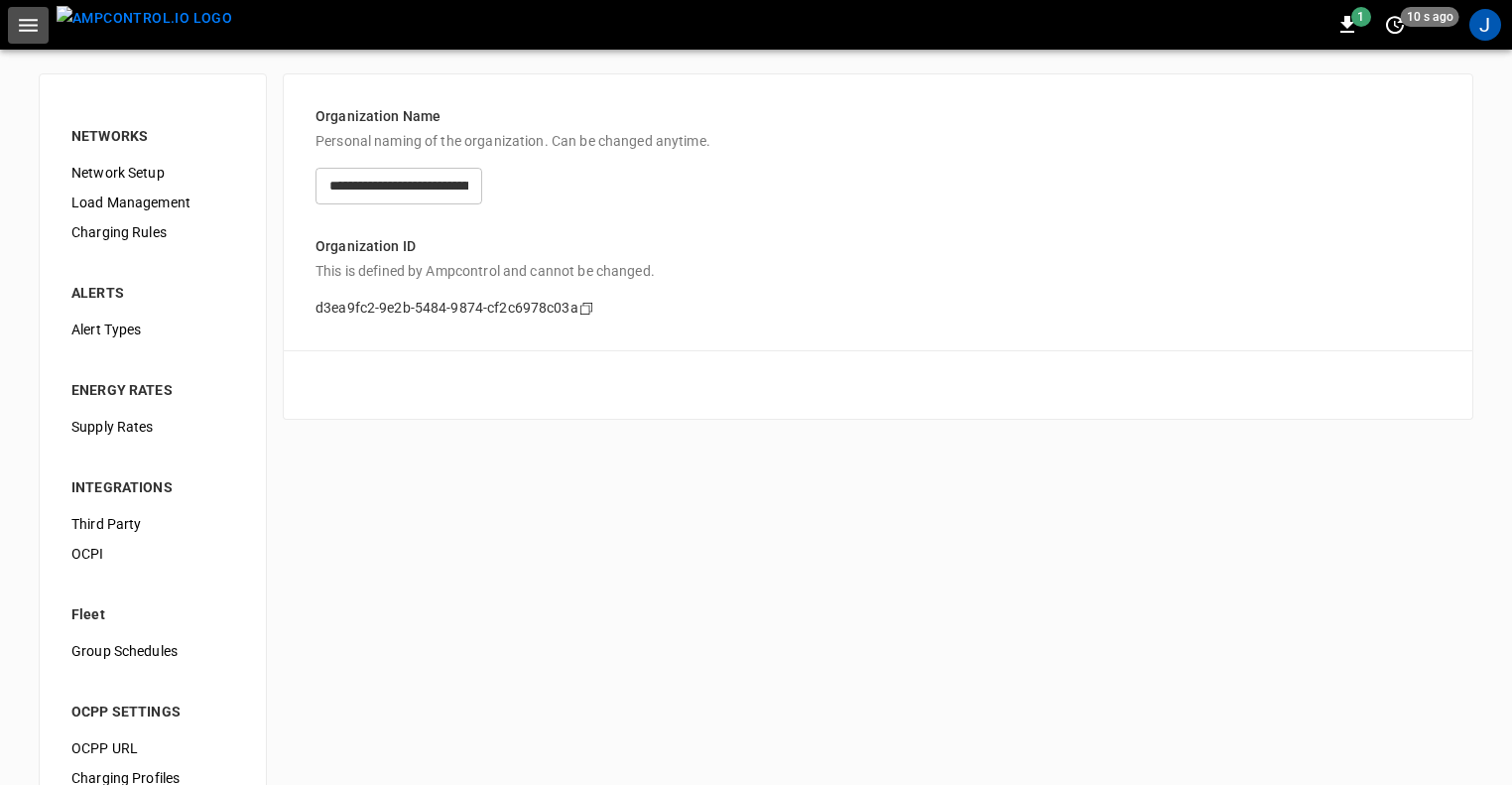 click 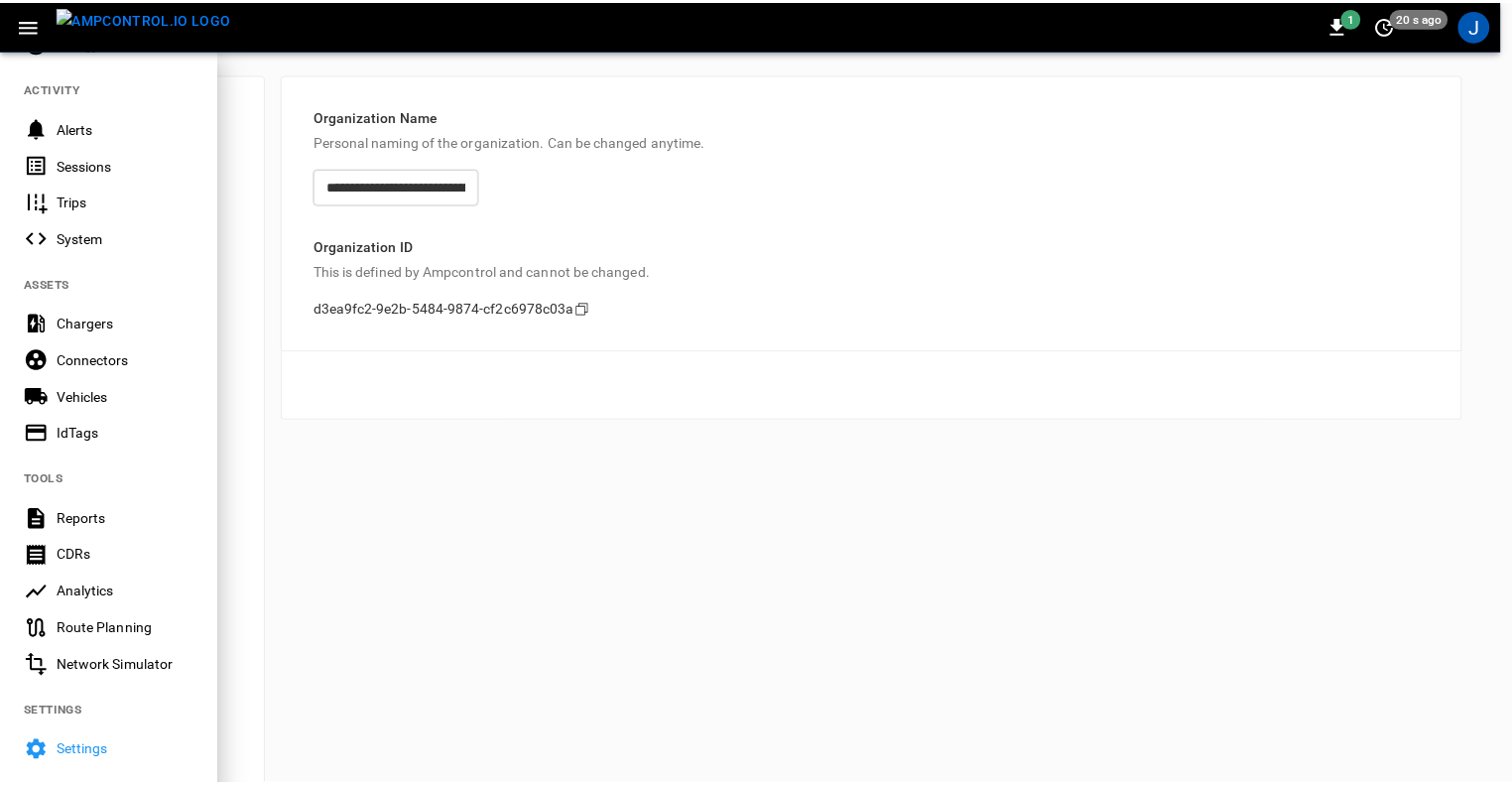 scroll, scrollTop: 198, scrollLeft: 0, axis: vertical 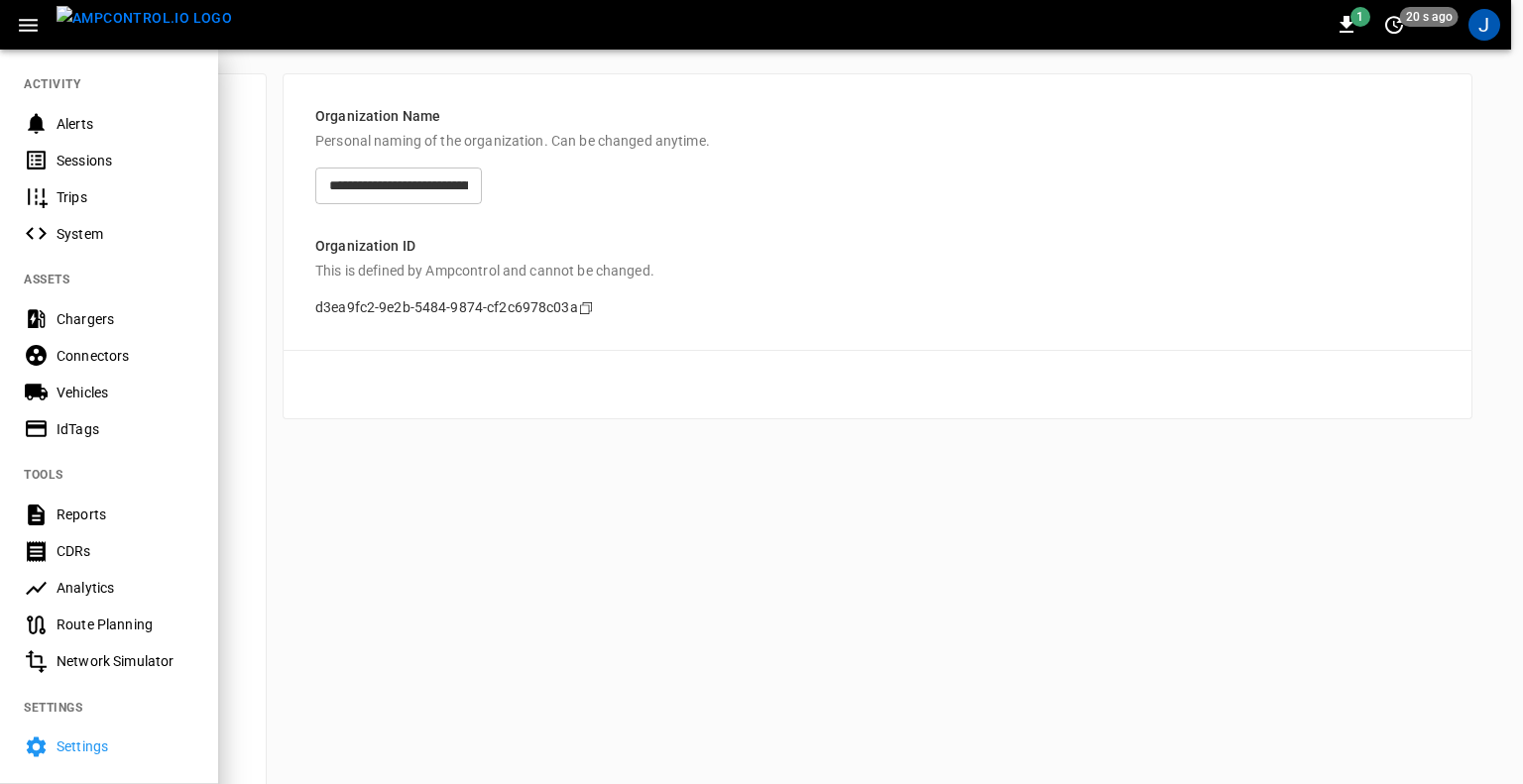 click on "Settings" at bounding box center [109, 746] 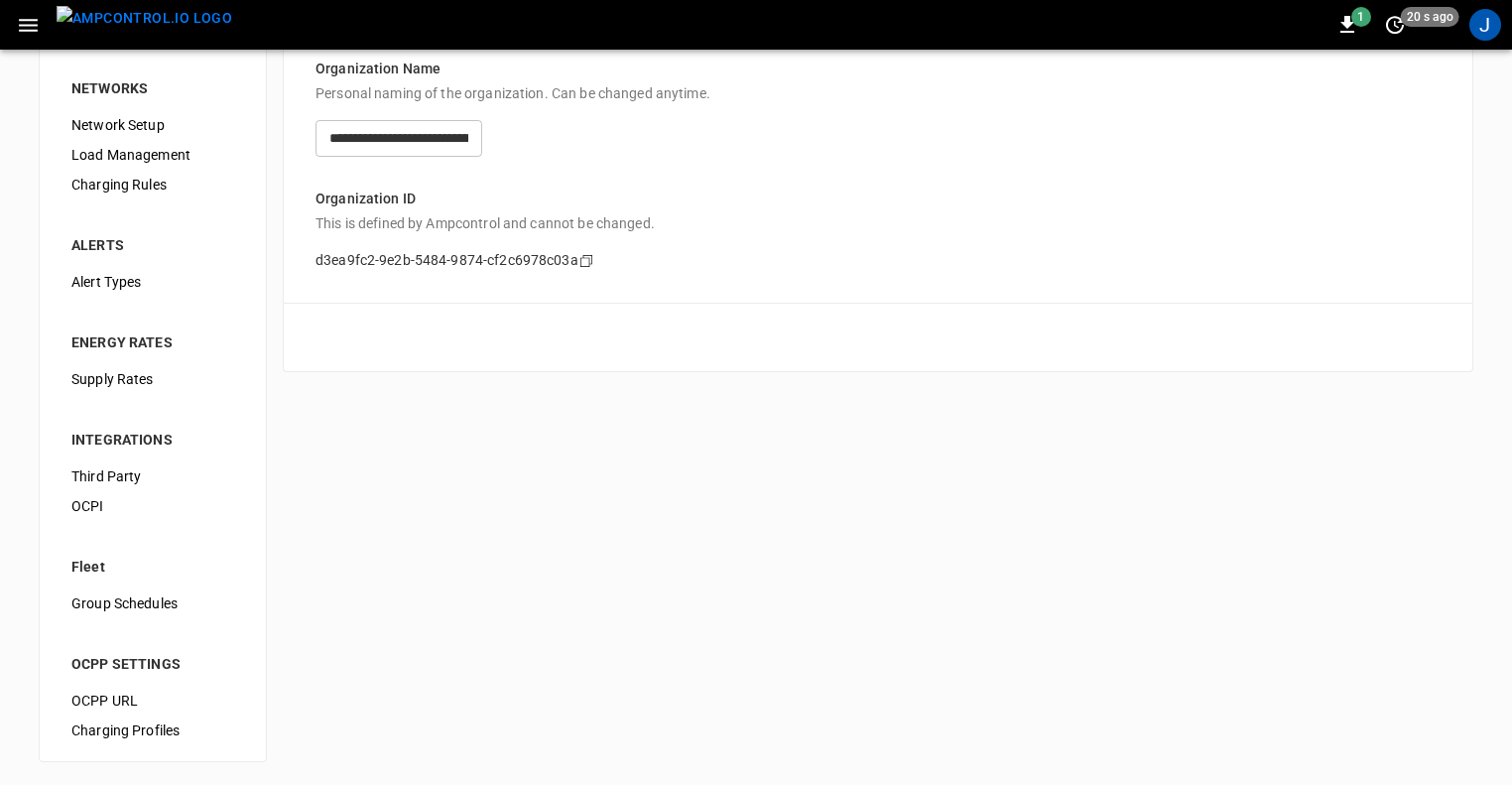scroll, scrollTop: 0, scrollLeft: 0, axis: both 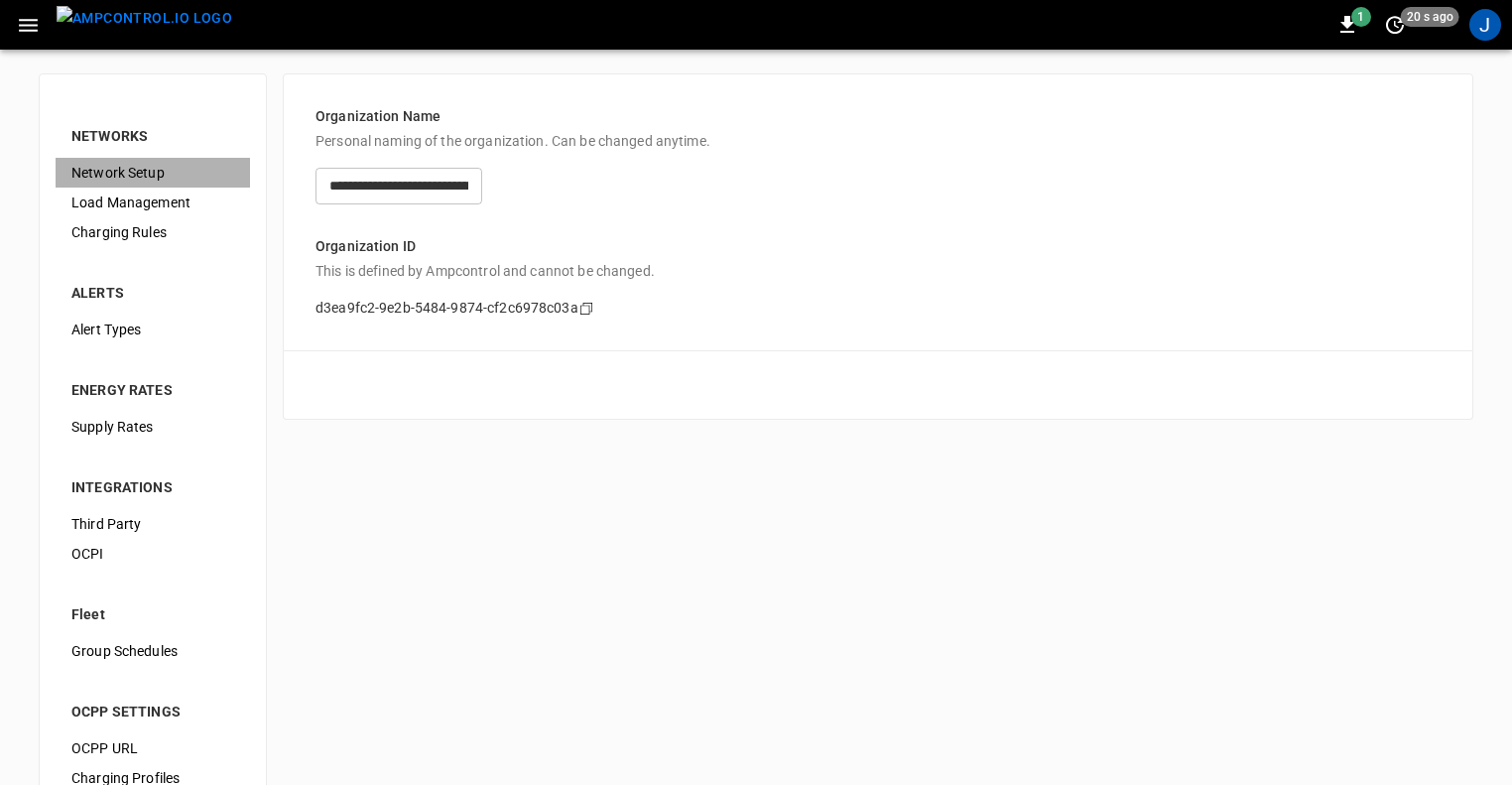 click on "Network Setup" at bounding box center (153, 173) 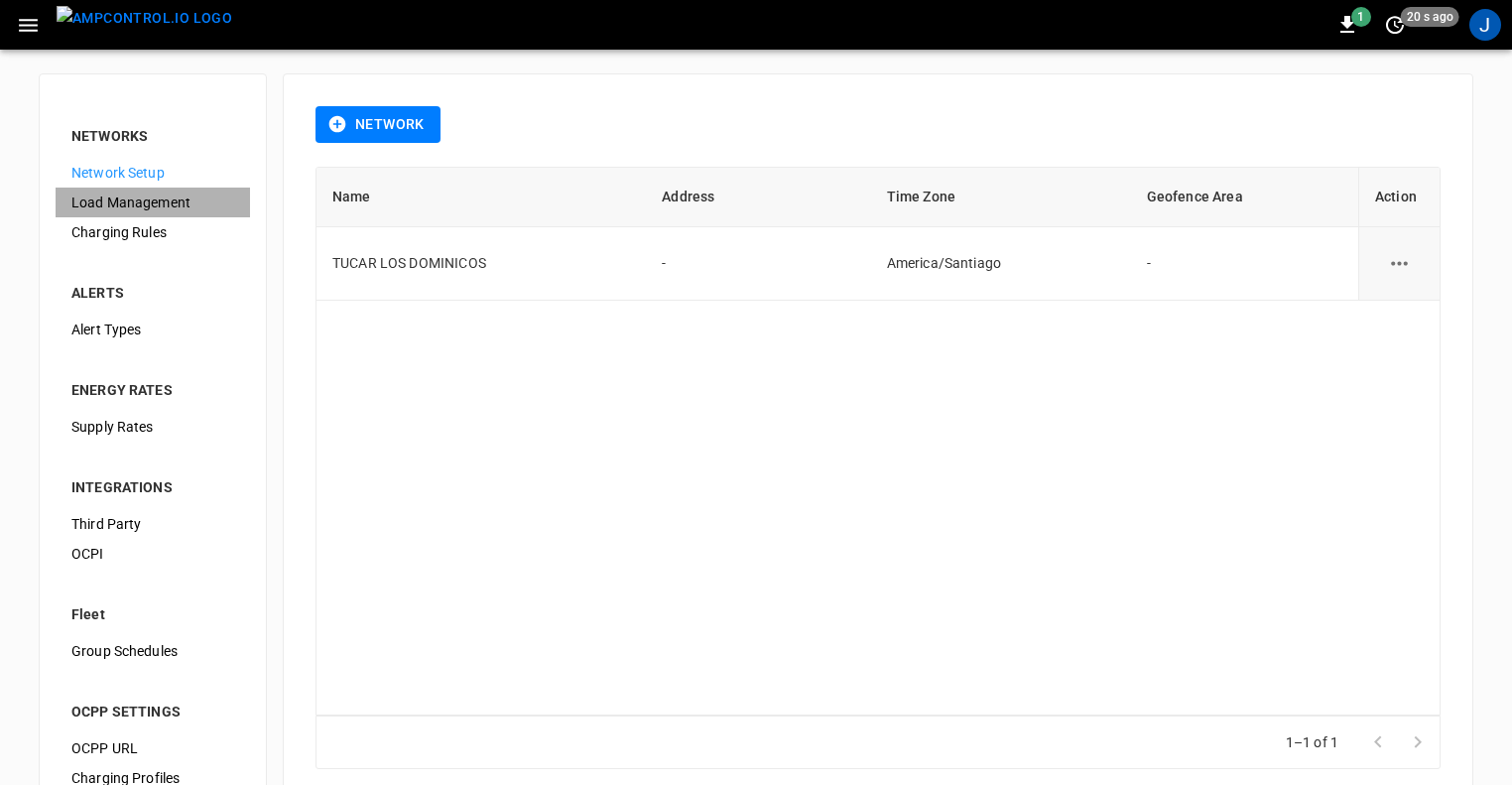 click on "Load Management" at bounding box center (153, 202) 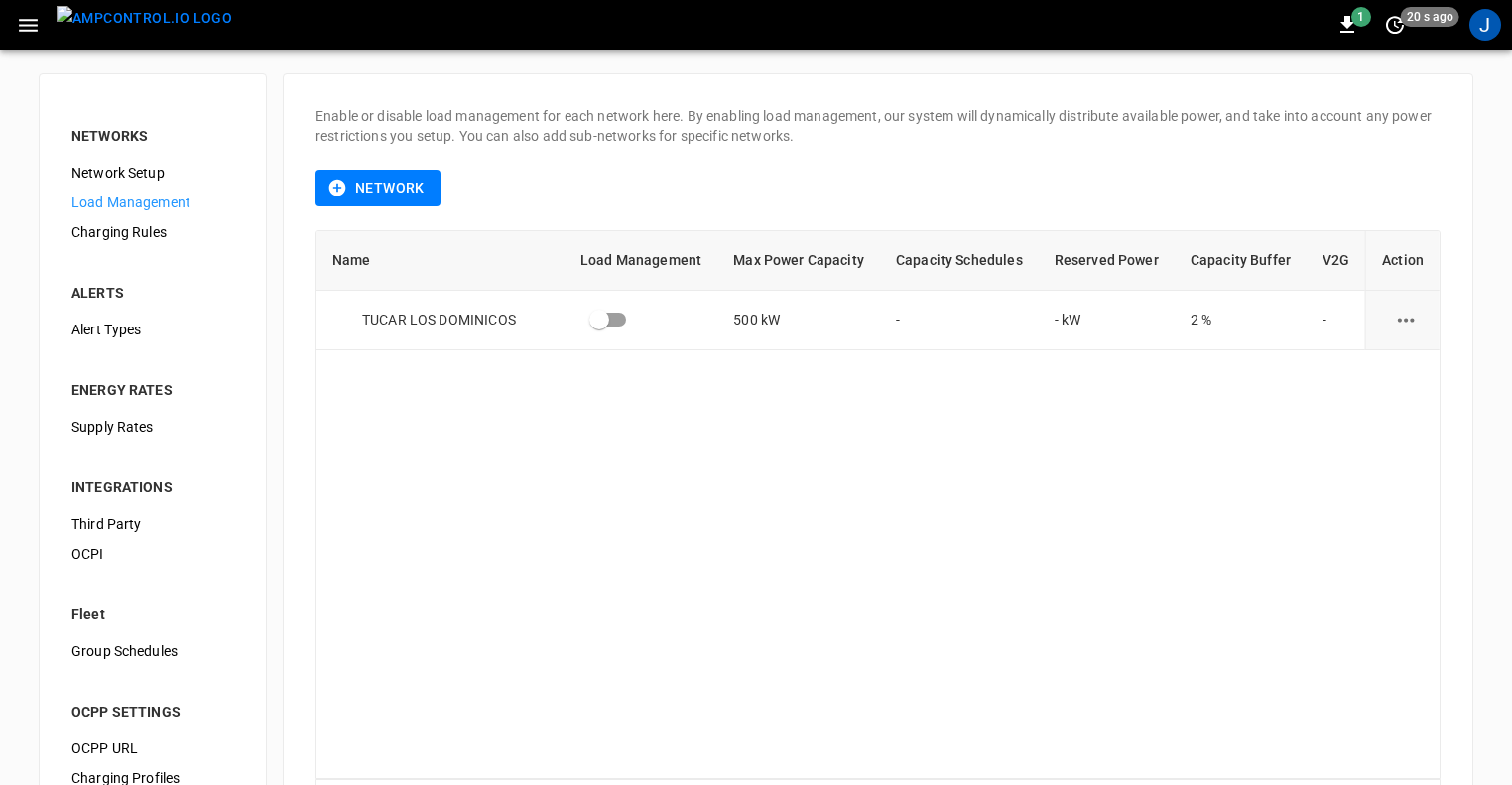 click on "Charging Rules" at bounding box center (153, 232) 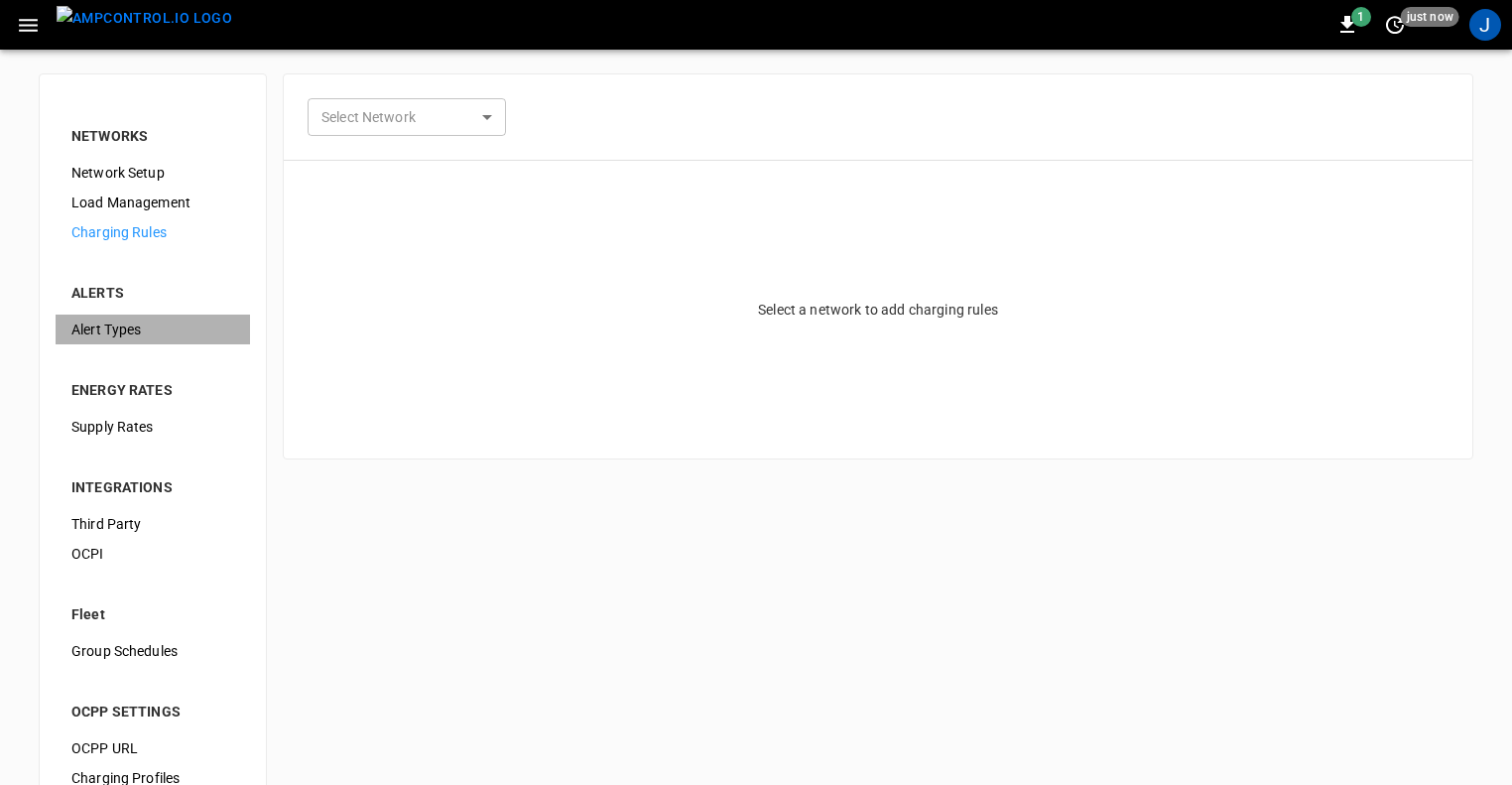 click on "Alert Types" at bounding box center (153, 329) 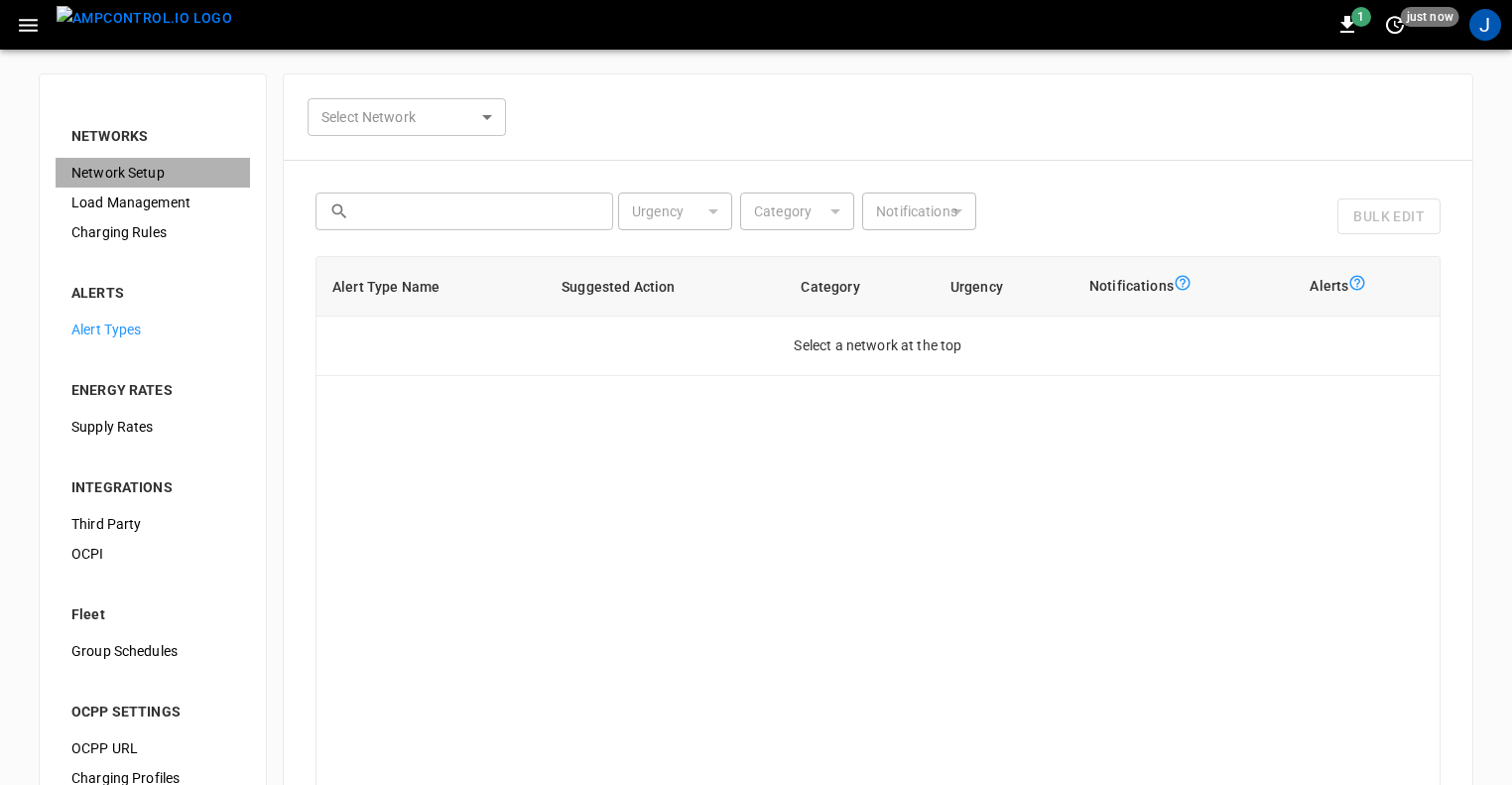 click on "Network Setup" at bounding box center (153, 173) 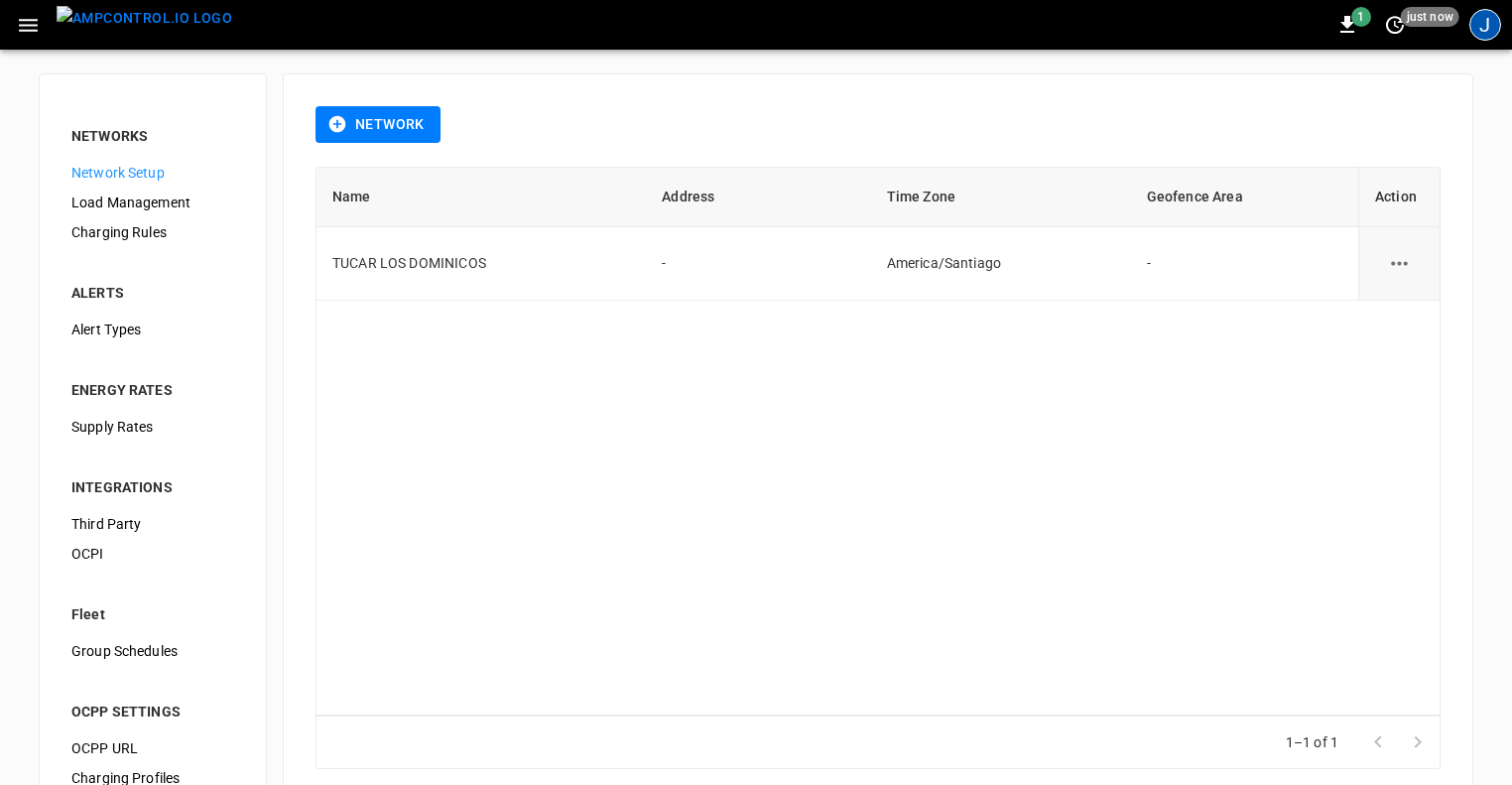 click on "J" at bounding box center (1485, 25) 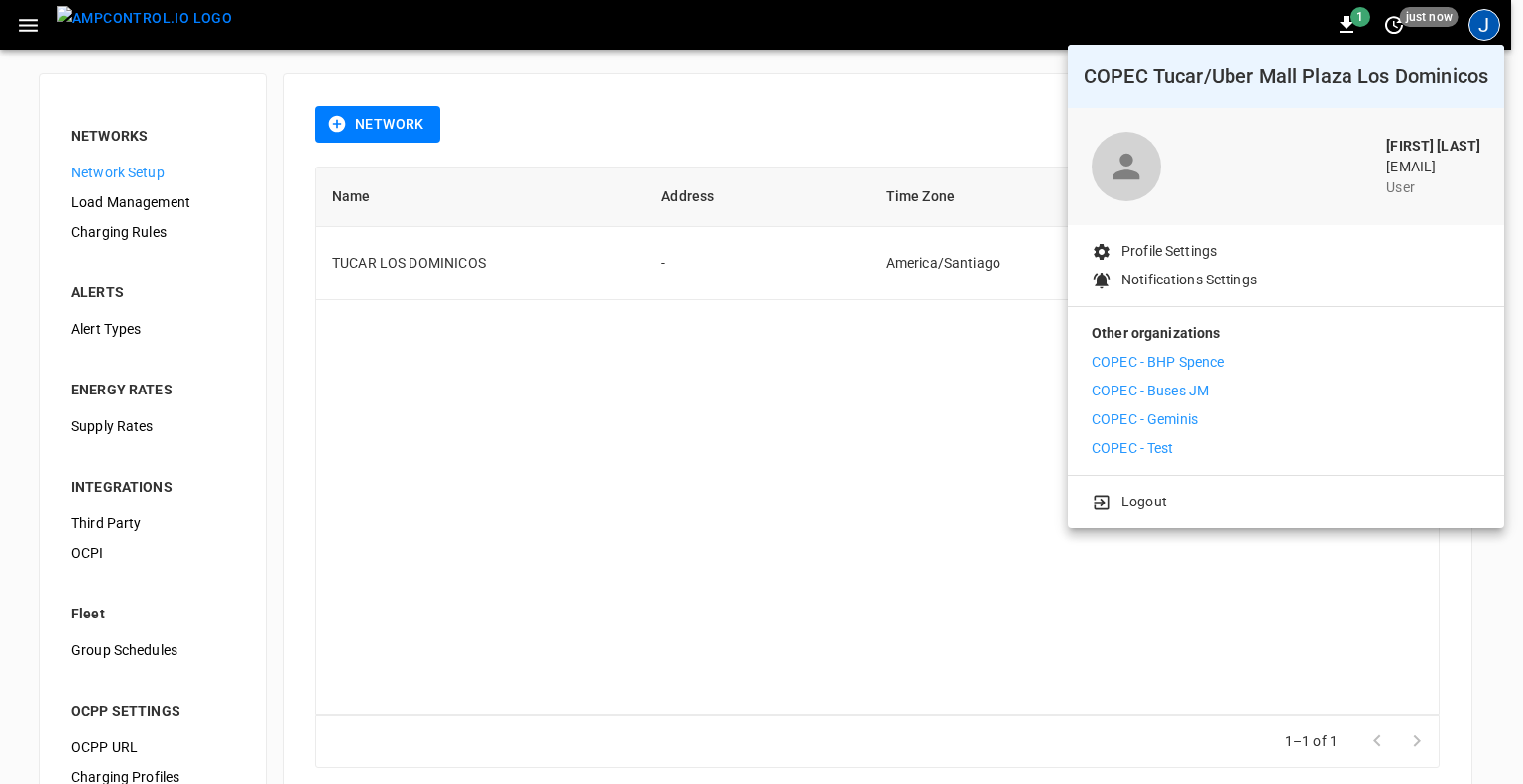 click on "COPEC - Geminis" at bounding box center (1144, 419) 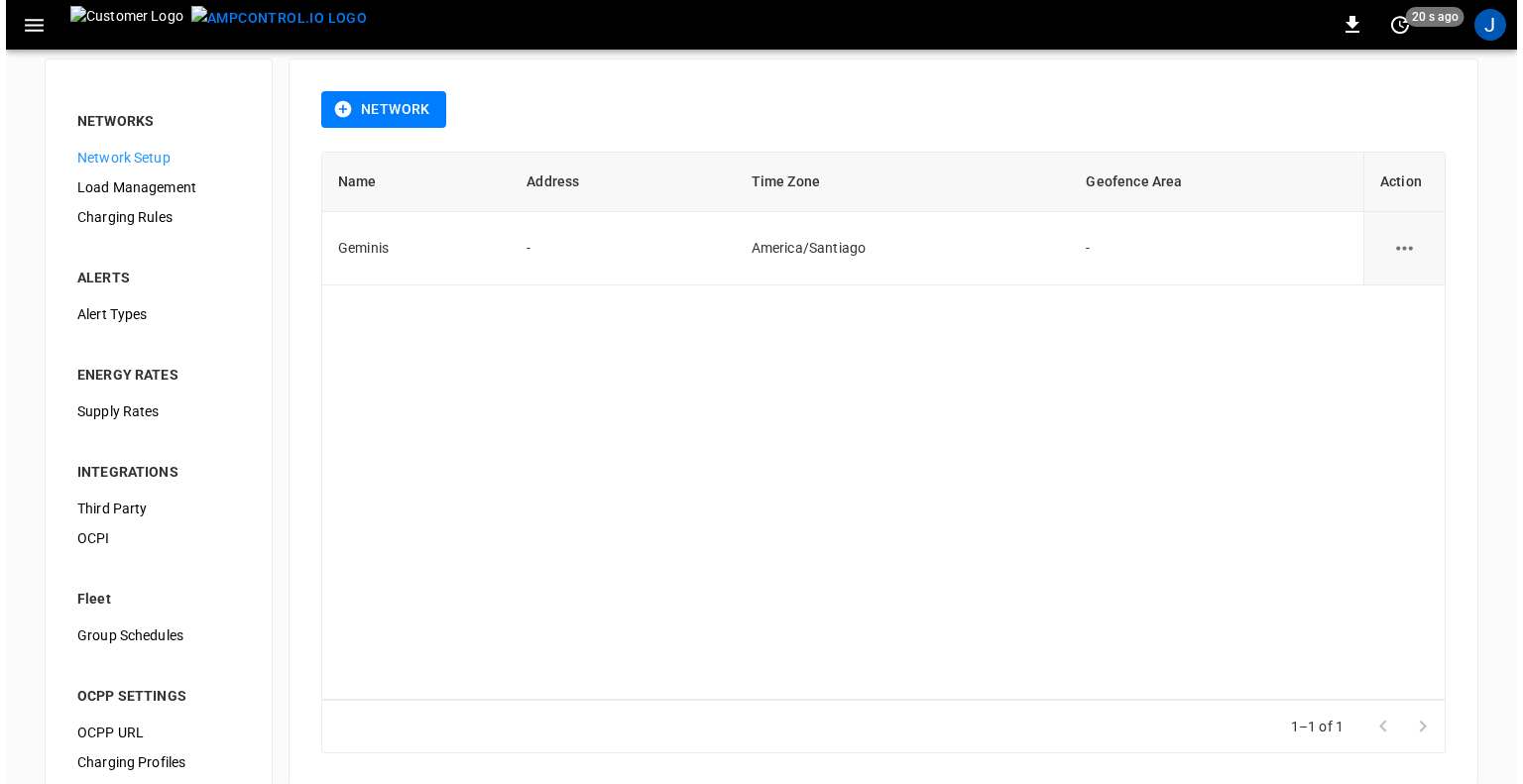 scroll, scrollTop: 0, scrollLeft: 0, axis: both 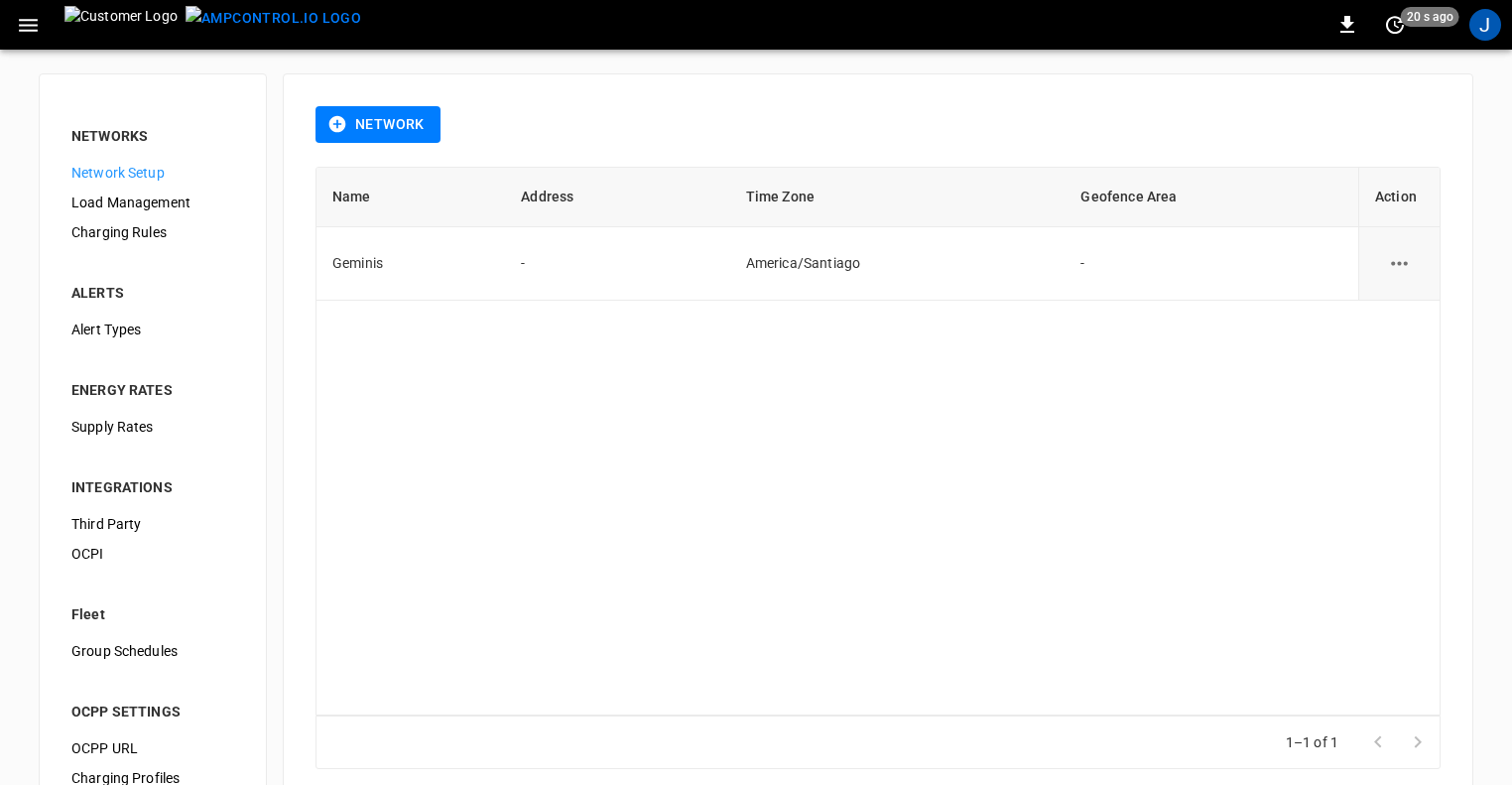 click on "J" at bounding box center (1485, 25) 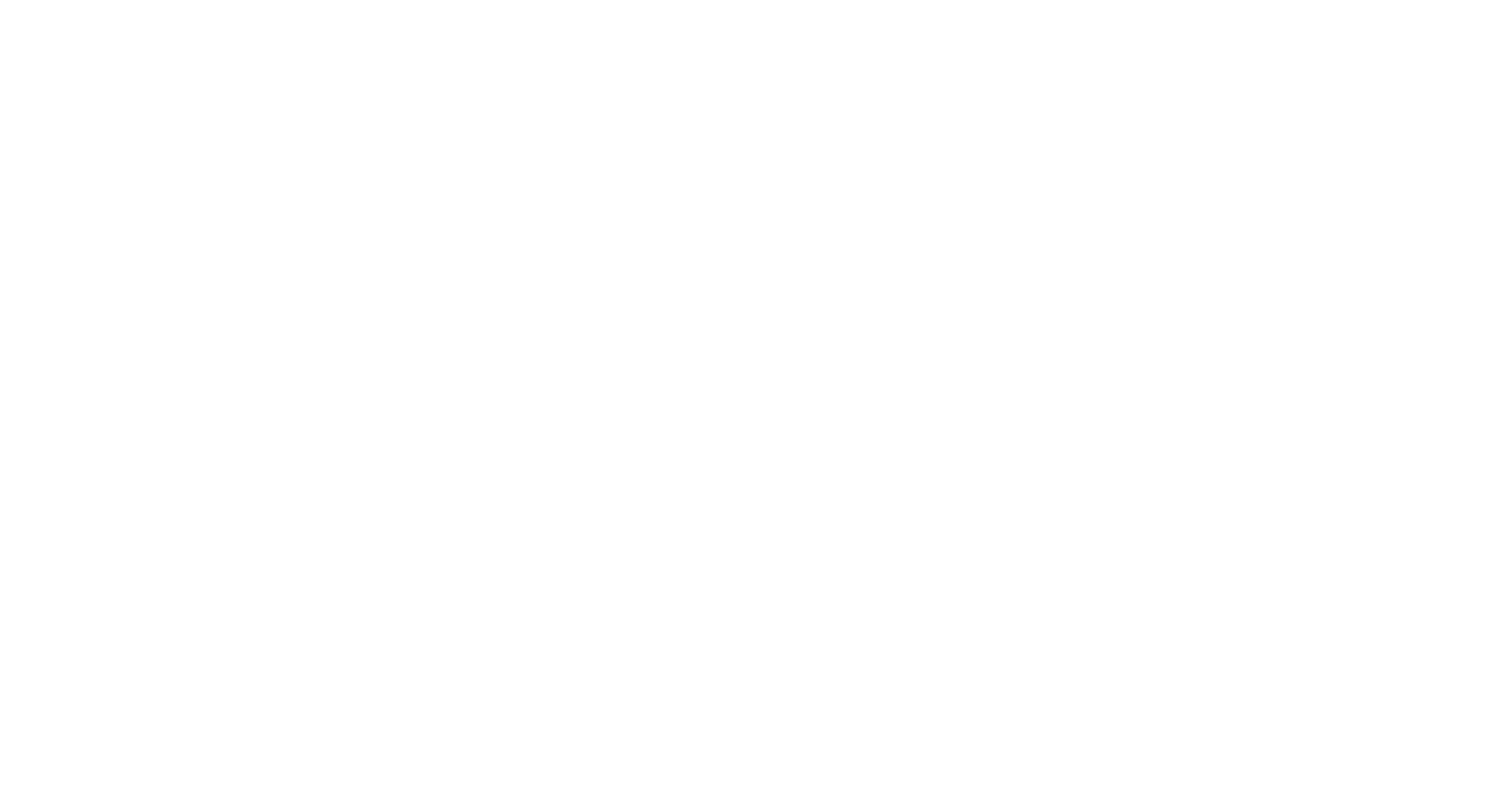 scroll, scrollTop: 0, scrollLeft: 0, axis: both 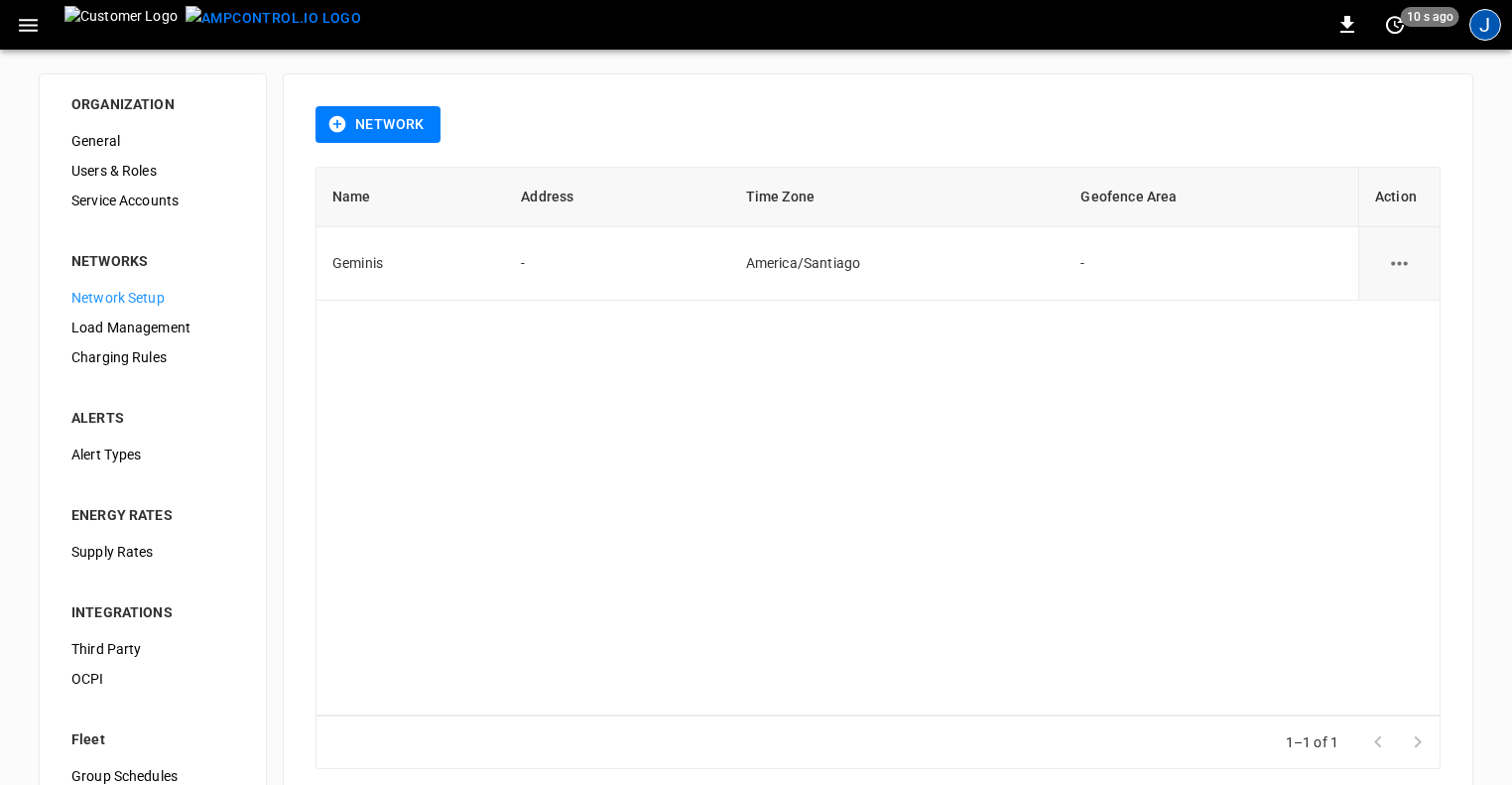 click on "J" at bounding box center [1485, 25] 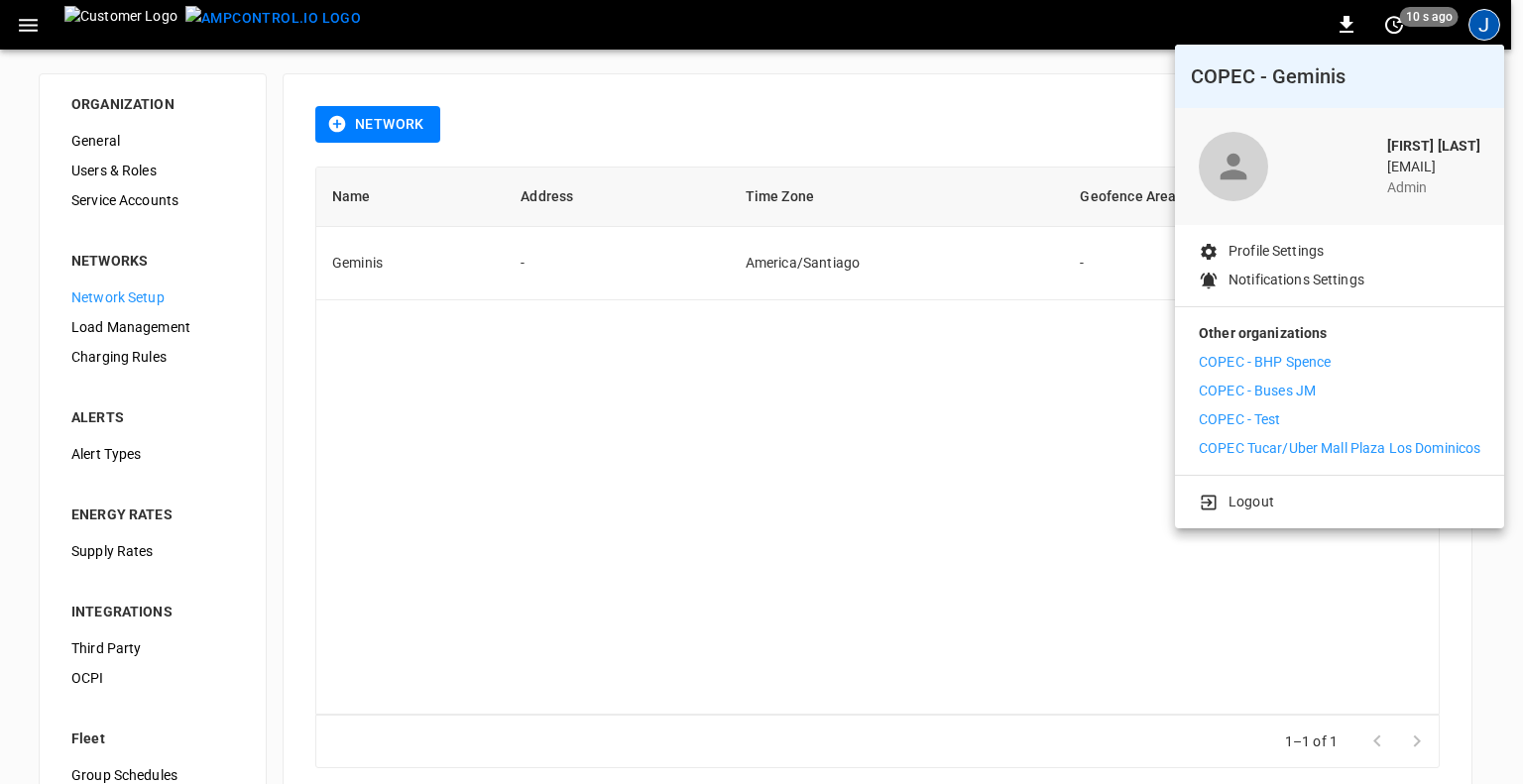 click on "COPEC Tucar/Uber Mall Plaza Los Dominicos" at bounding box center [1340, 448] 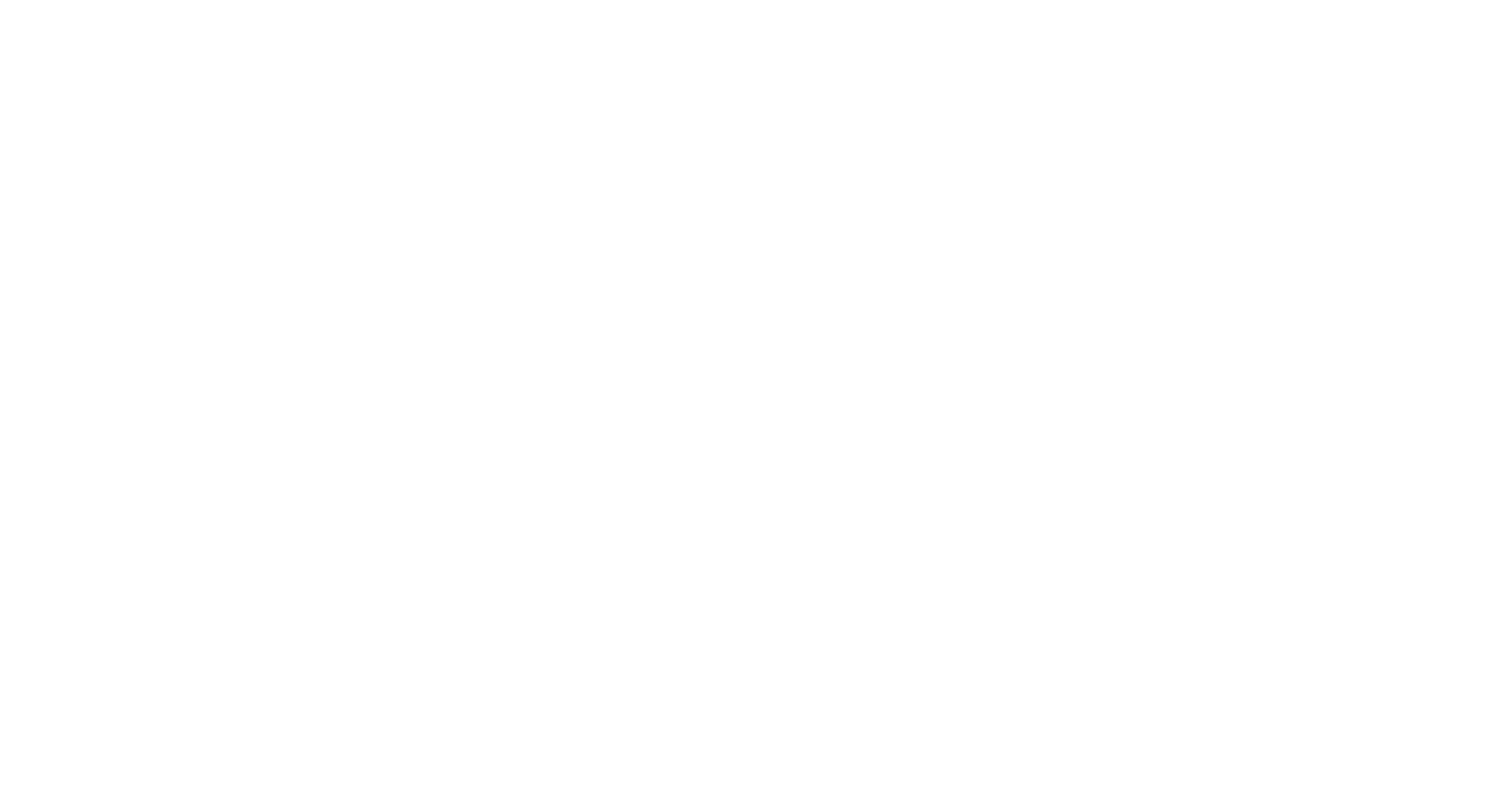 scroll, scrollTop: 0, scrollLeft: 0, axis: both 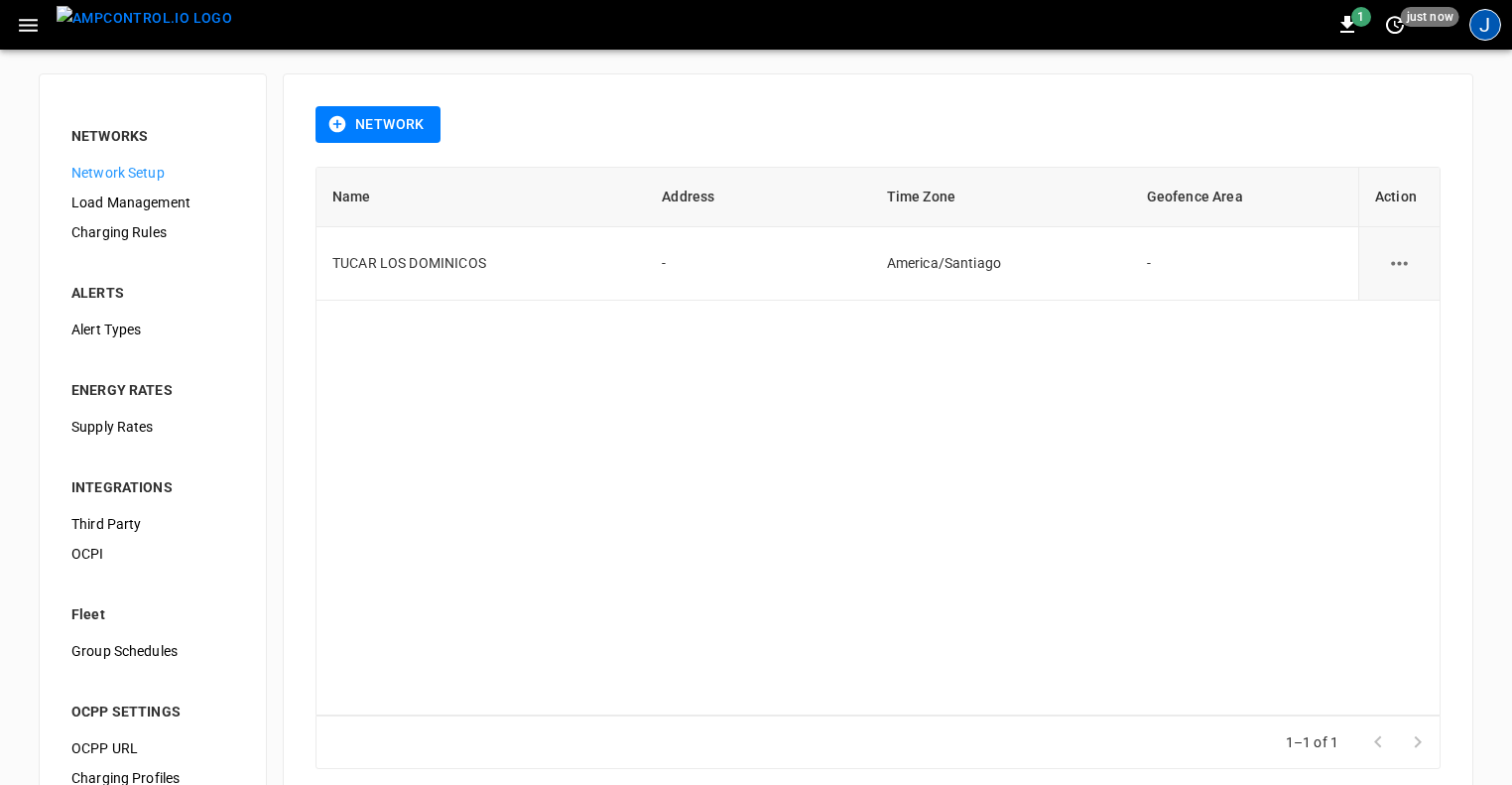 click on "J" at bounding box center [1485, 25] 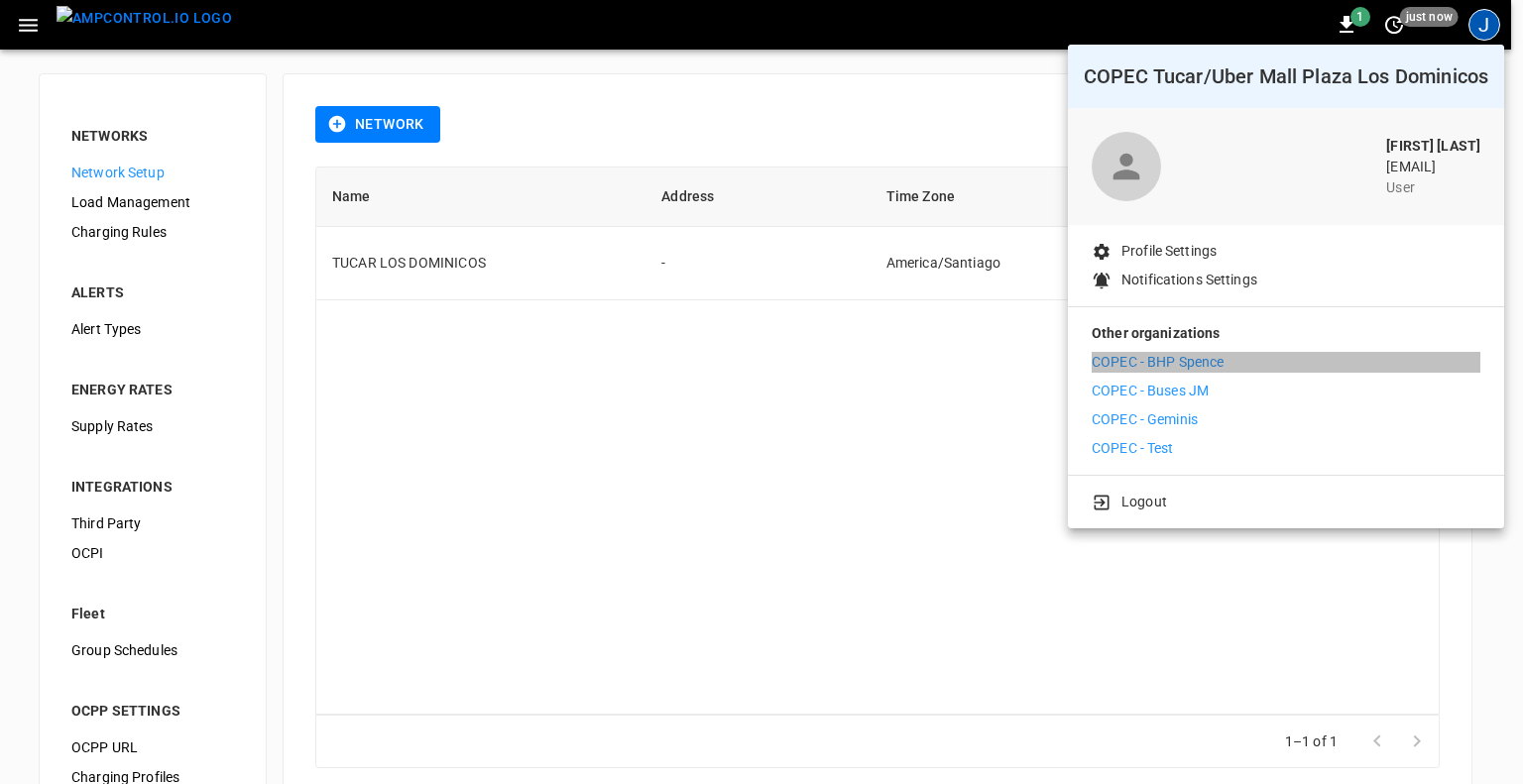 click on "COPEC - BHP Spence" at bounding box center [1157, 362] 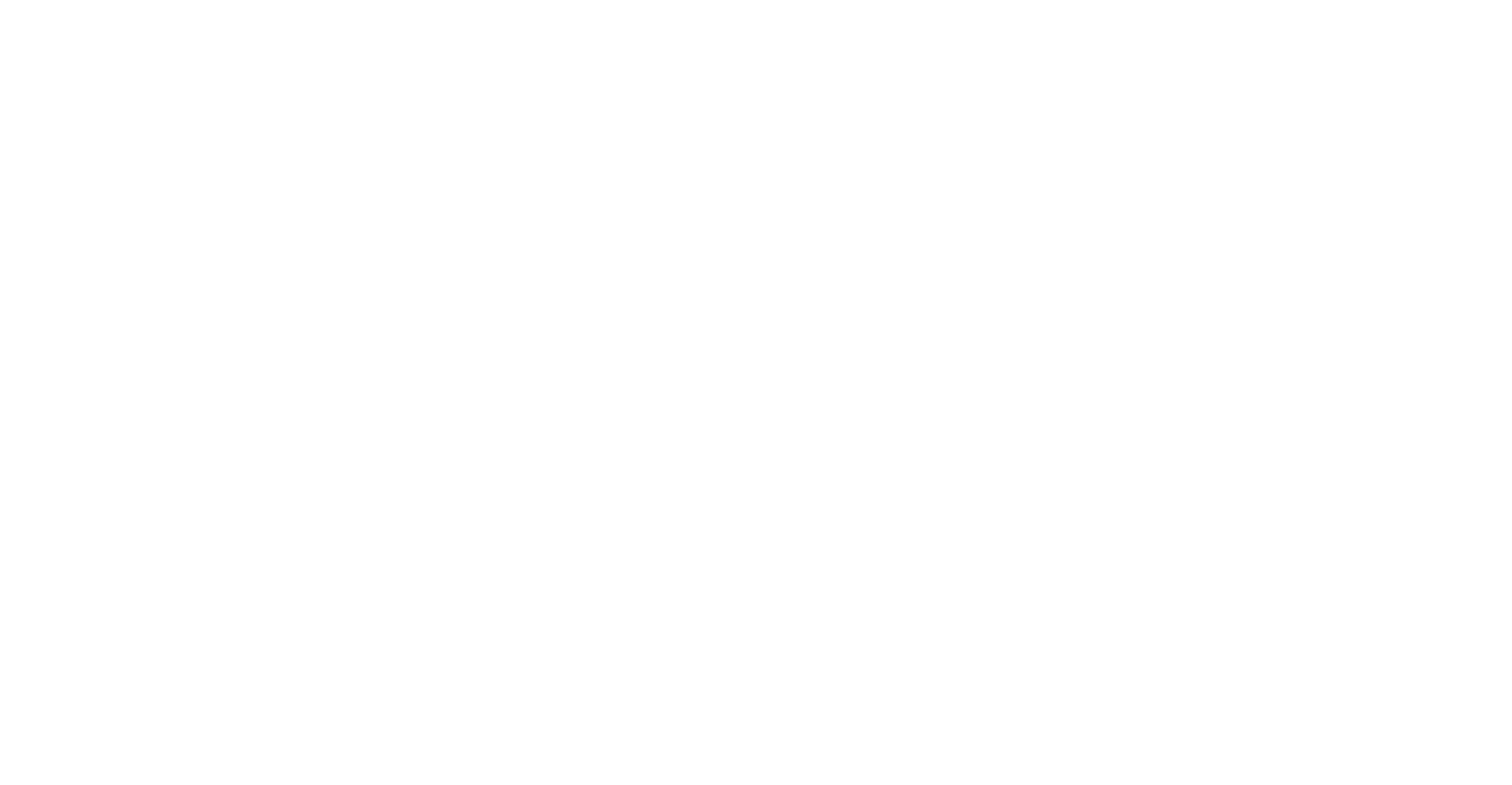 scroll, scrollTop: 0, scrollLeft: 0, axis: both 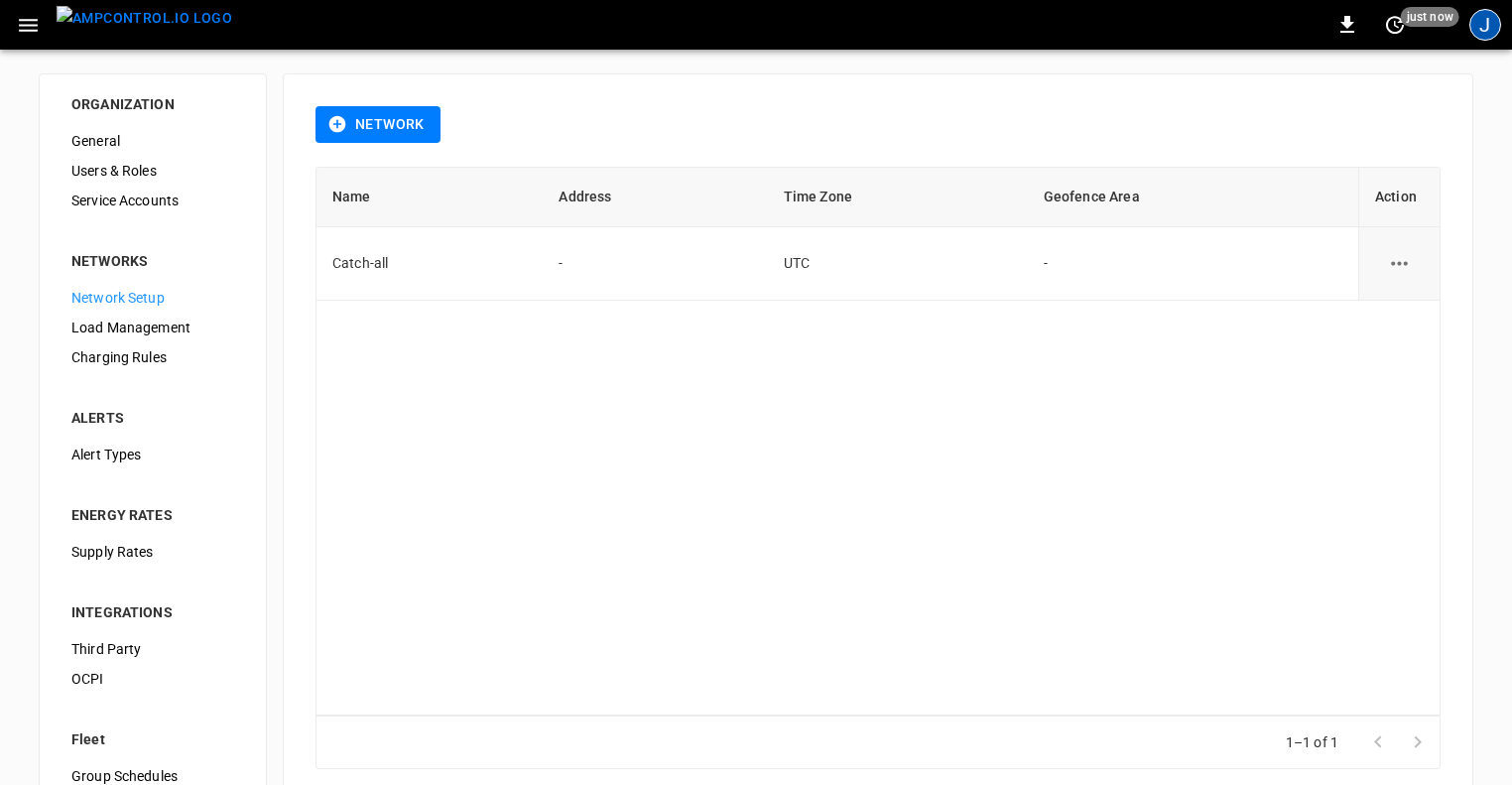 click on "J" at bounding box center (1485, 25) 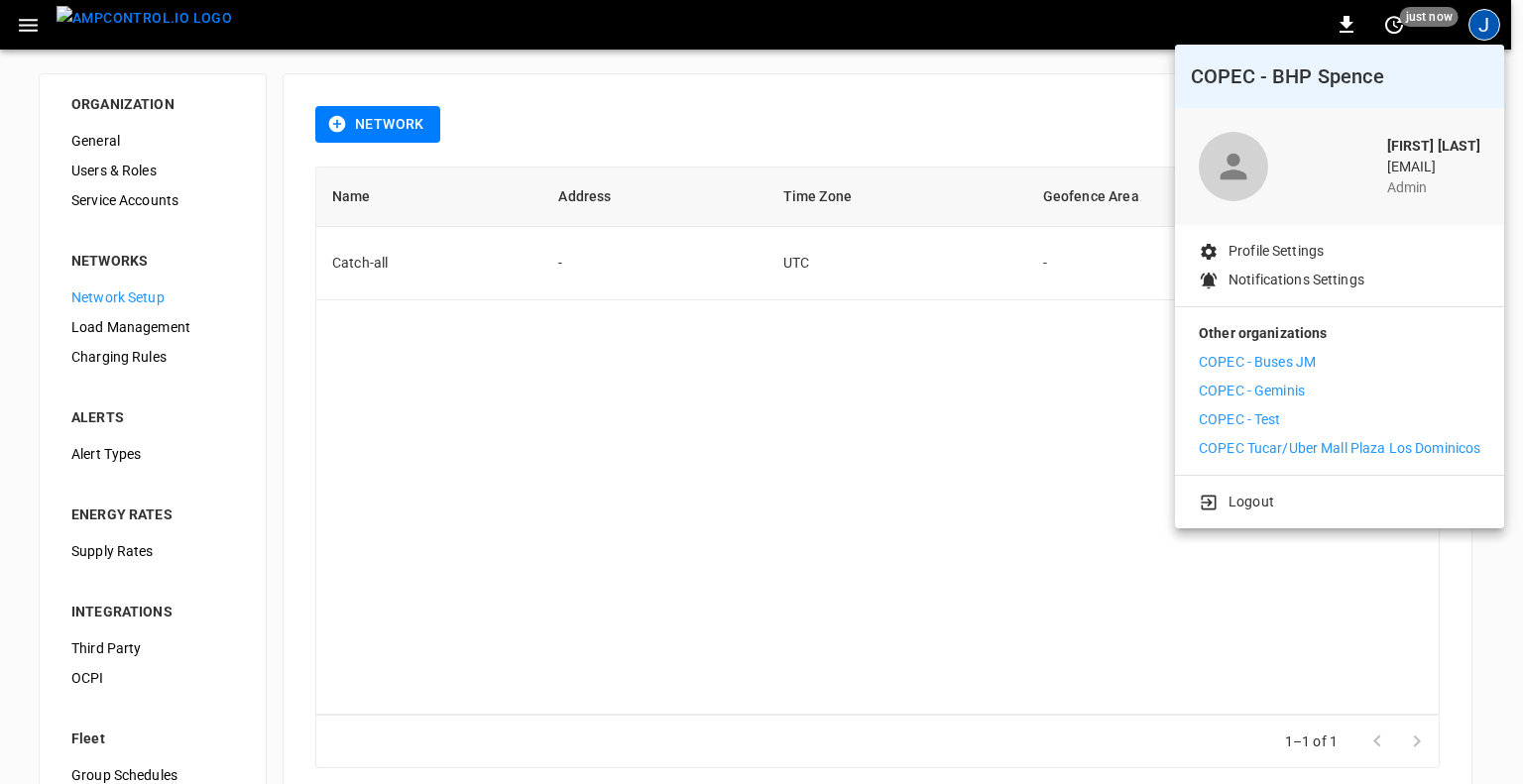 click on "COPEC - Test" at bounding box center (1239, 419) 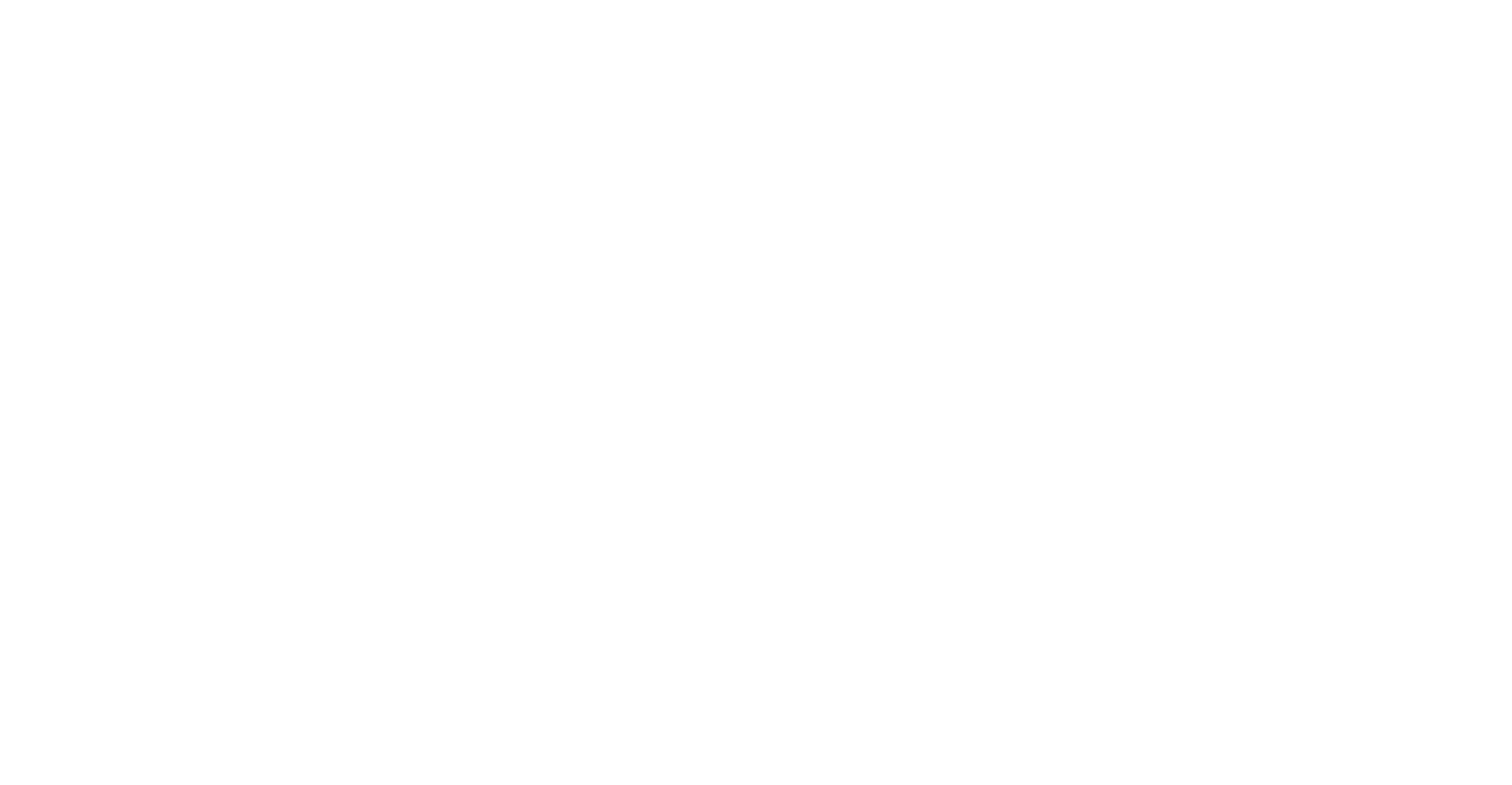 scroll, scrollTop: 0, scrollLeft: 0, axis: both 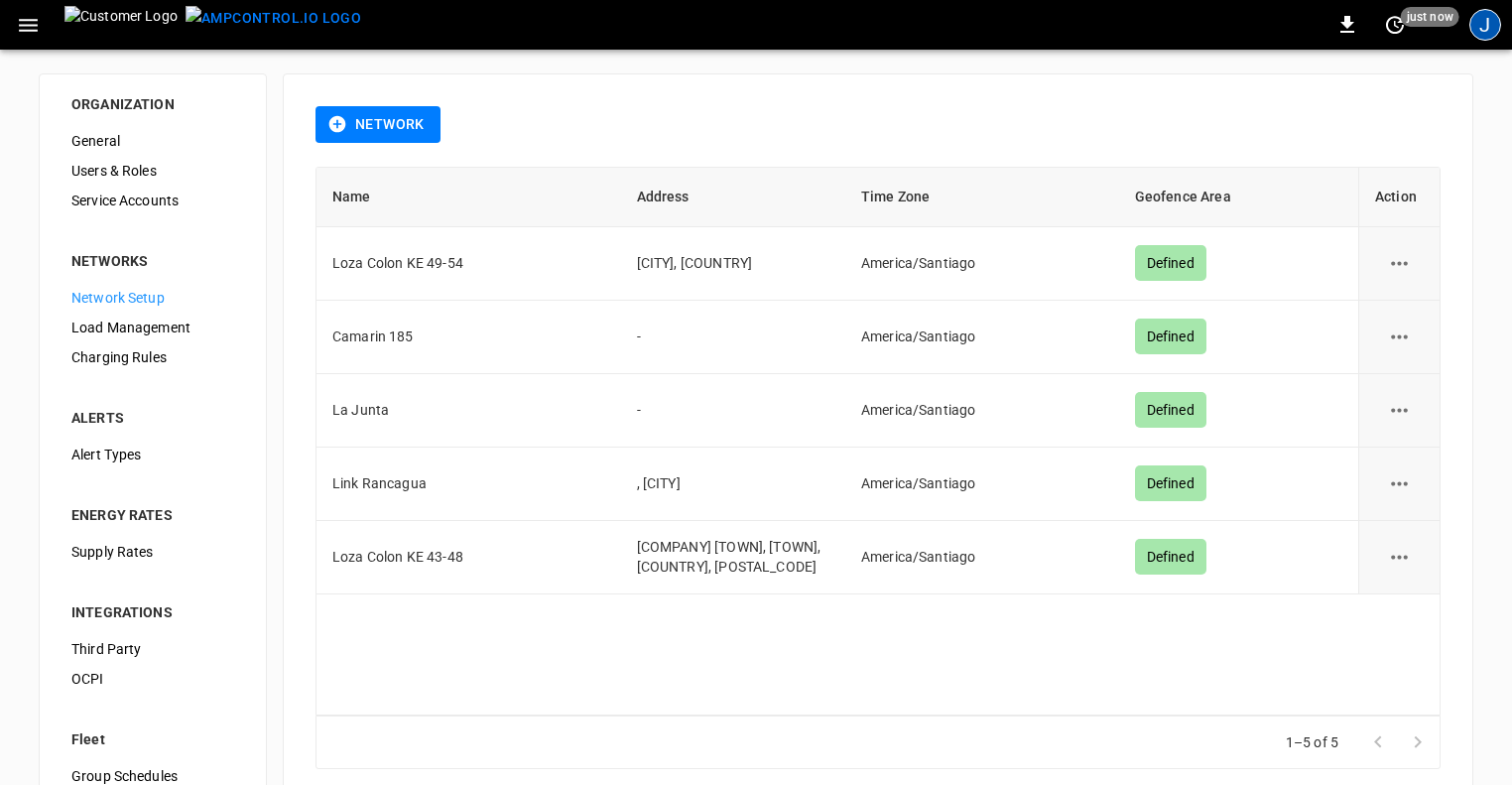 click on "J" at bounding box center [1485, 25] 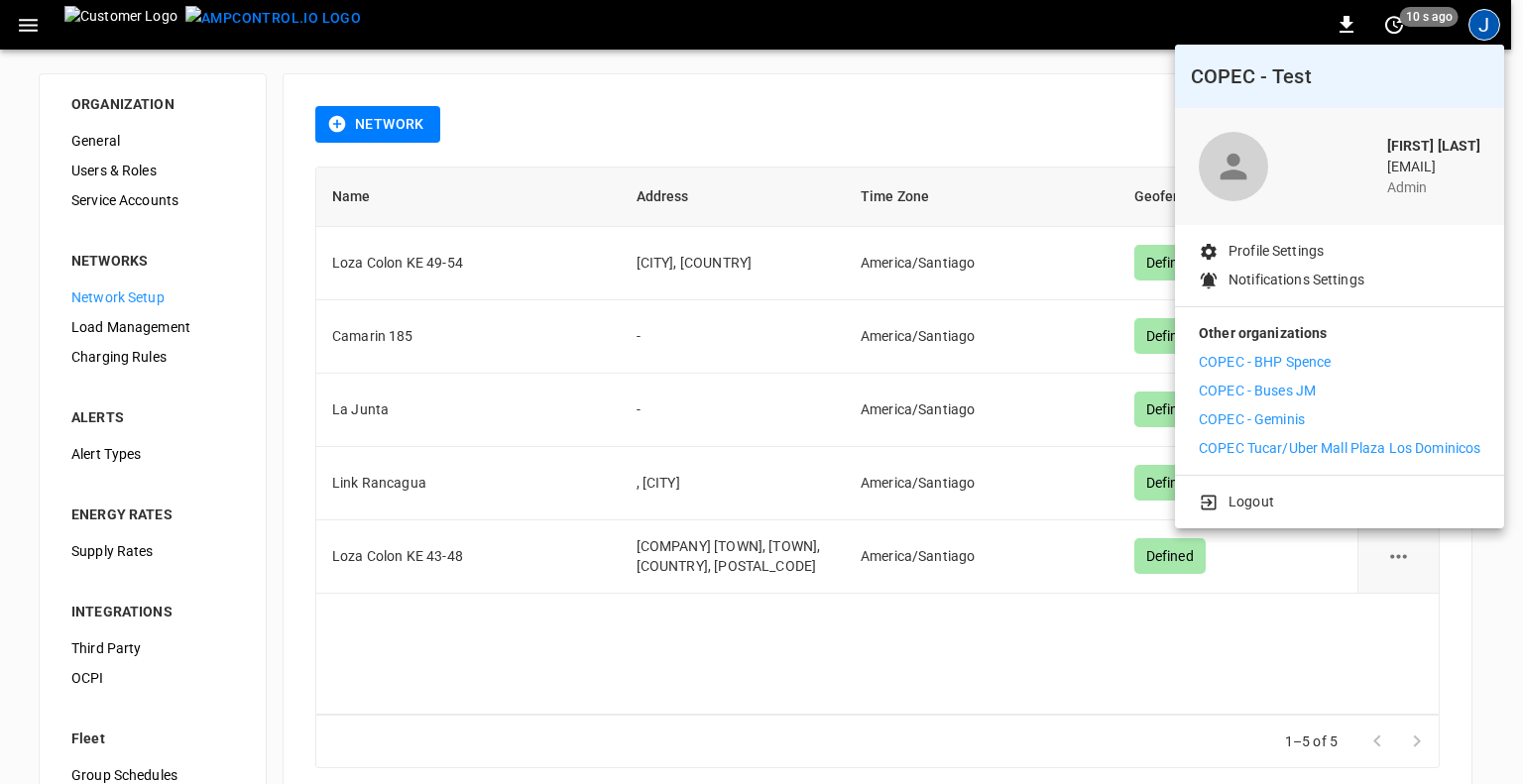 click on "COPEC - Geminis" at bounding box center (1251, 419) 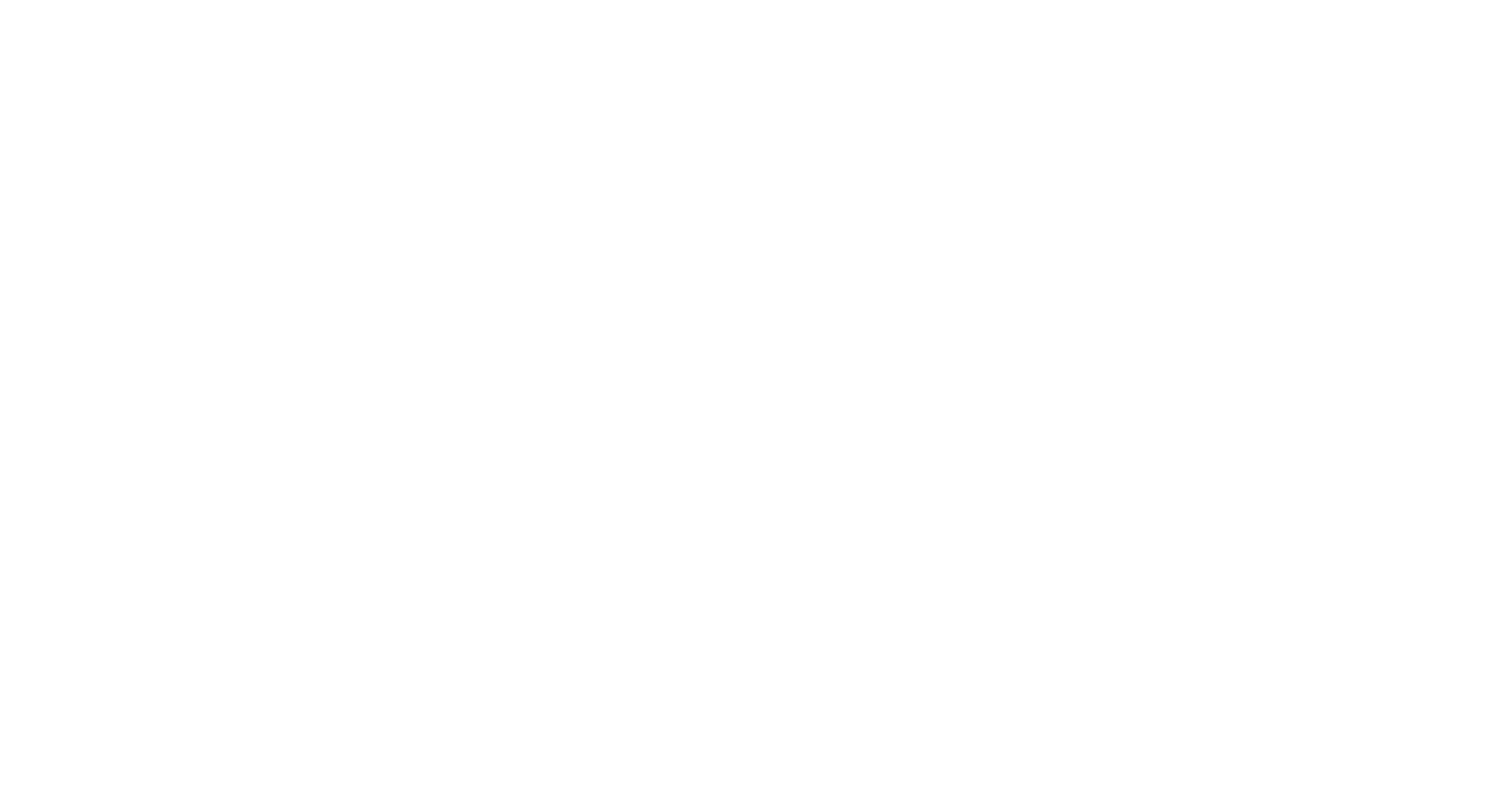 scroll, scrollTop: 0, scrollLeft: 0, axis: both 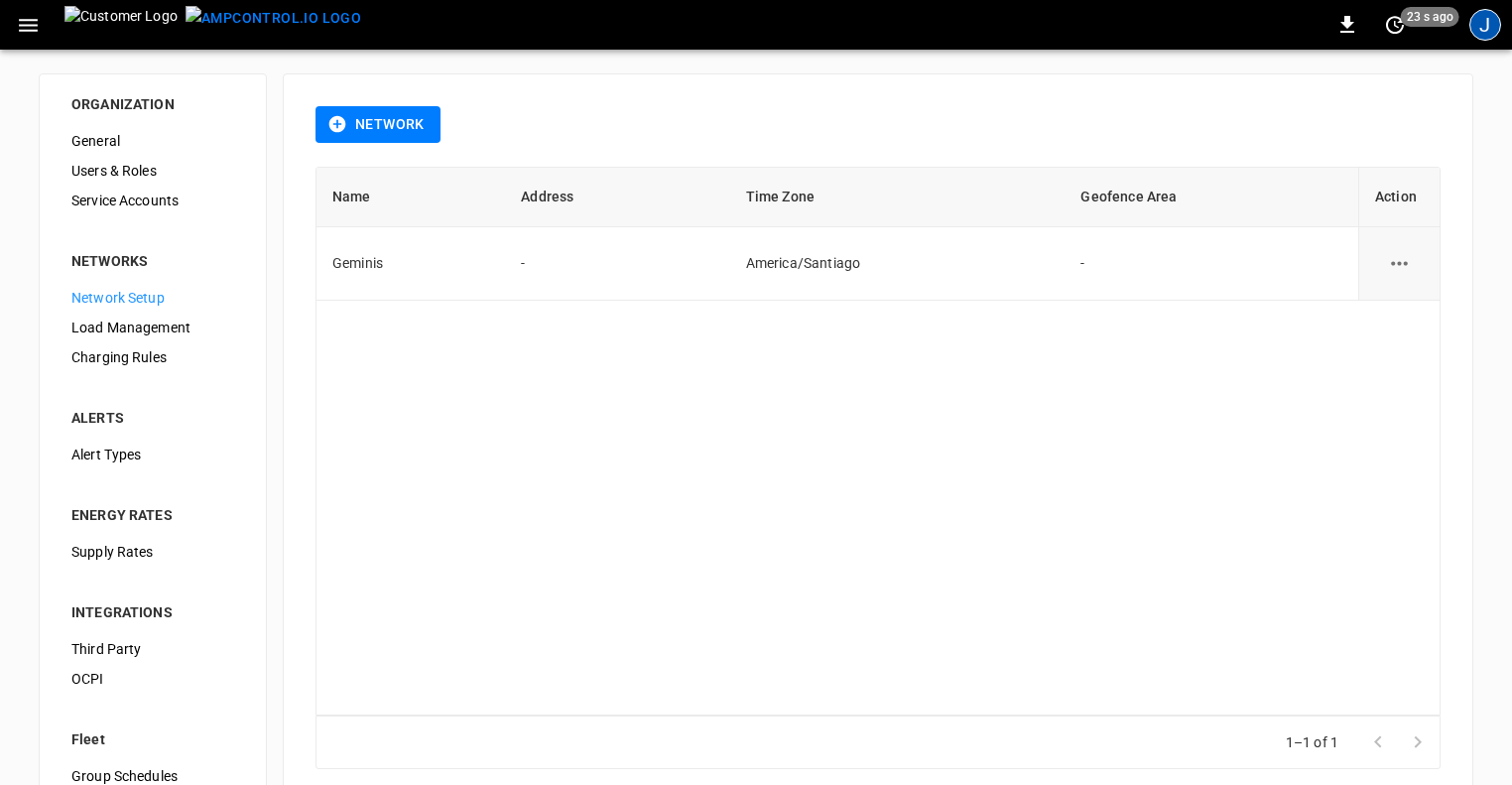 click on "J" at bounding box center [1485, 25] 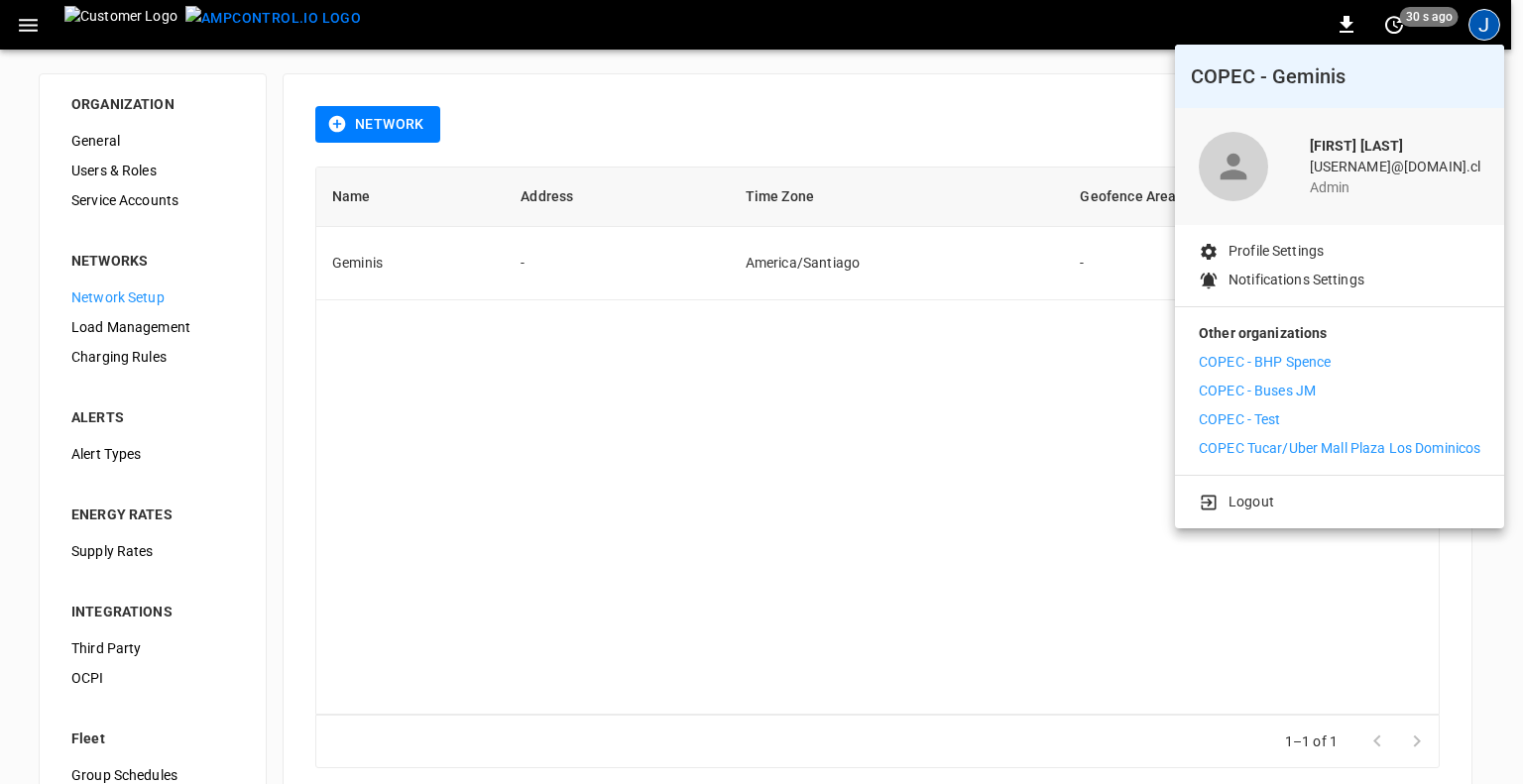 click on "COPEC Tucar/Uber Mall Plaza Los Dominicos" at bounding box center [1340, 448] 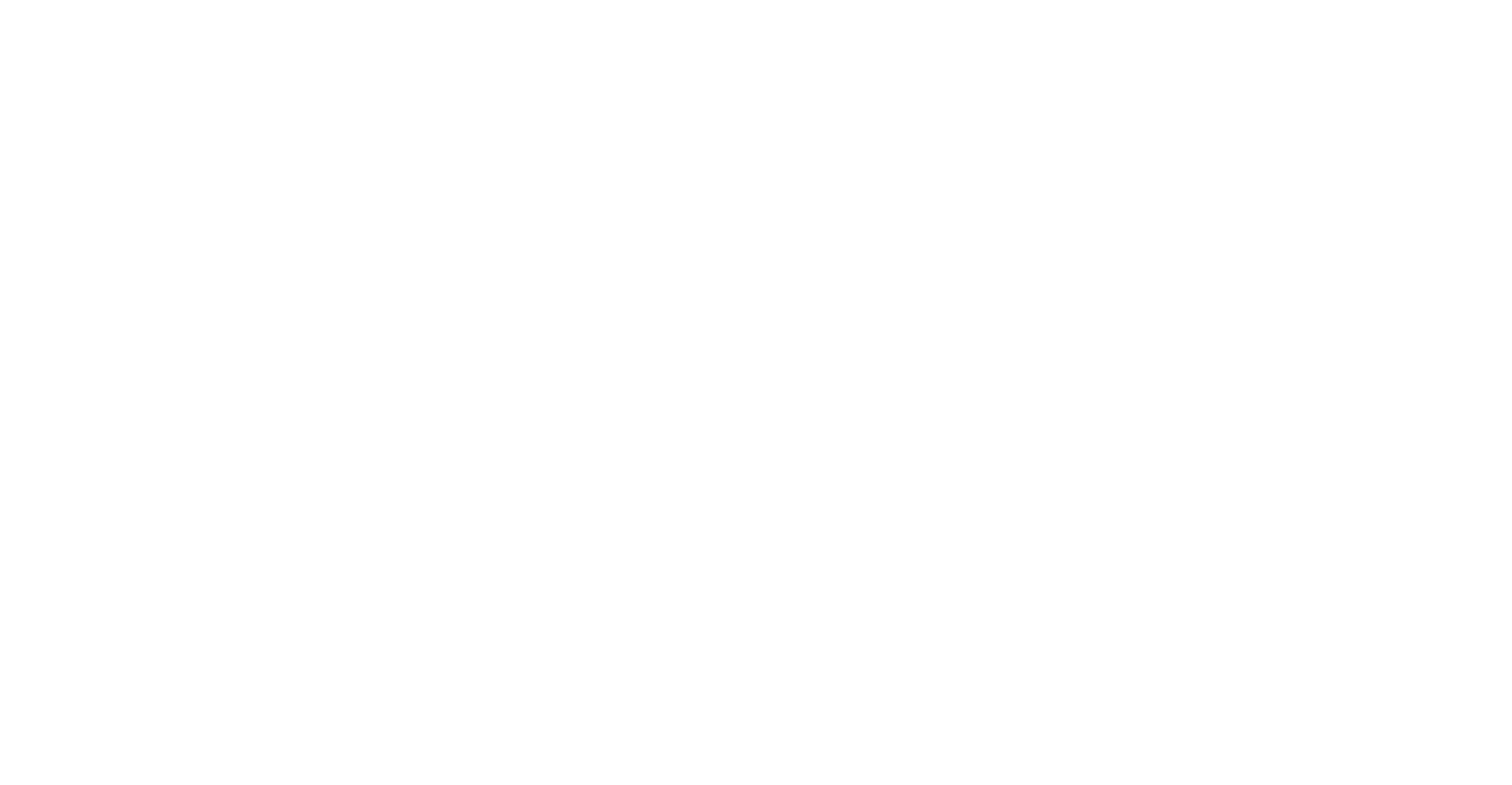 scroll, scrollTop: 0, scrollLeft: 0, axis: both 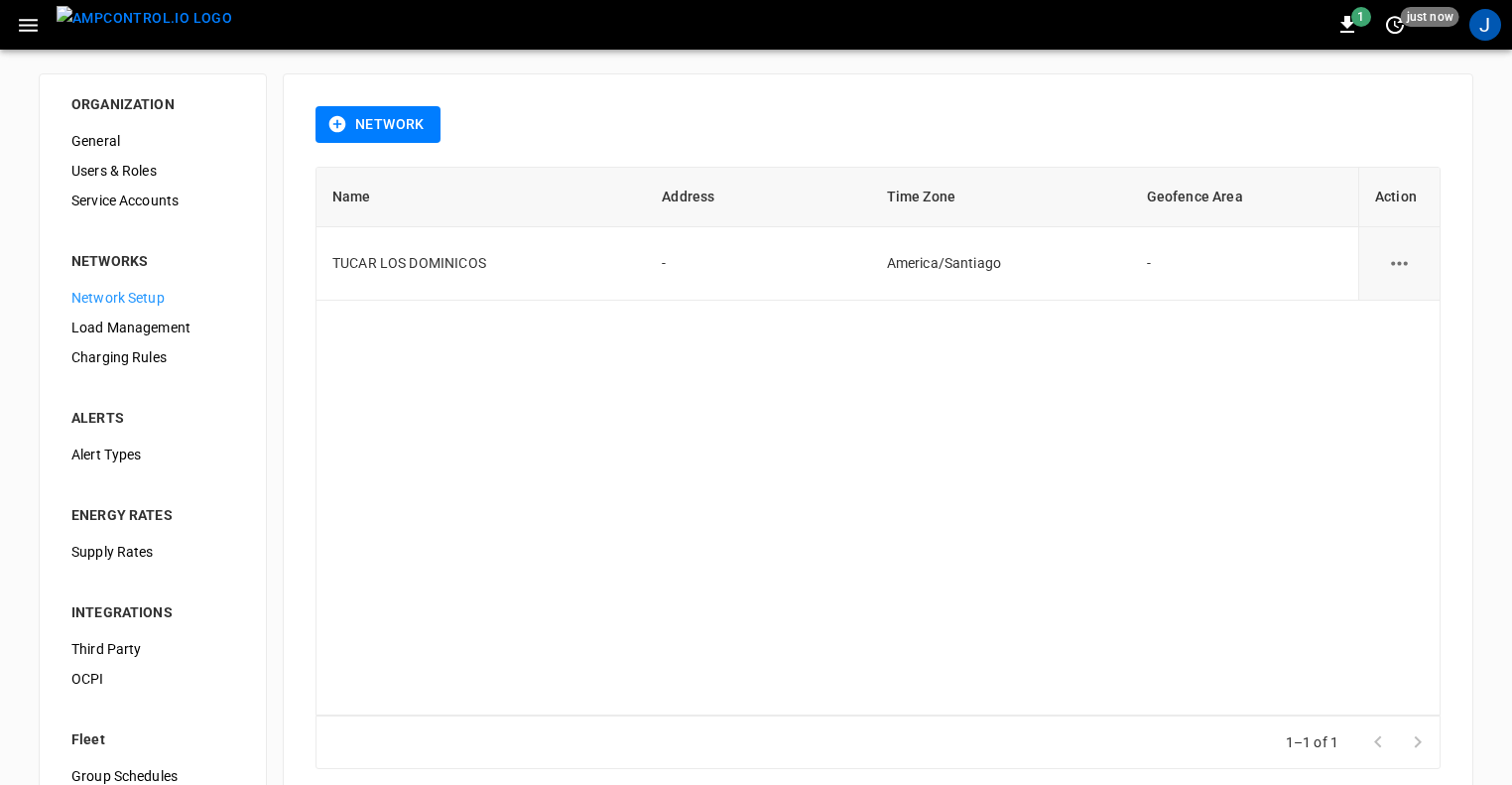 click on "Users & Roles" at bounding box center [153, 171] 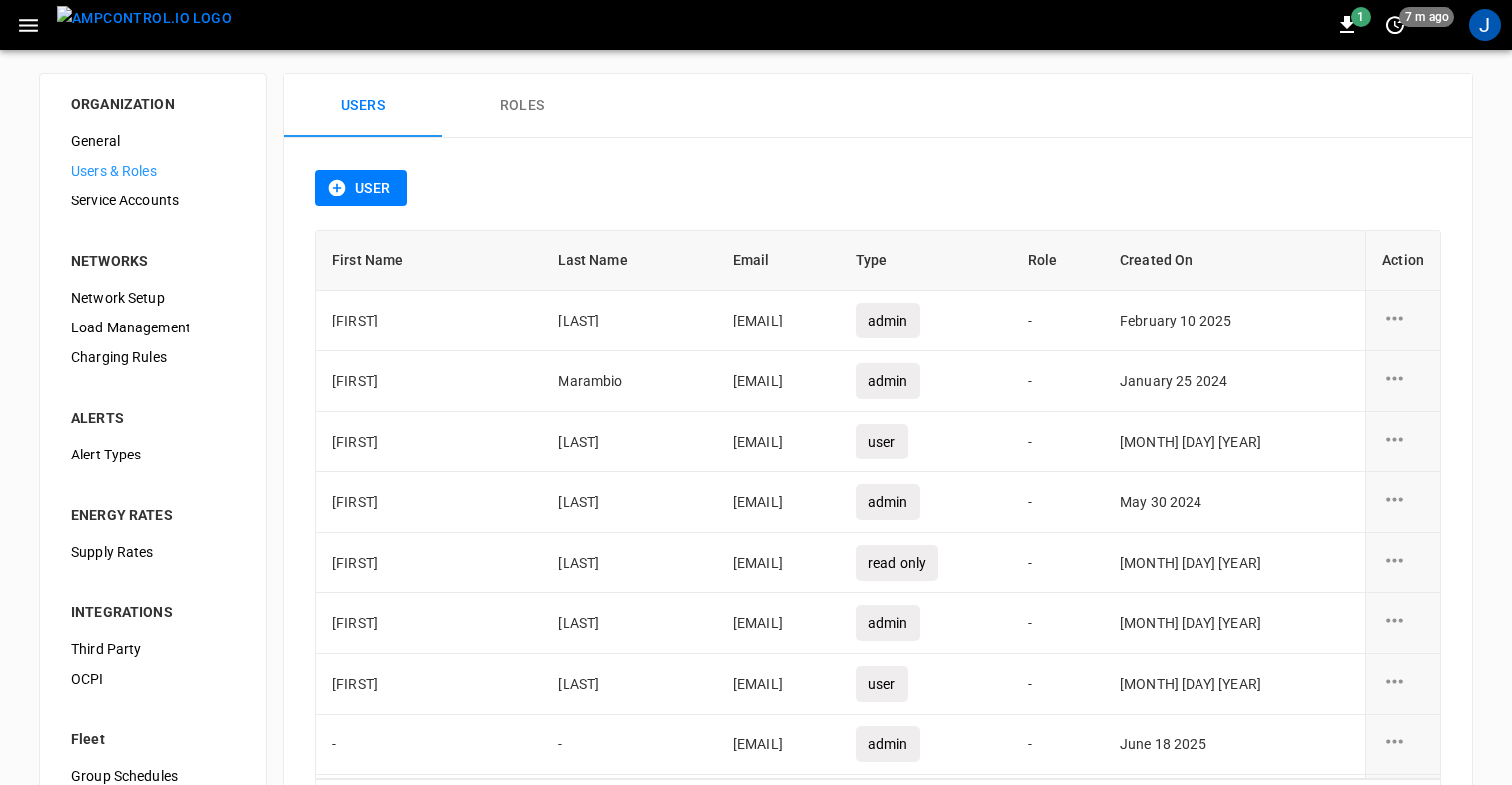 click 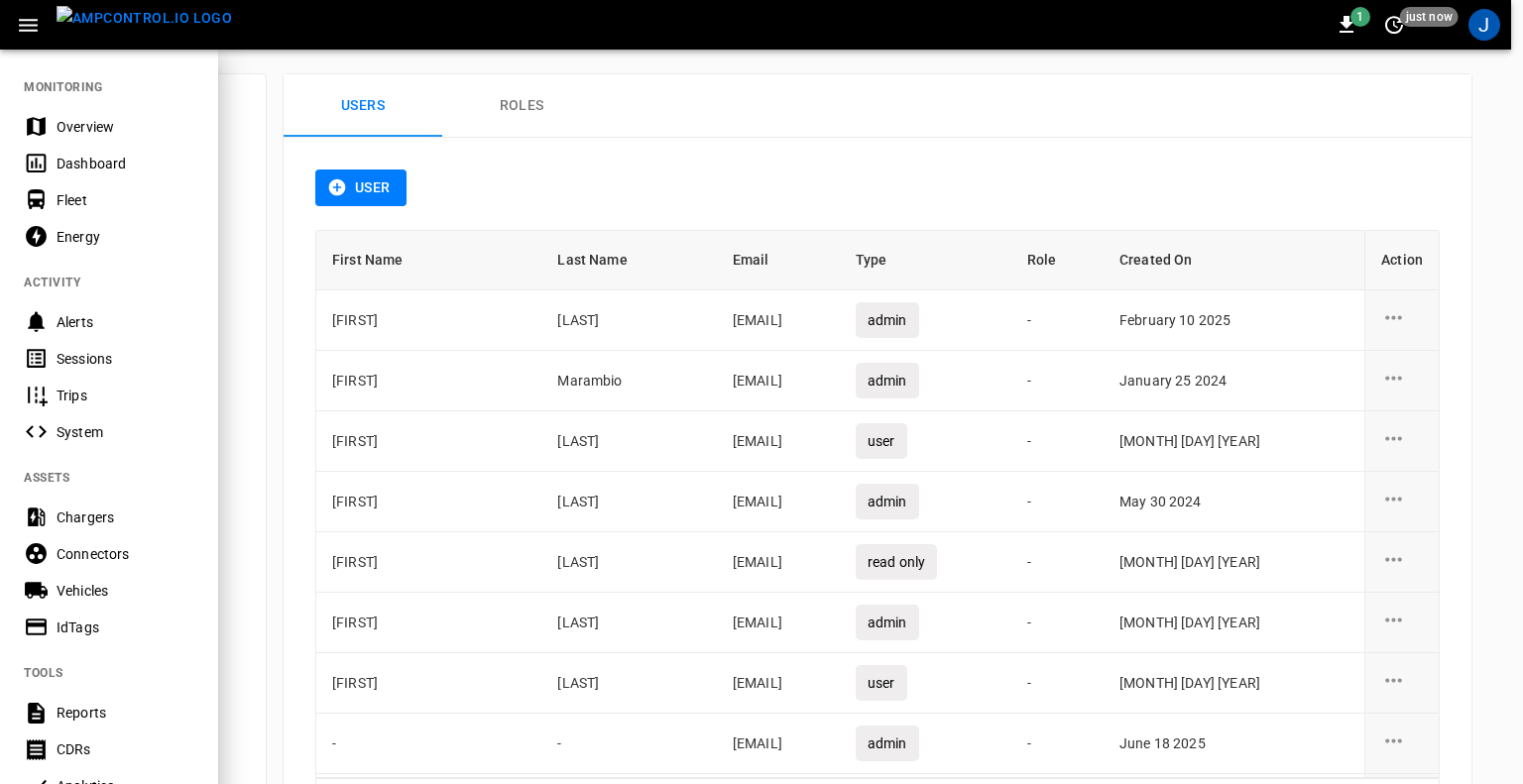 click on "Fleet" at bounding box center [125, 200] 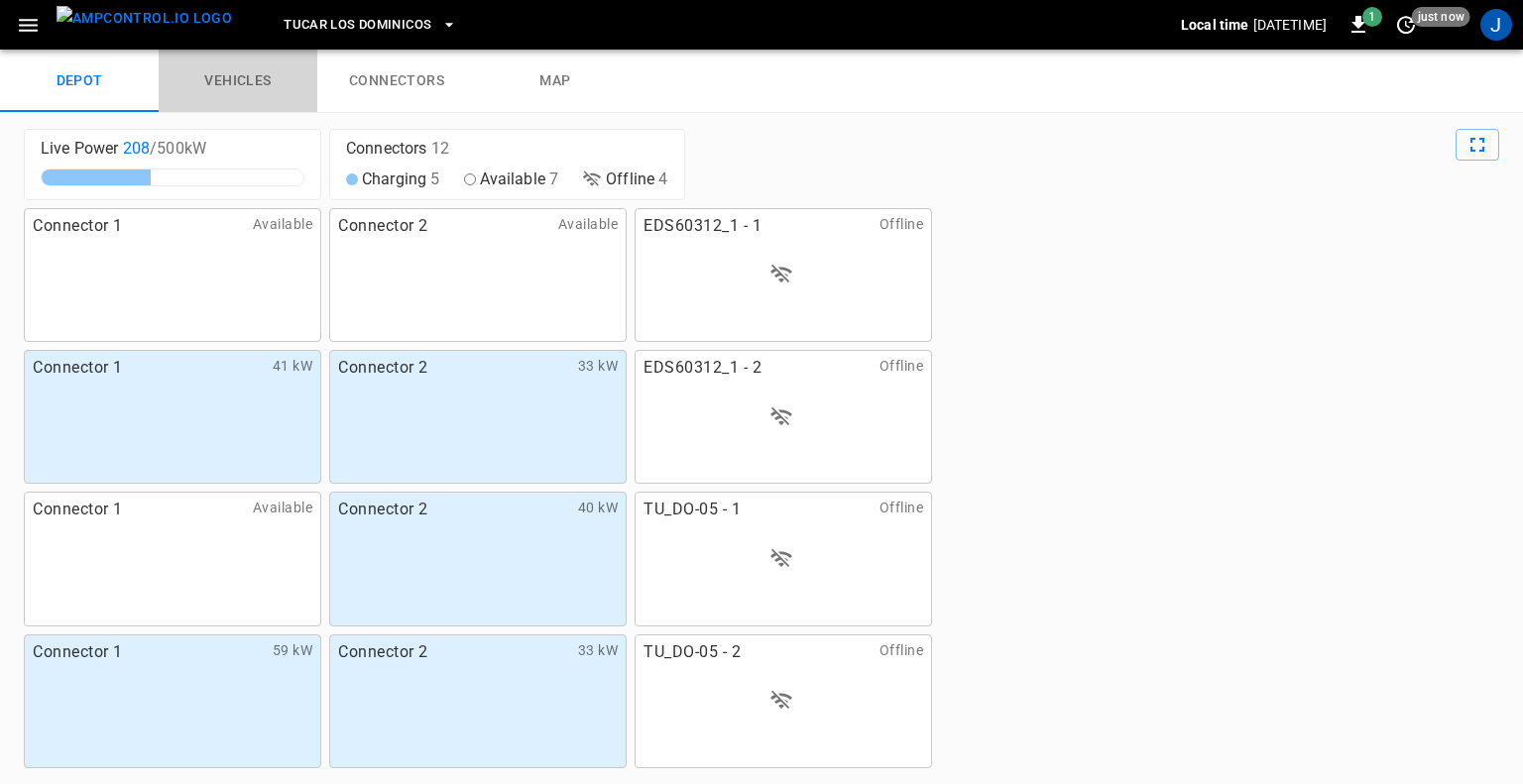 click on "vehicles" at bounding box center (238, 81) 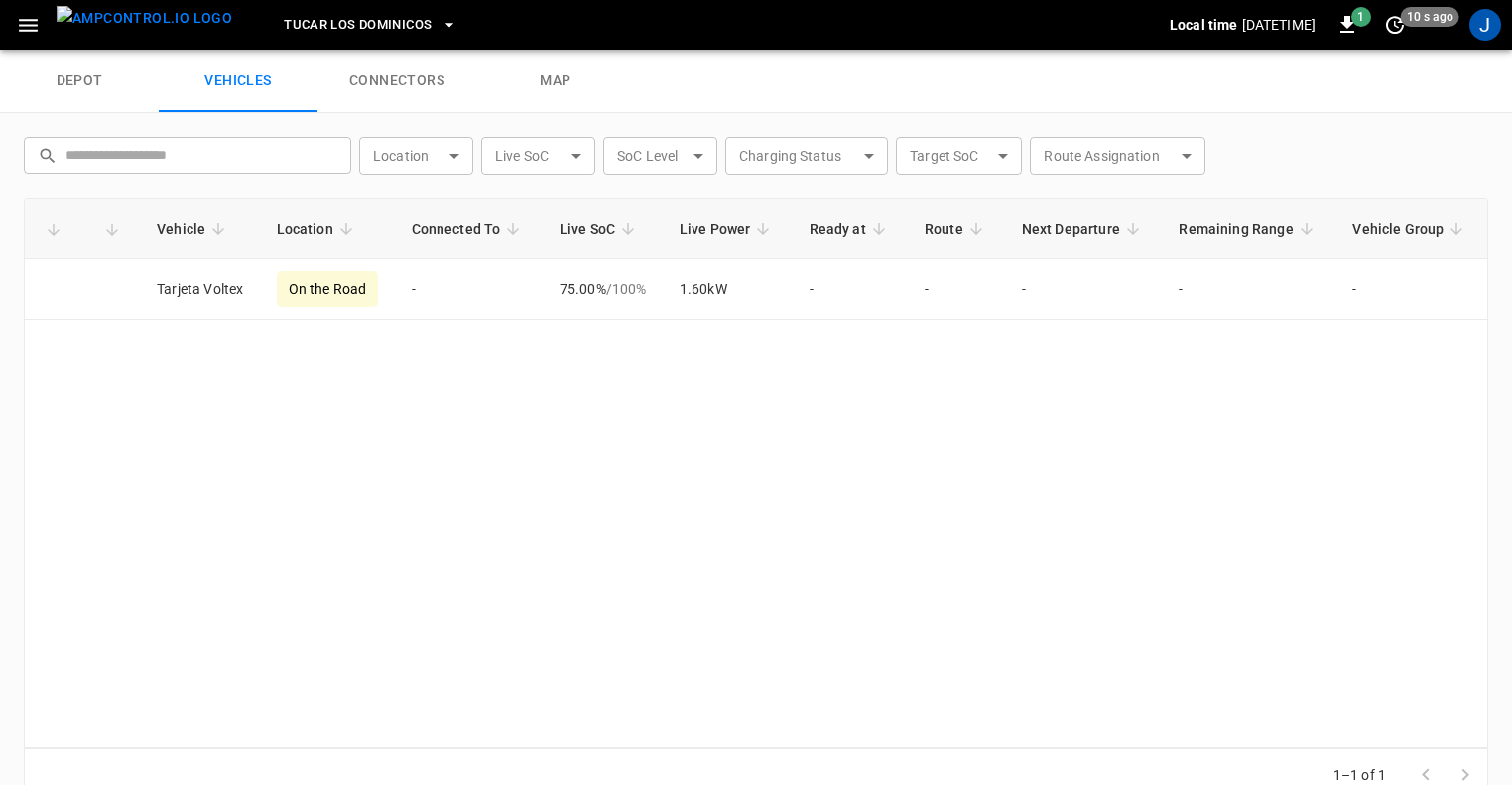 click on "connectors" at bounding box center (397, 81) 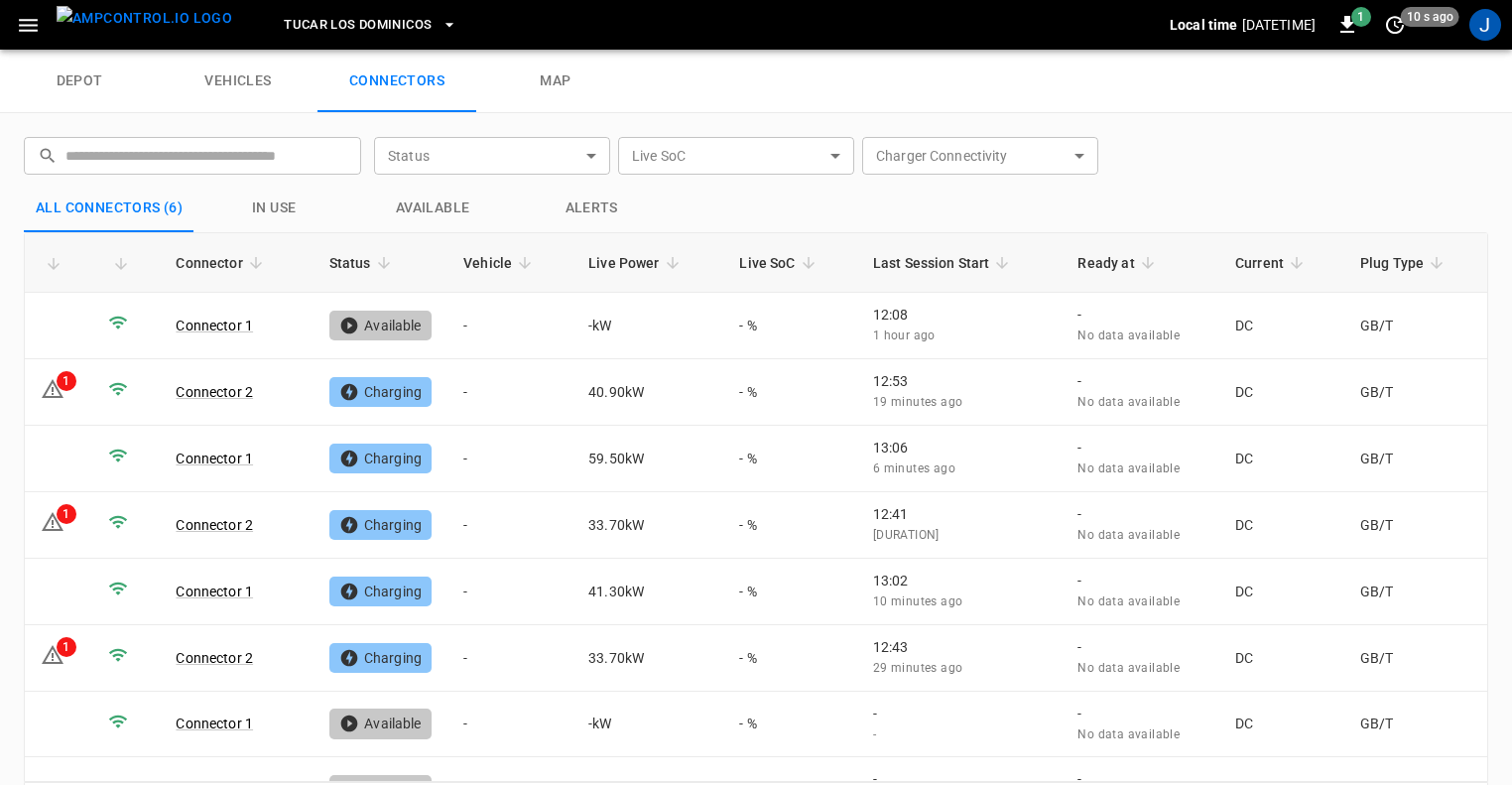 click on "vehicles" at bounding box center (238, 81) 